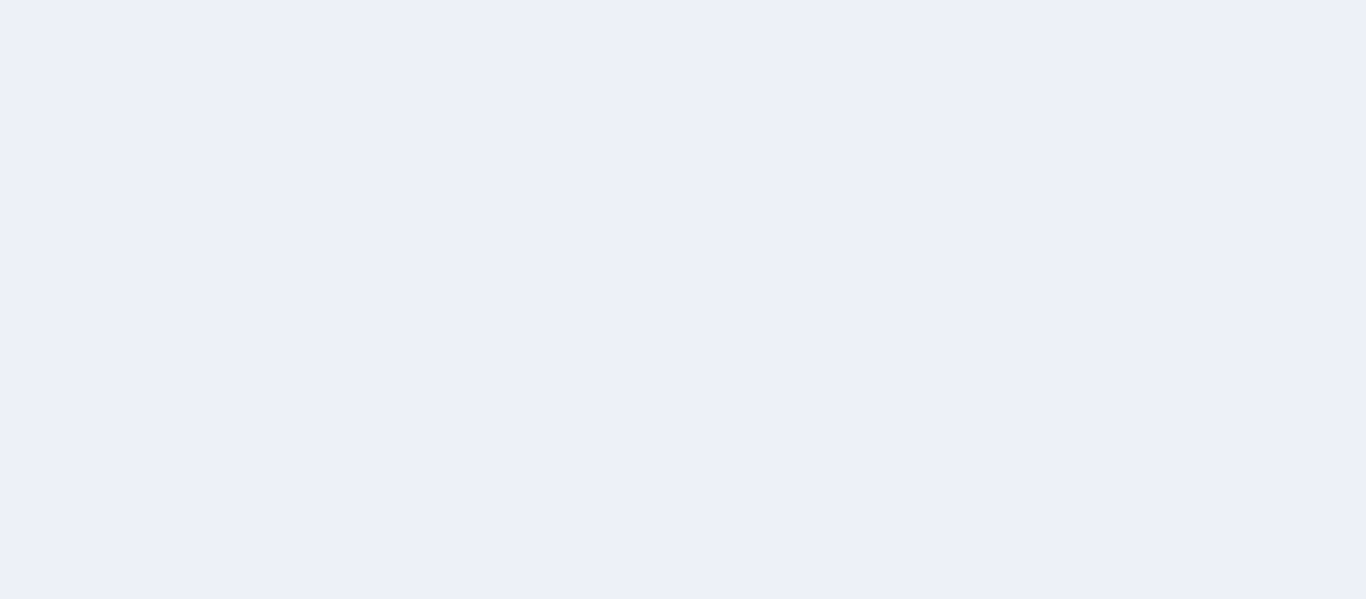 scroll, scrollTop: 0, scrollLeft: 0, axis: both 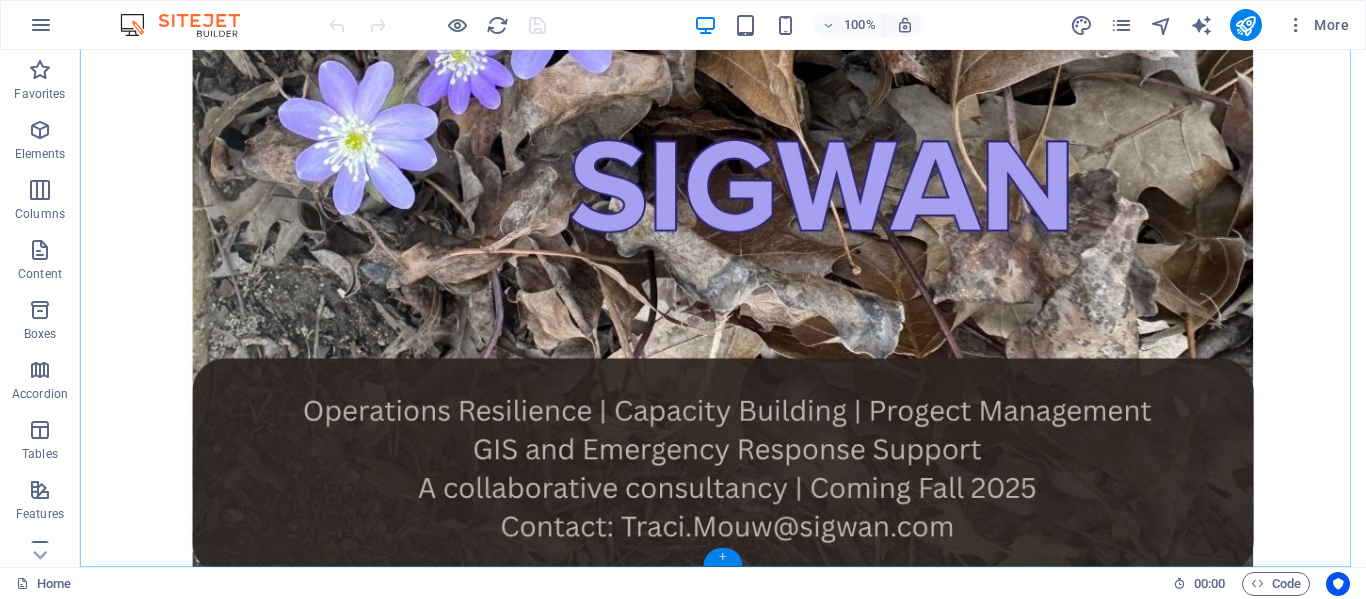click on "+" at bounding box center (722, 557) 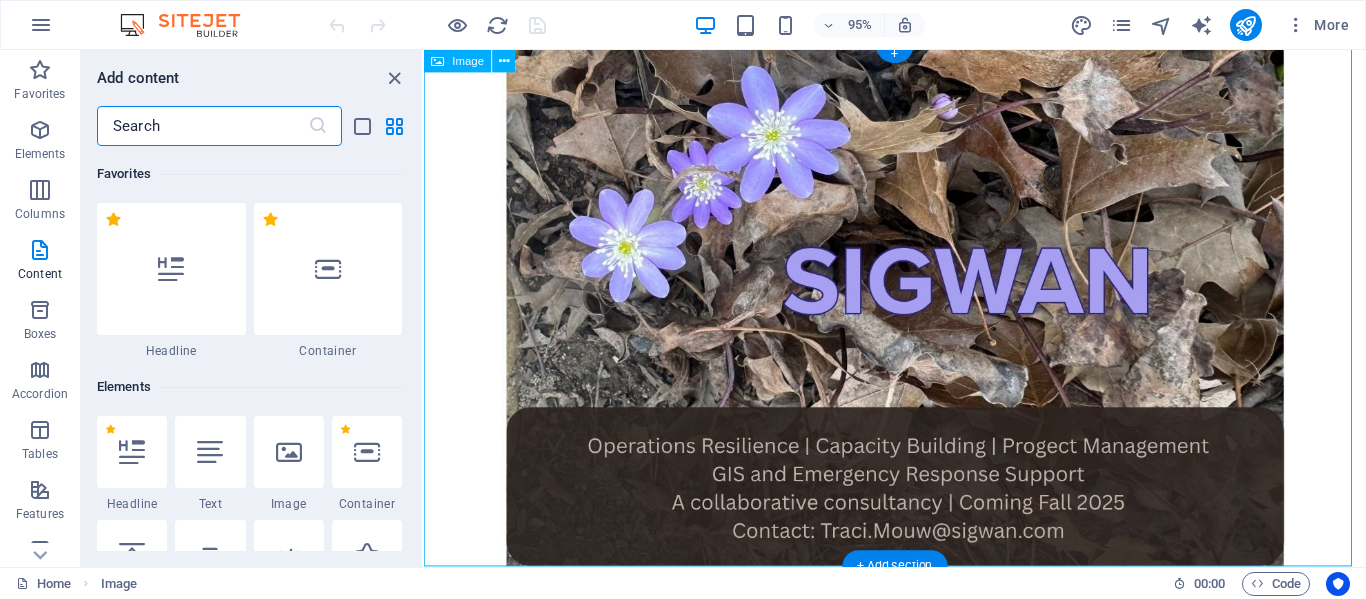scroll, scrollTop: 5, scrollLeft: 0, axis: vertical 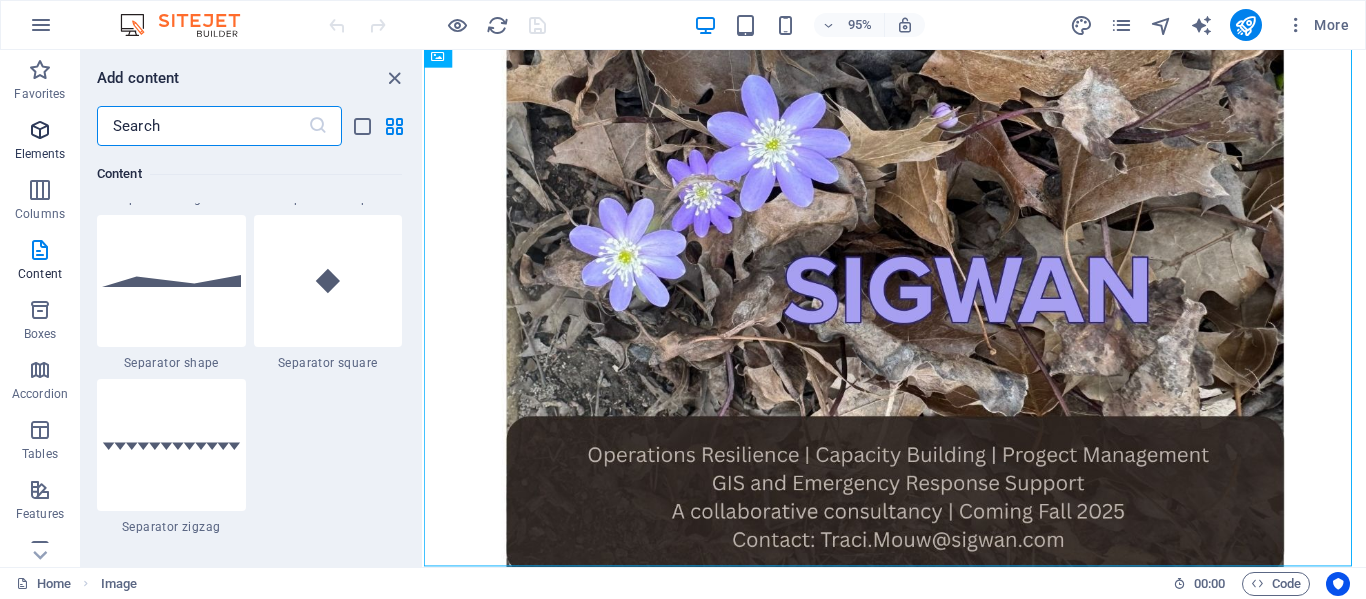 click at bounding box center [40, 130] 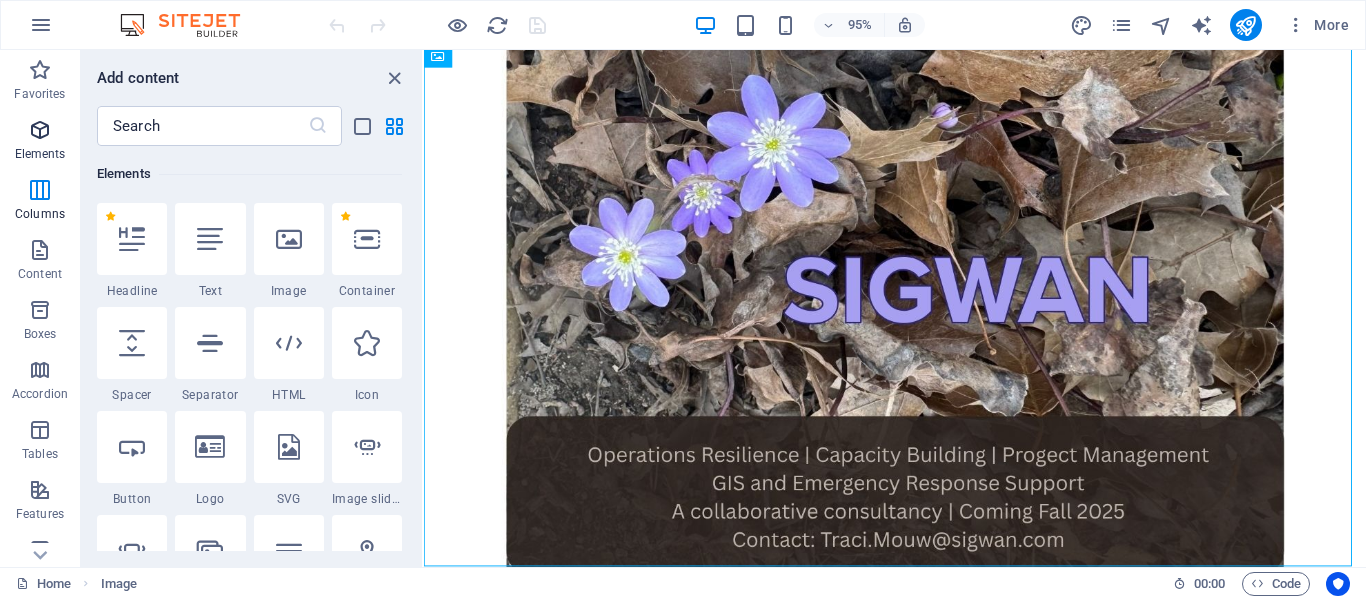 scroll, scrollTop: 213, scrollLeft: 0, axis: vertical 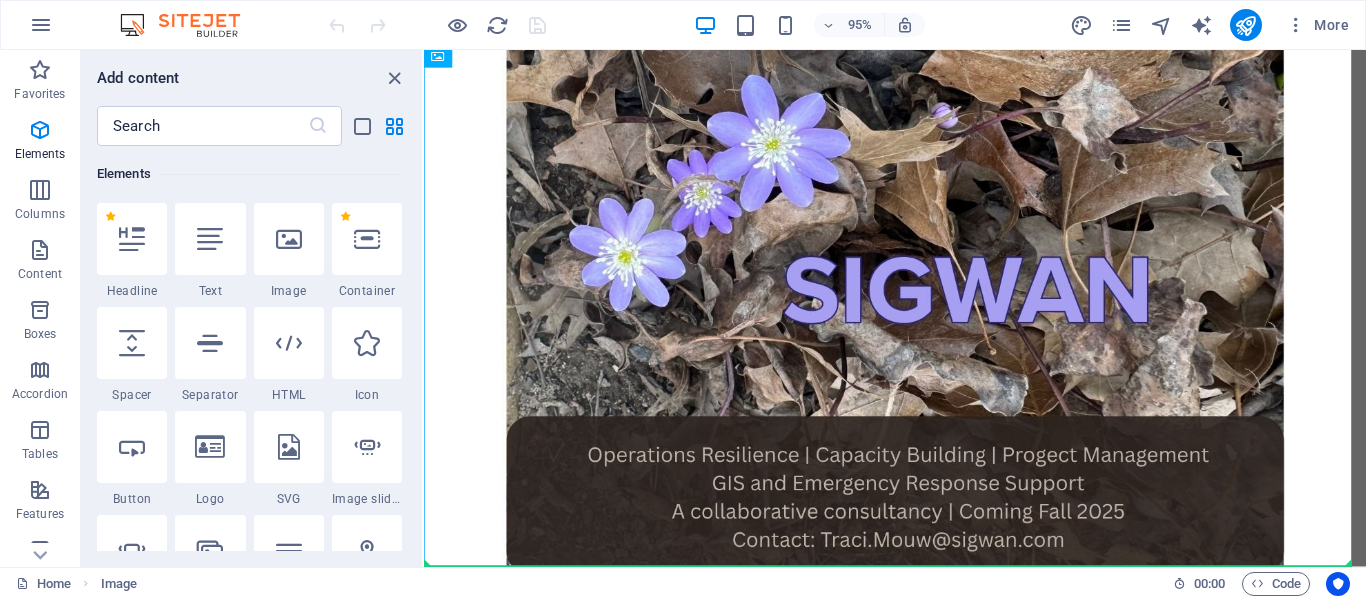 select on "%" 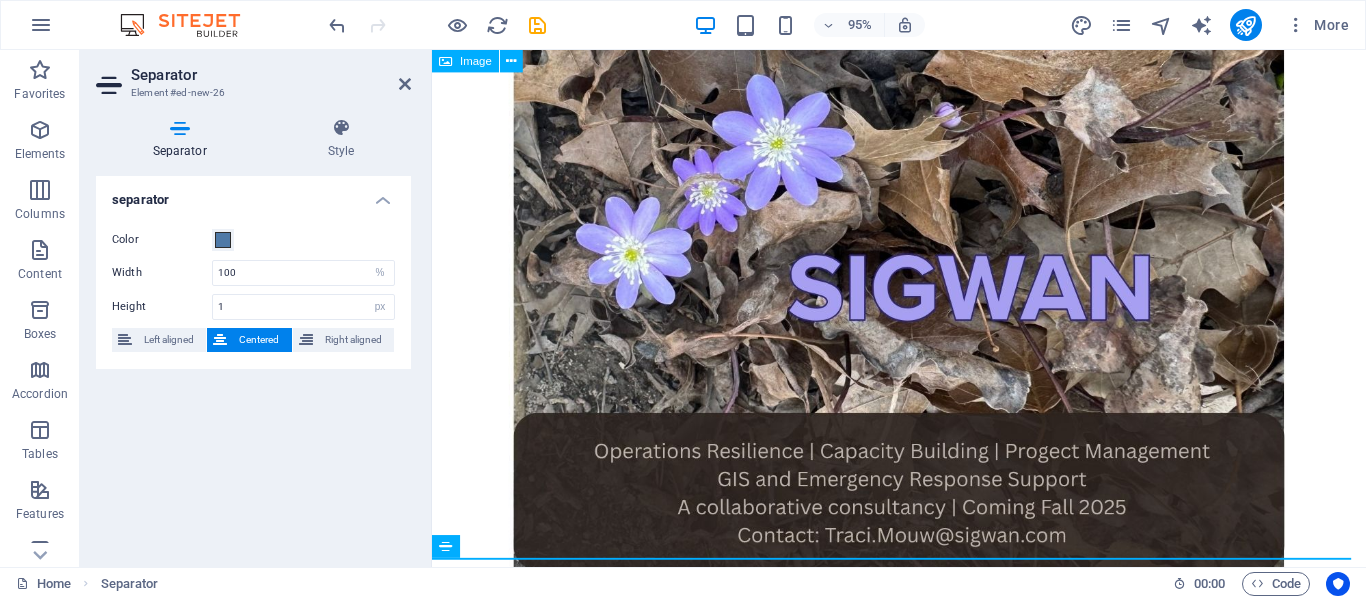 scroll, scrollTop: 17, scrollLeft: 0, axis: vertical 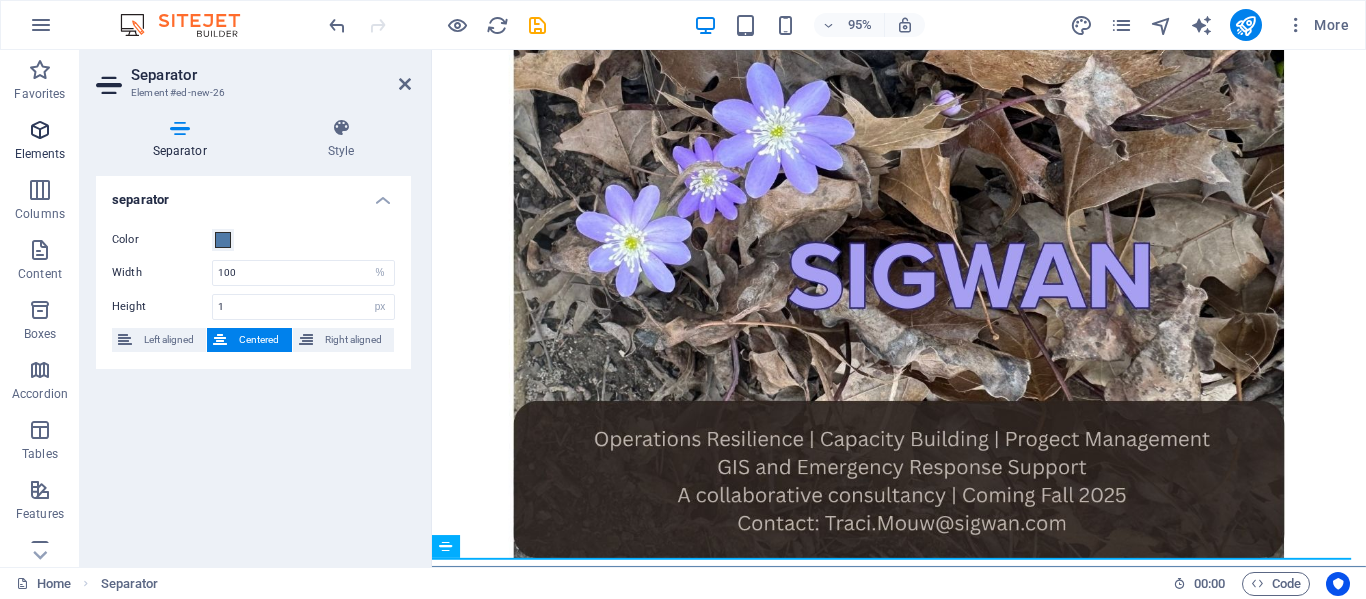 click at bounding box center (40, 130) 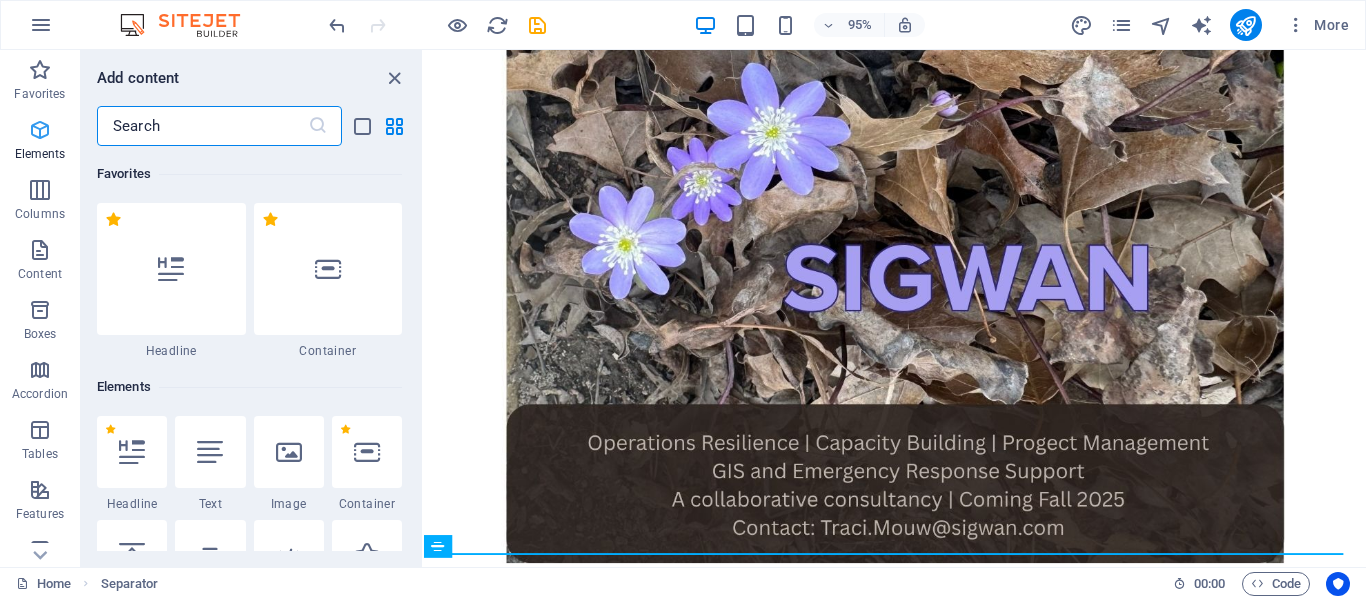 scroll, scrollTop: 22, scrollLeft: 0, axis: vertical 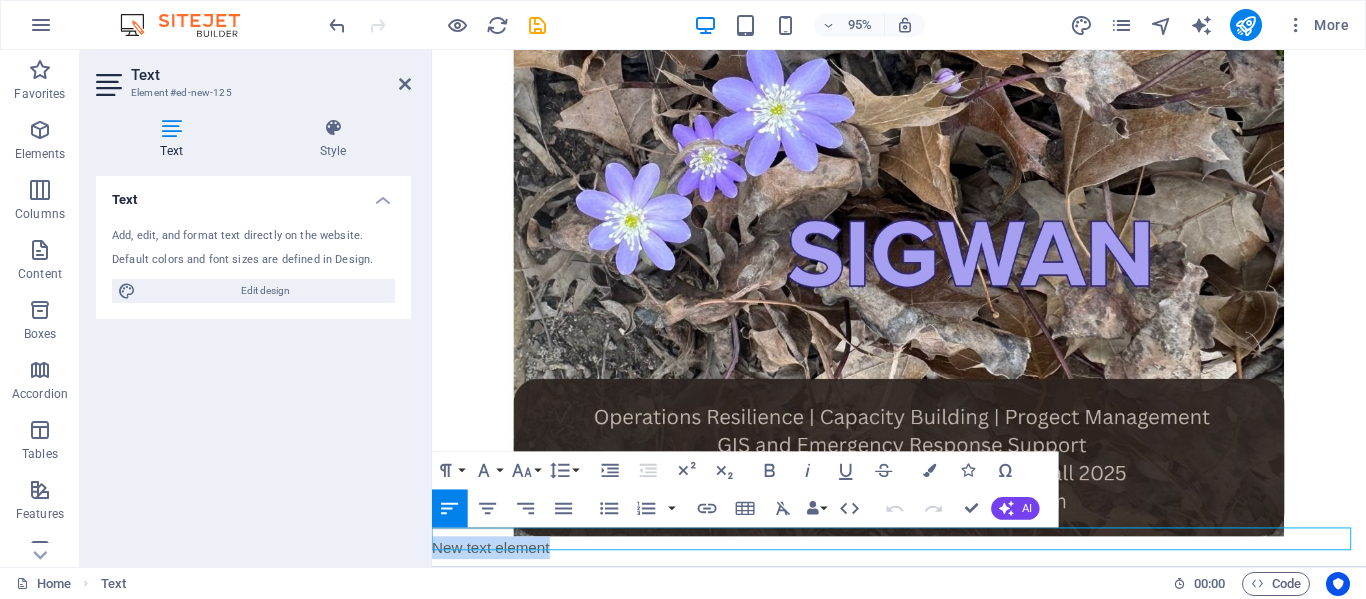 click on "New text element" at bounding box center [923, 574] 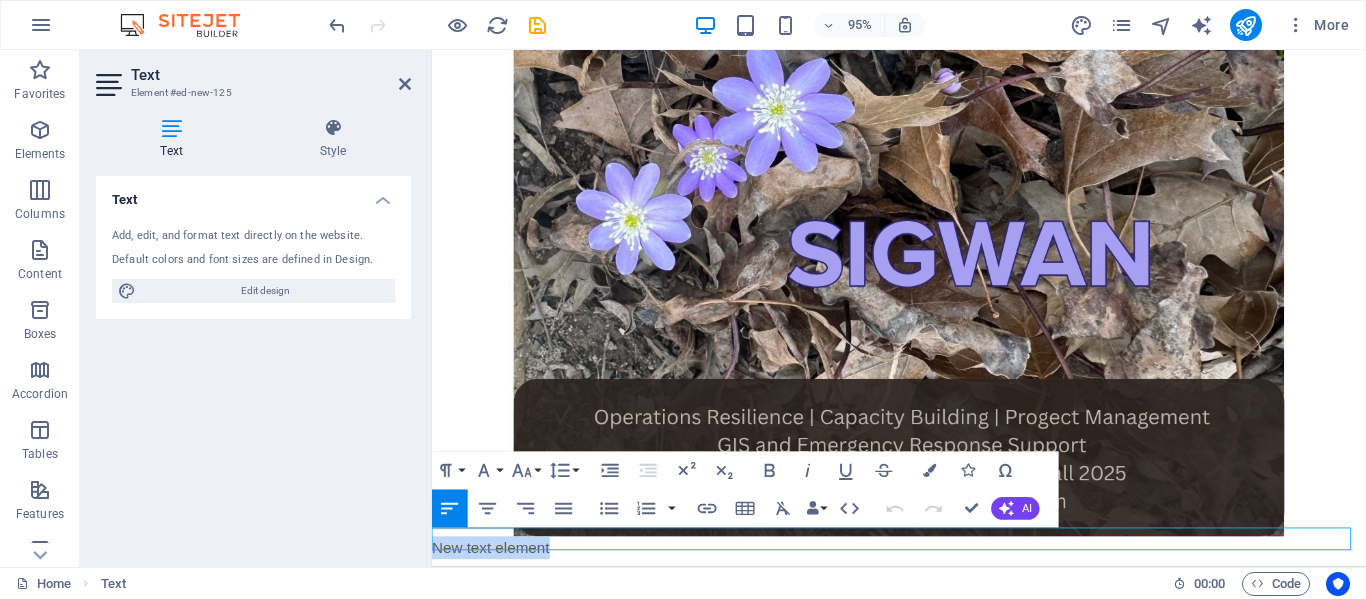drag, startPoint x: 649, startPoint y: 566, endPoint x: 435, endPoint y: 559, distance: 214.11446 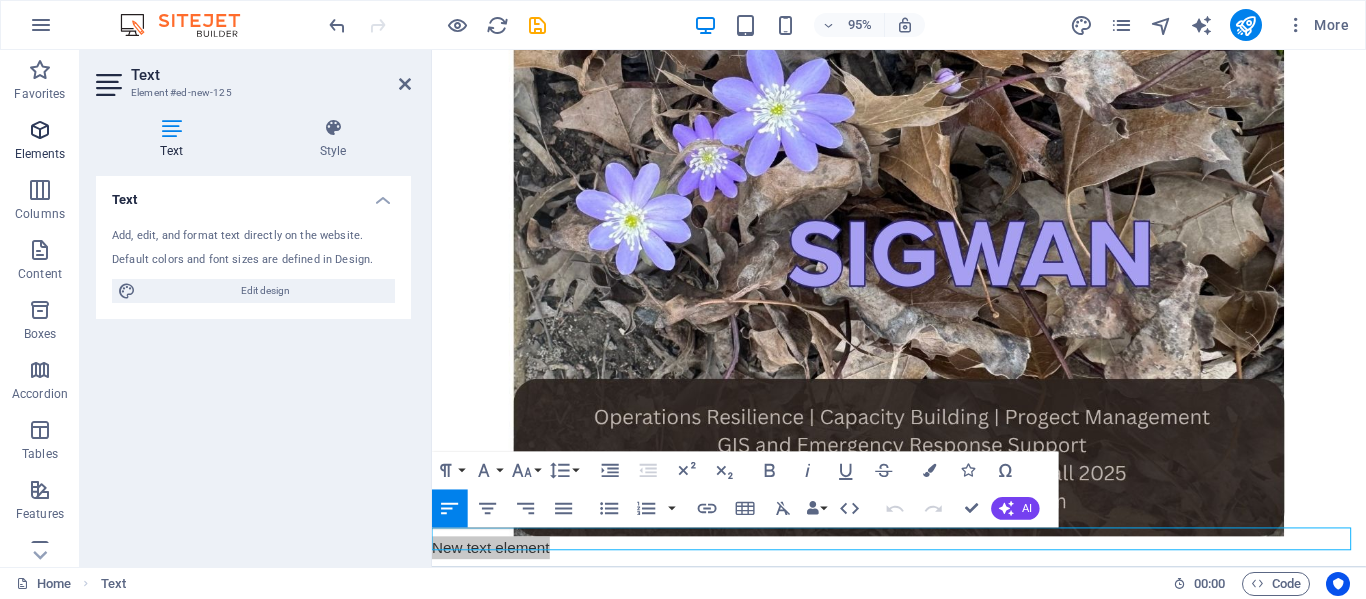 click at bounding box center (40, 130) 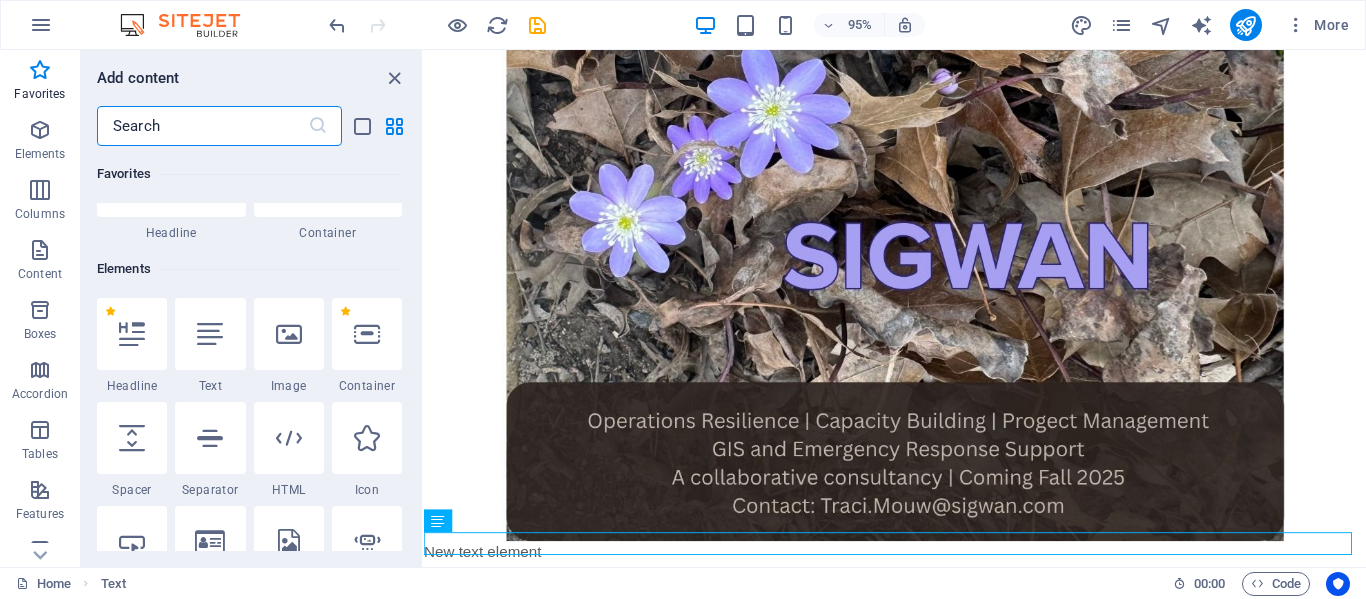 scroll, scrollTop: 0, scrollLeft: 0, axis: both 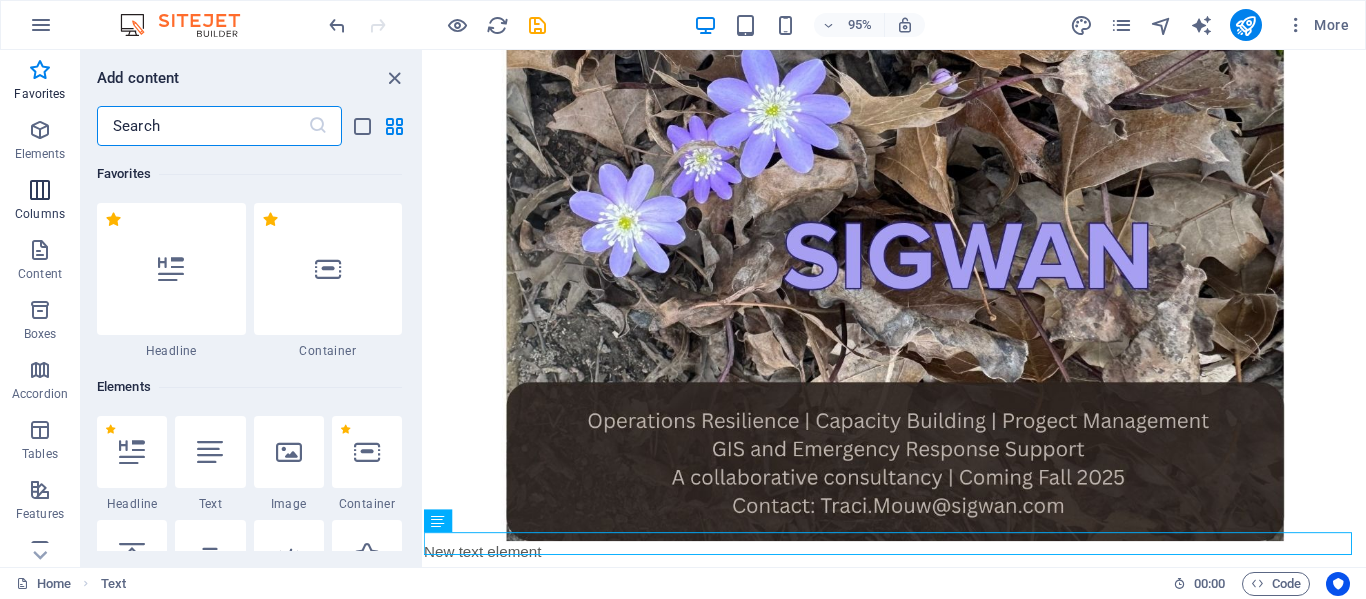click at bounding box center (40, 190) 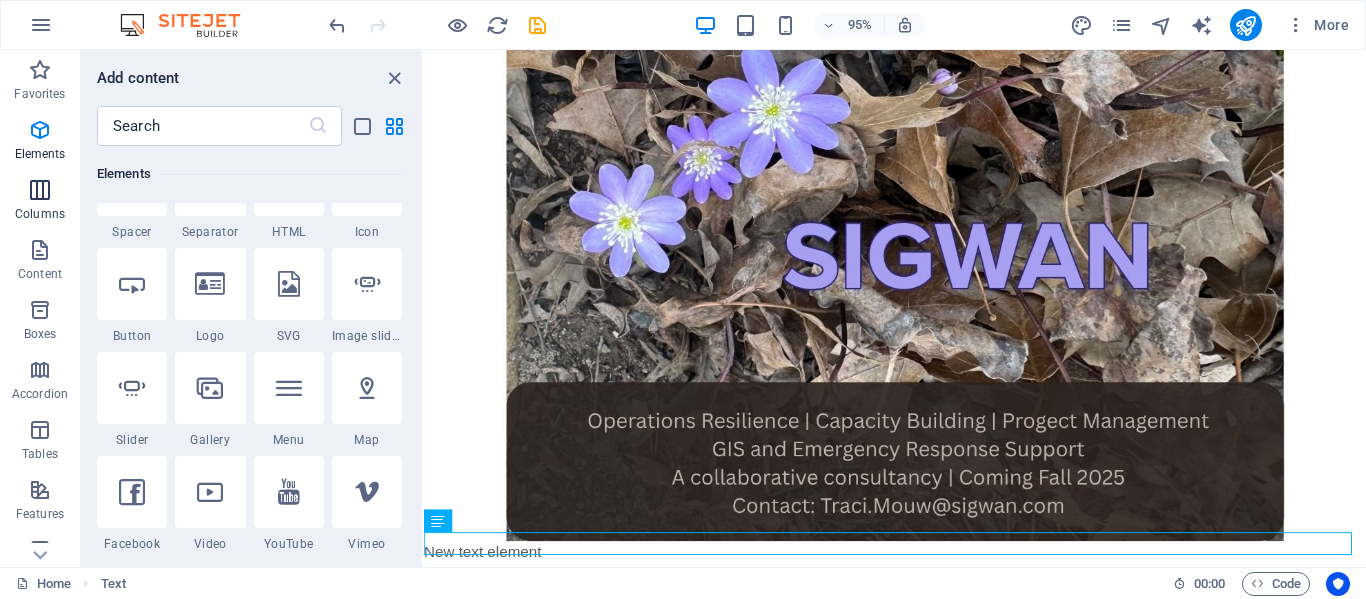 scroll, scrollTop: 990, scrollLeft: 0, axis: vertical 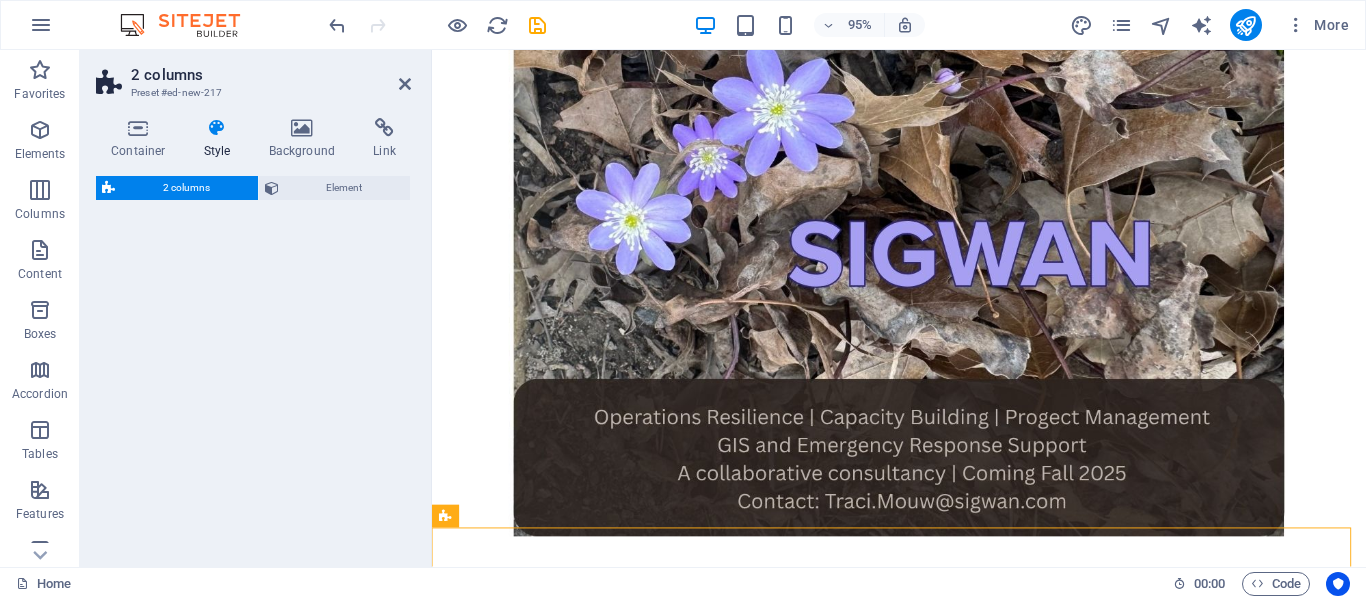 select on "rem" 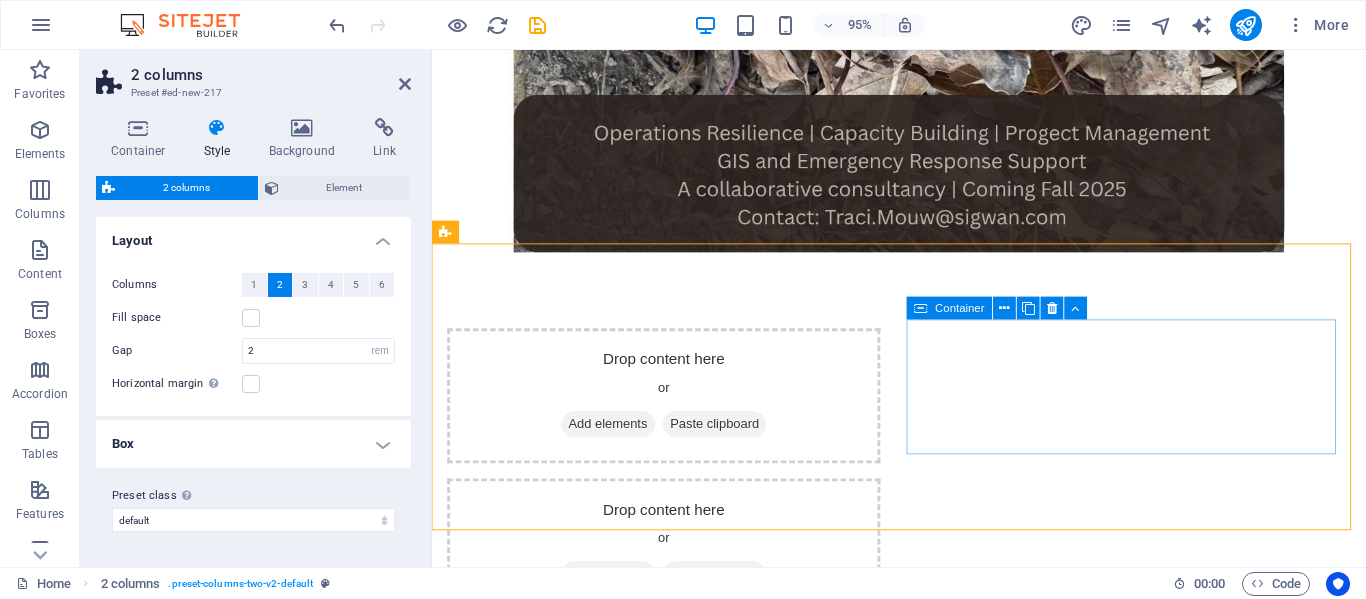 scroll, scrollTop: 343, scrollLeft: 0, axis: vertical 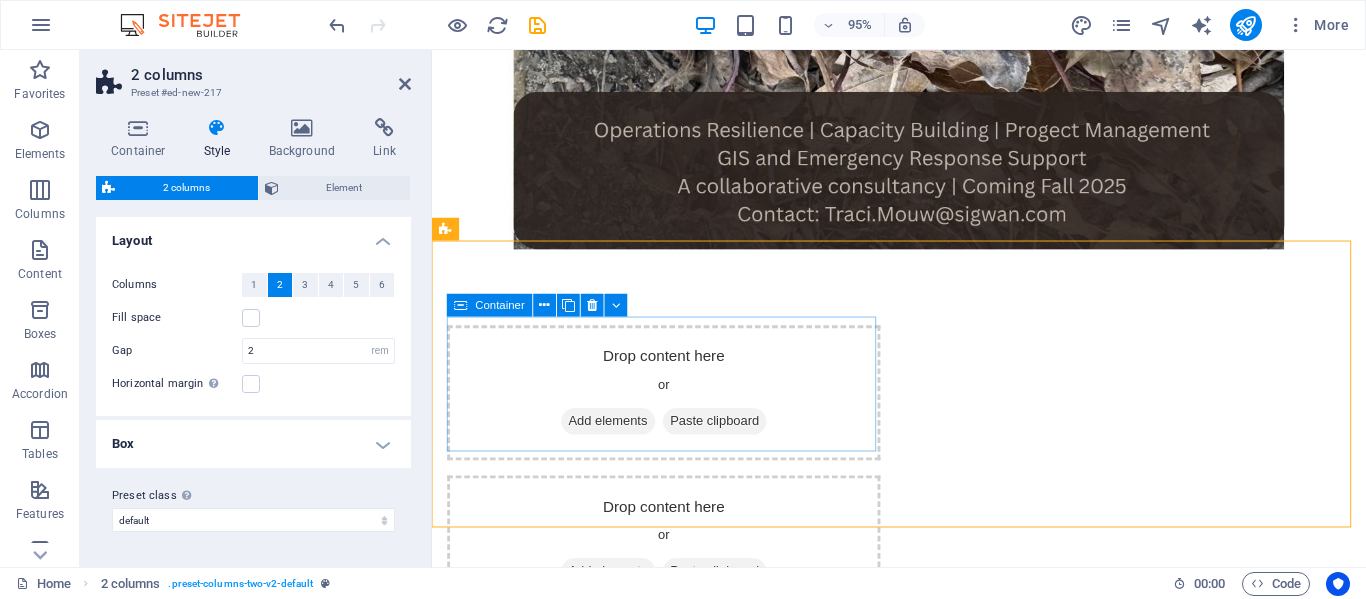 click on "Drop content here or  Add elements  Paste clipboard" at bounding box center [676, 411] 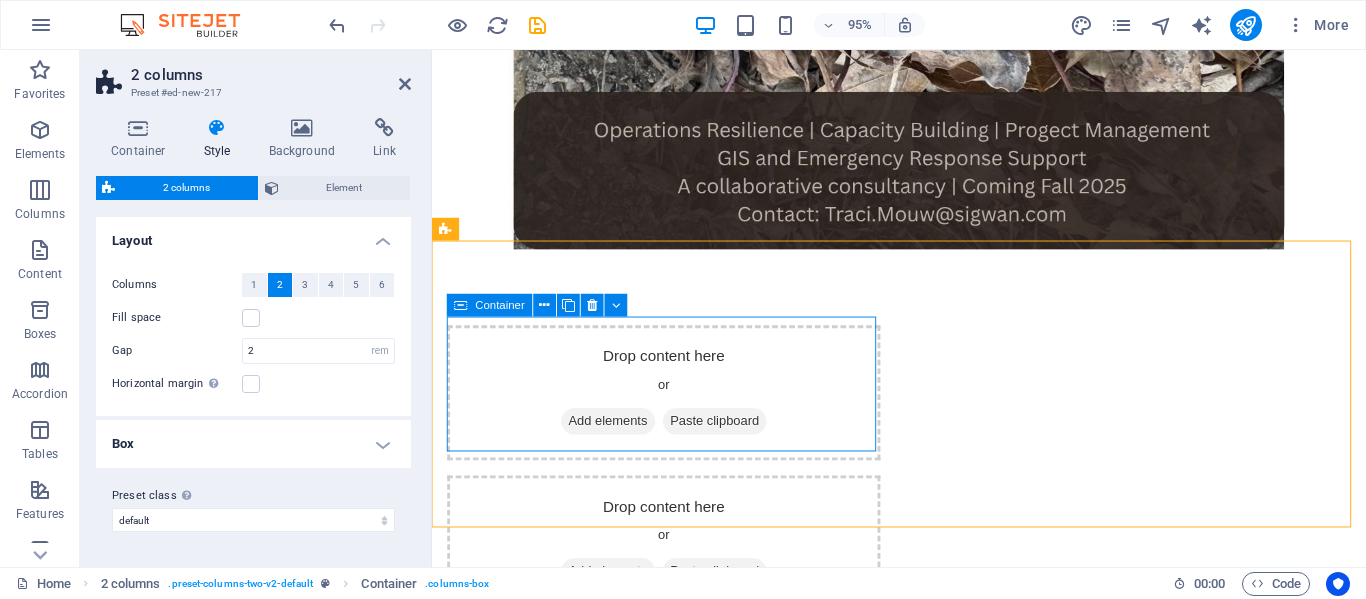 click on "Paste clipboard" at bounding box center (730, 441) 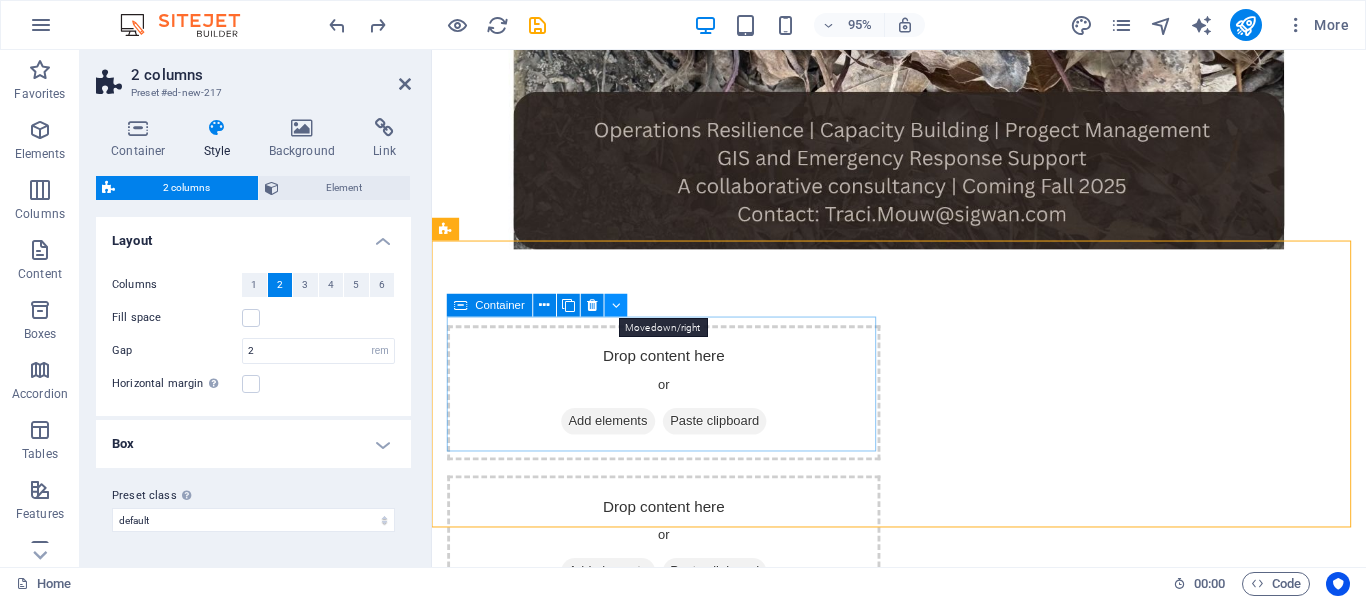 click at bounding box center (616, 306) 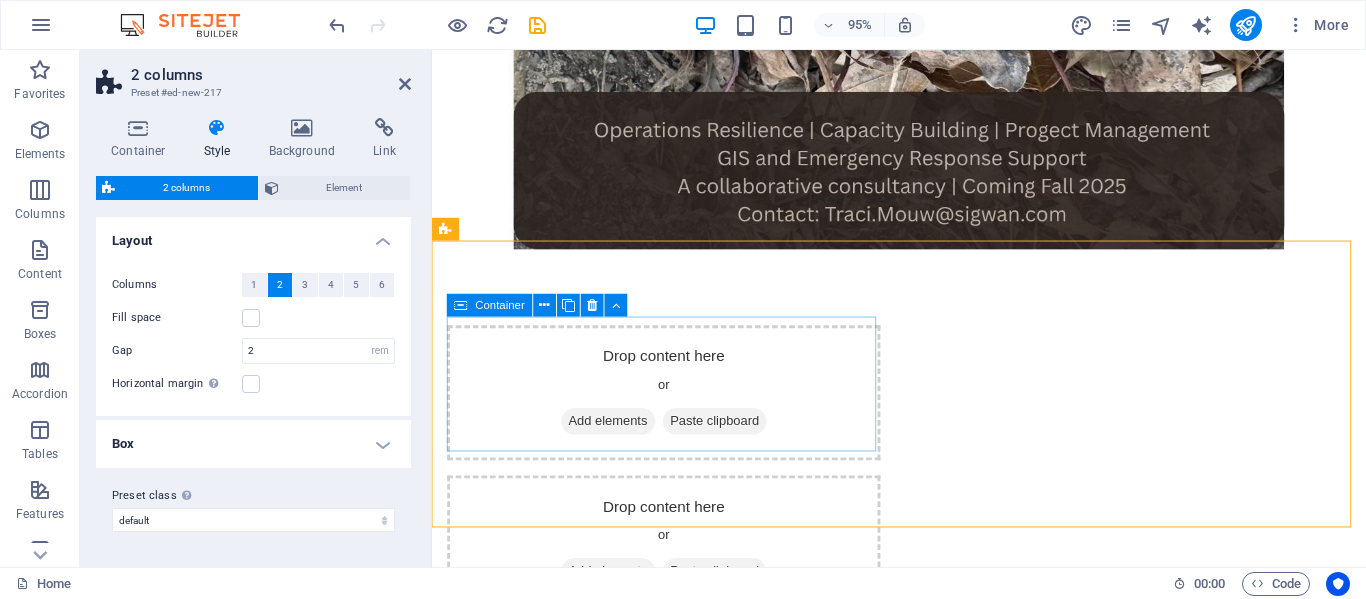 click on "Drop content here or  Add elements  Paste clipboard" at bounding box center [676, 411] 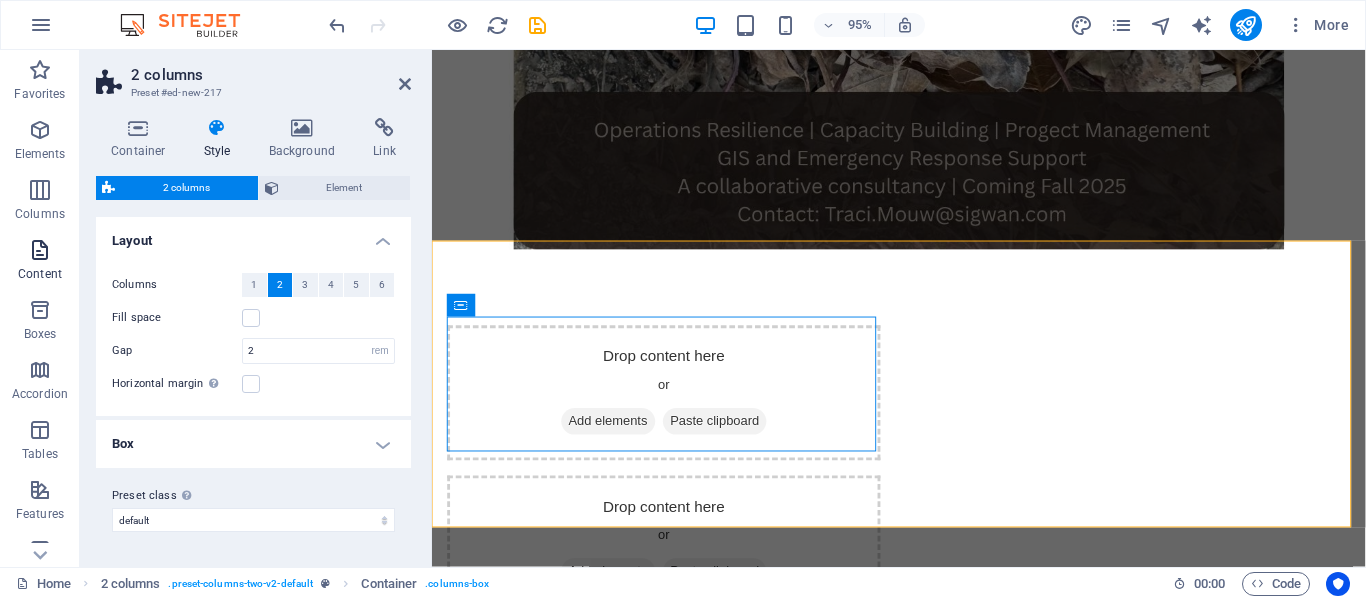 click on "Content" at bounding box center (40, 274) 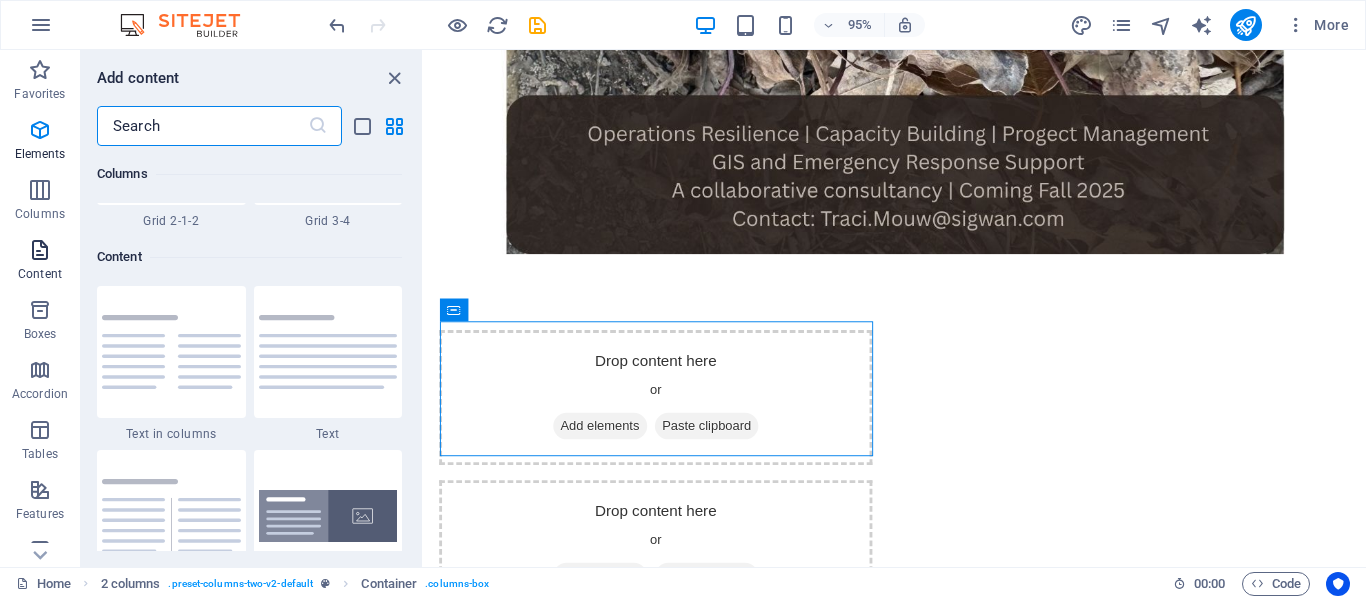 scroll, scrollTop: 3499, scrollLeft: 0, axis: vertical 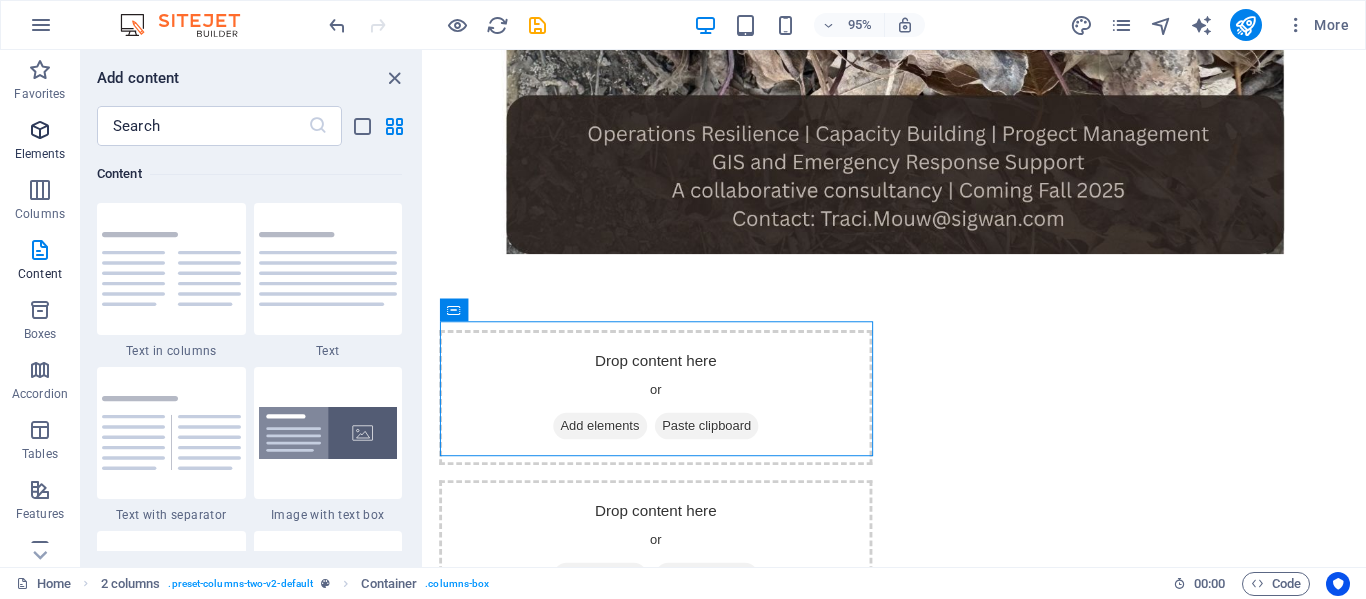 click on "Elements" at bounding box center [40, 142] 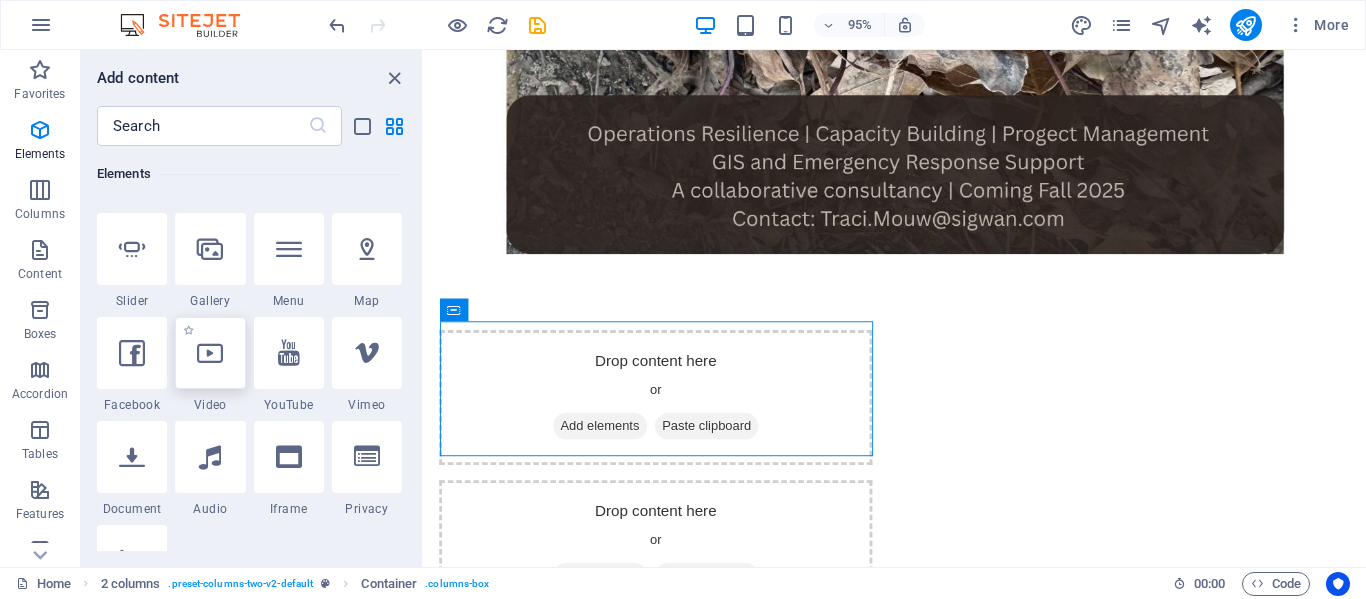 scroll, scrollTop: 516, scrollLeft: 0, axis: vertical 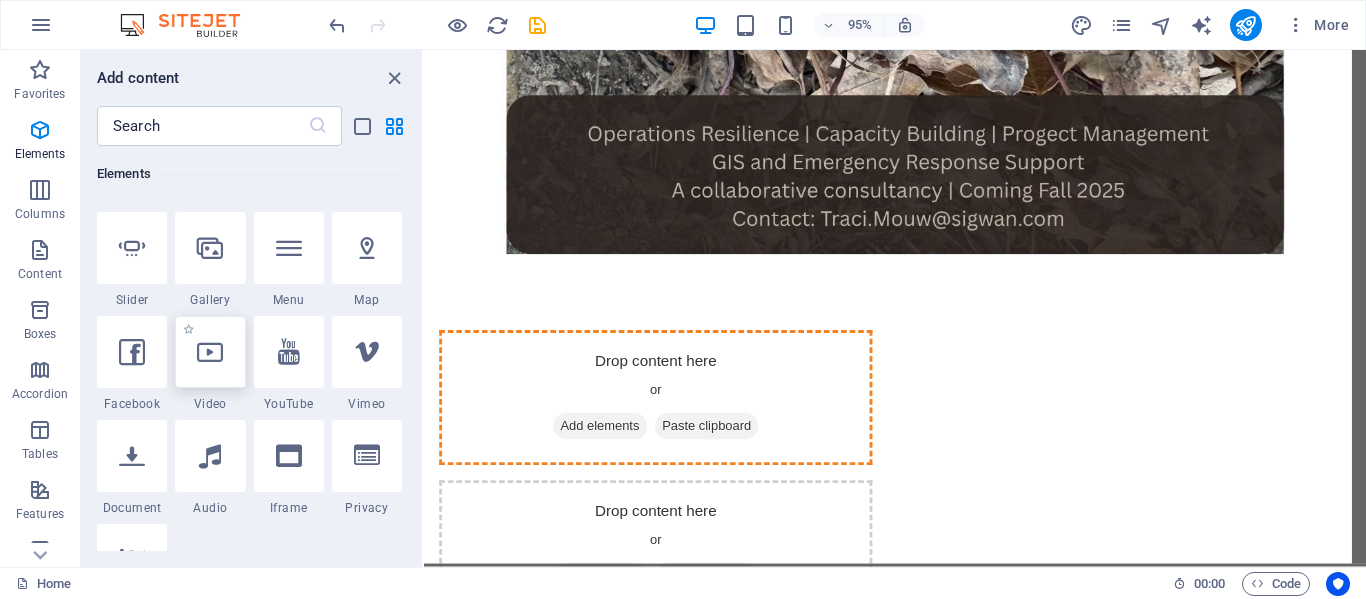 select on "%" 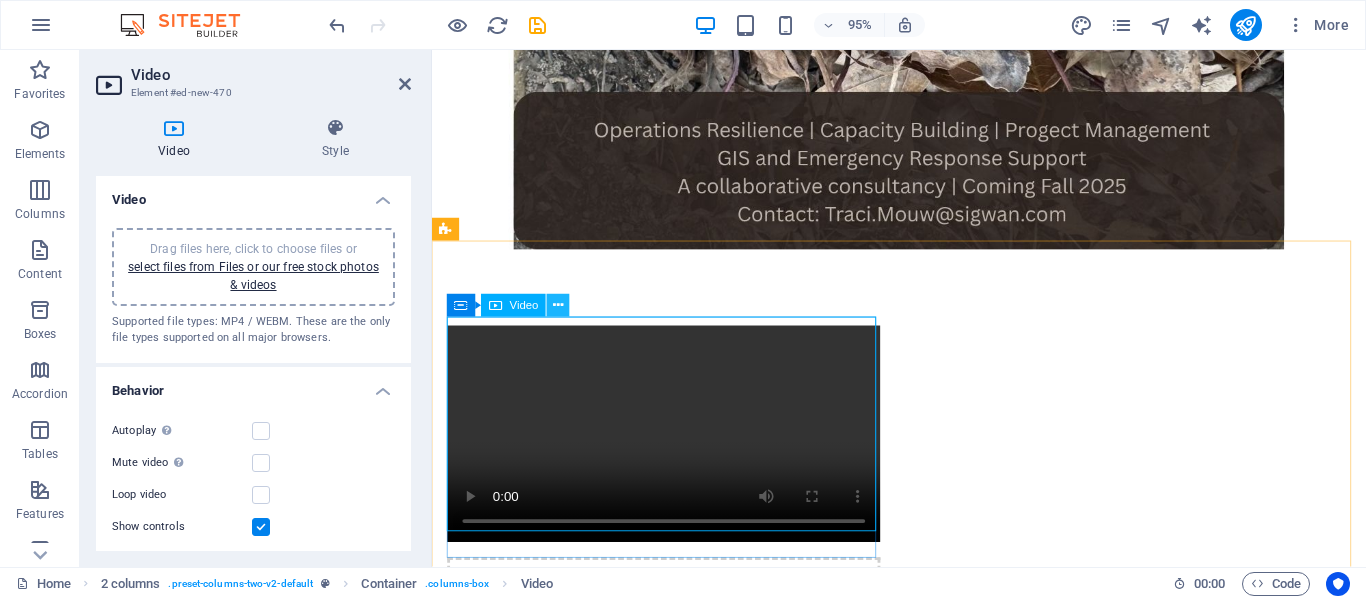 click at bounding box center [559, 306] 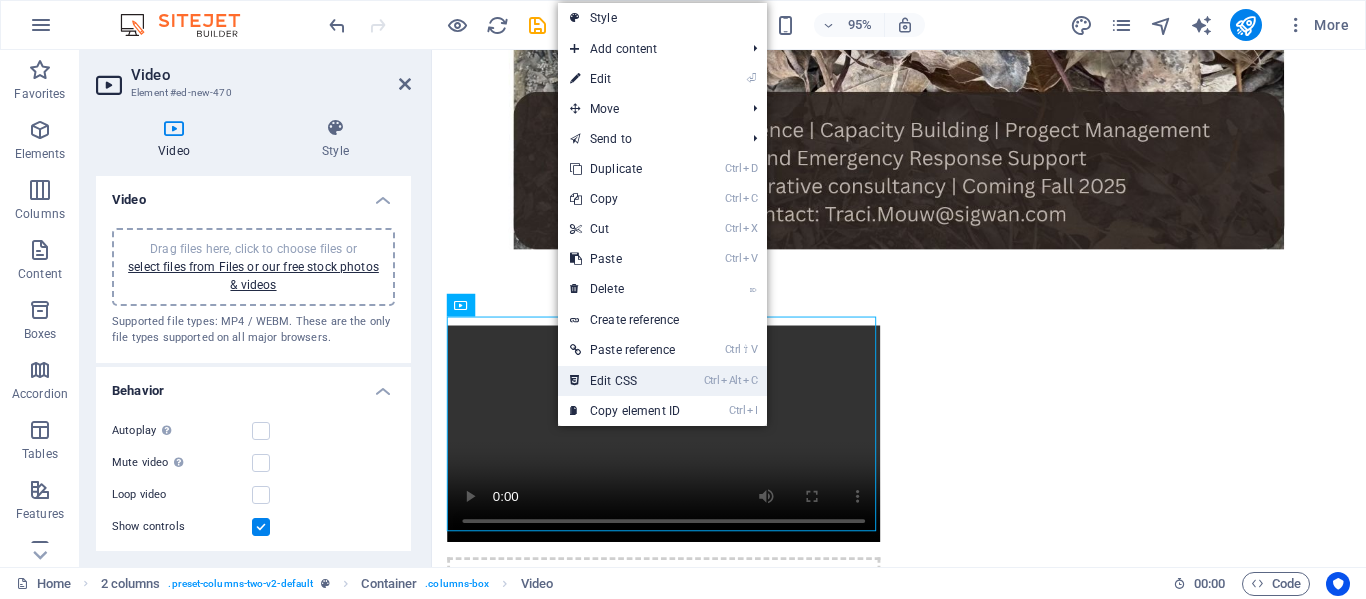 click on "Ctrl Alt C  Edit CSS" at bounding box center (625, 381) 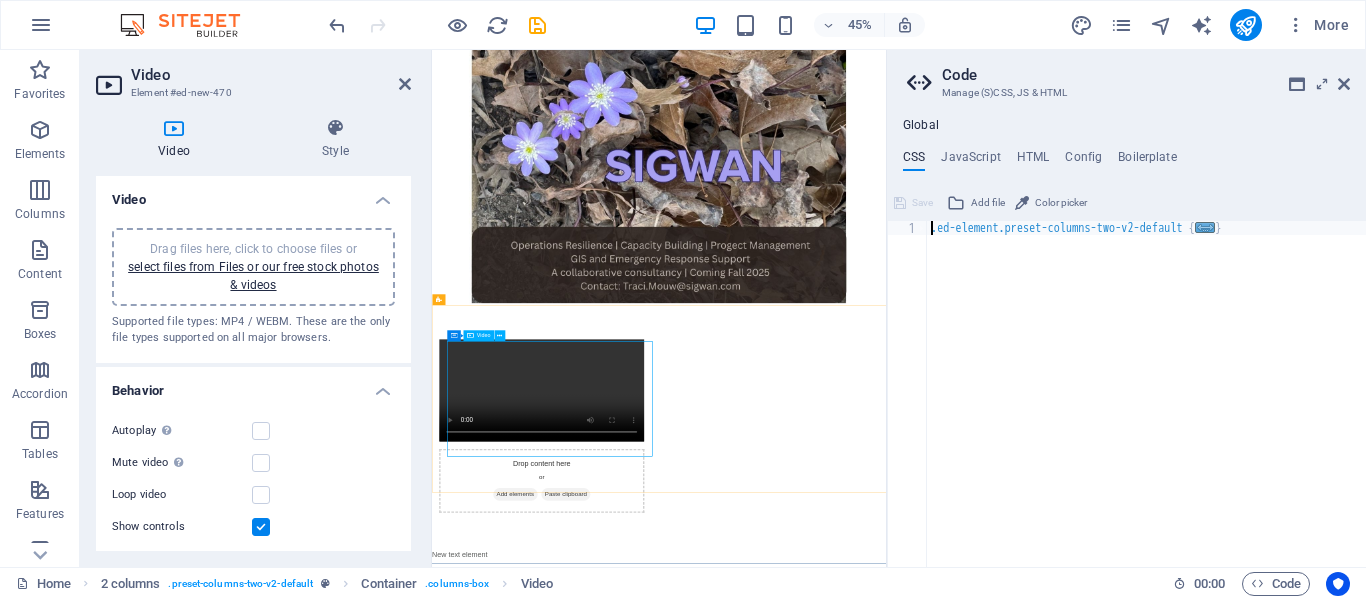 scroll, scrollTop: 0, scrollLeft: 0, axis: both 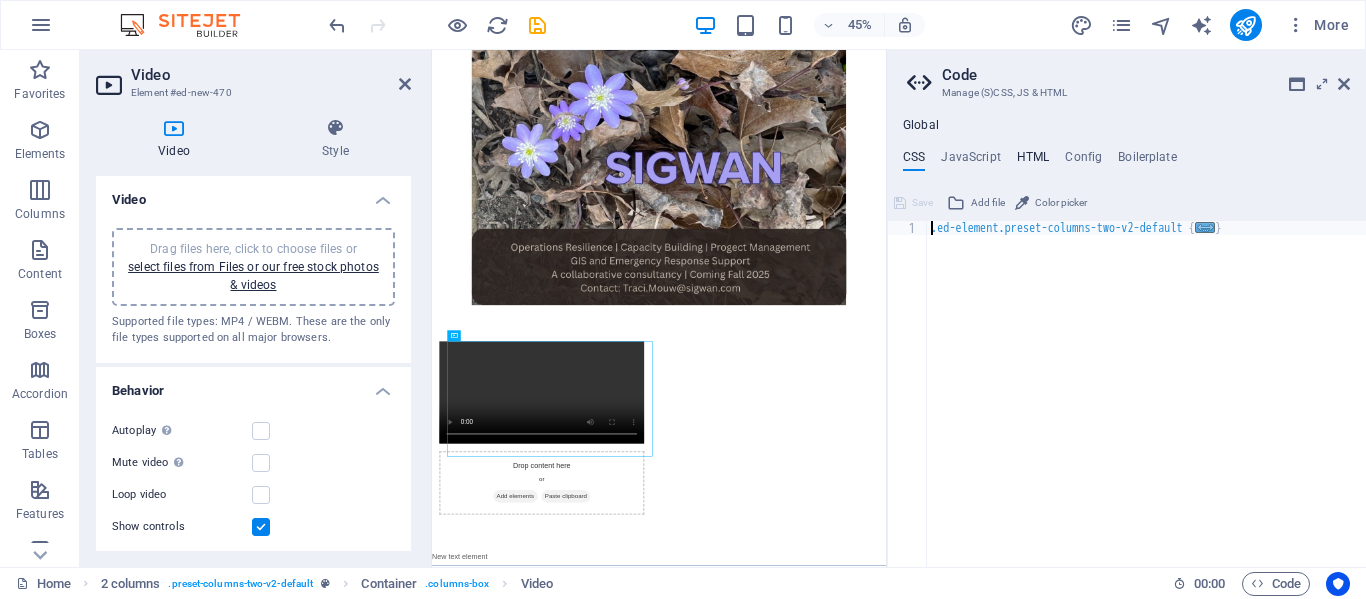 click on "HTML" at bounding box center [1033, 161] 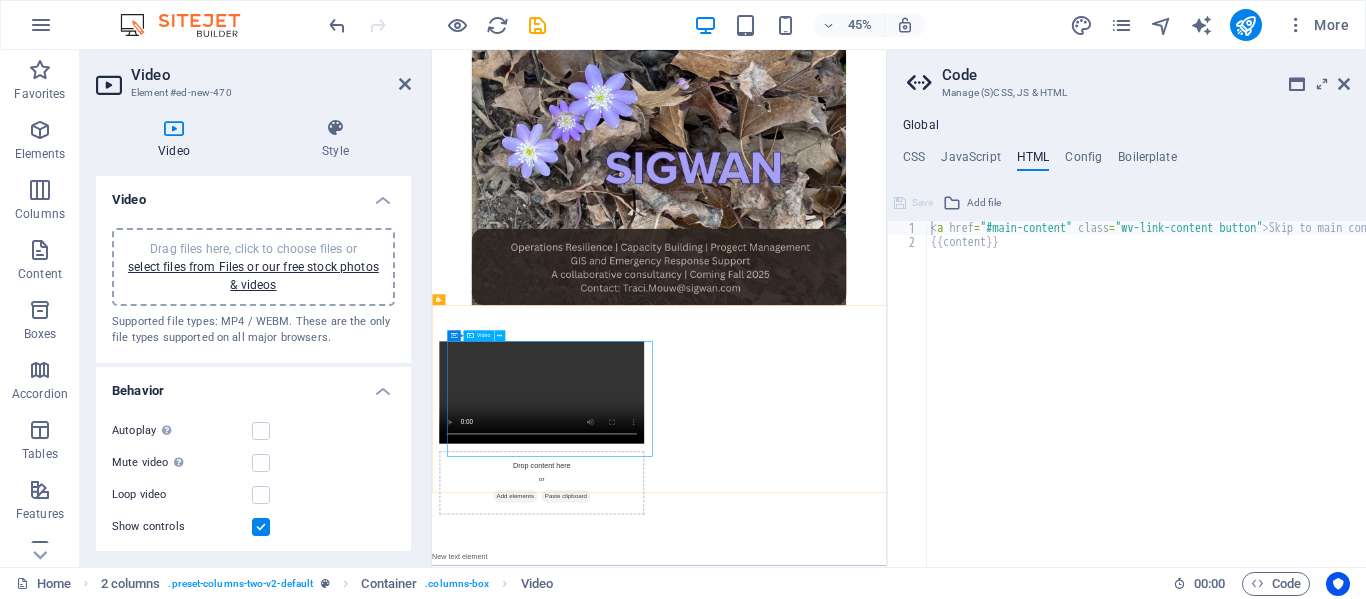 click at bounding box center [676, 811] 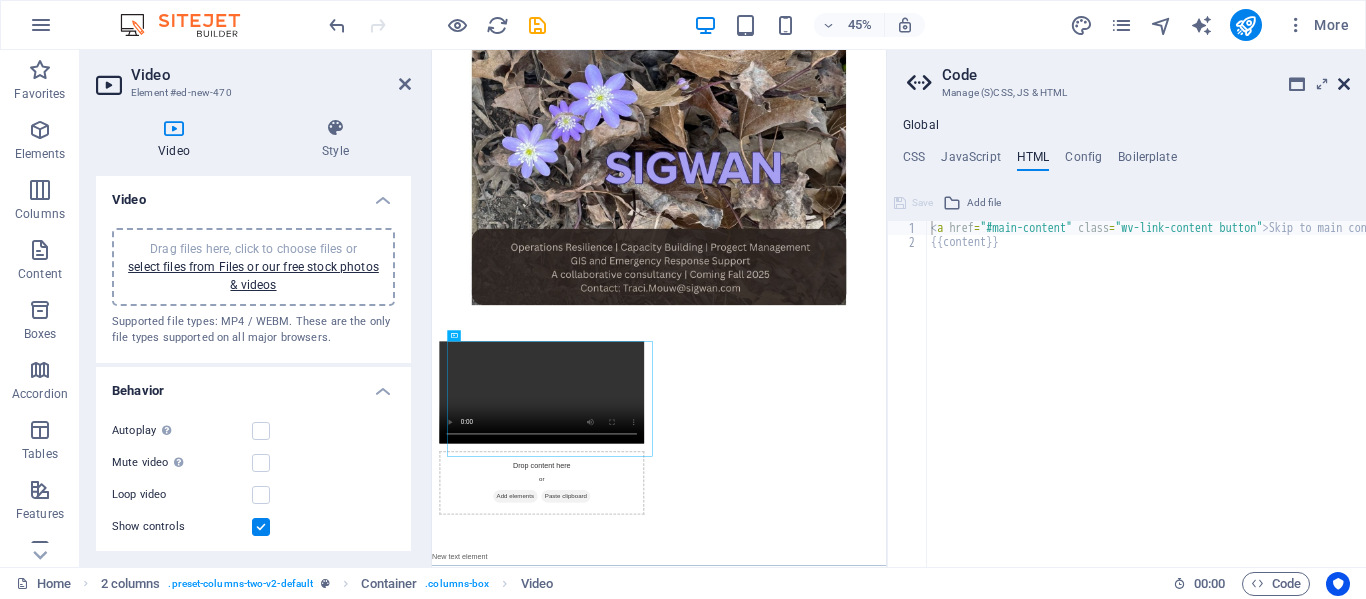 click at bounding box center (1344, 84) 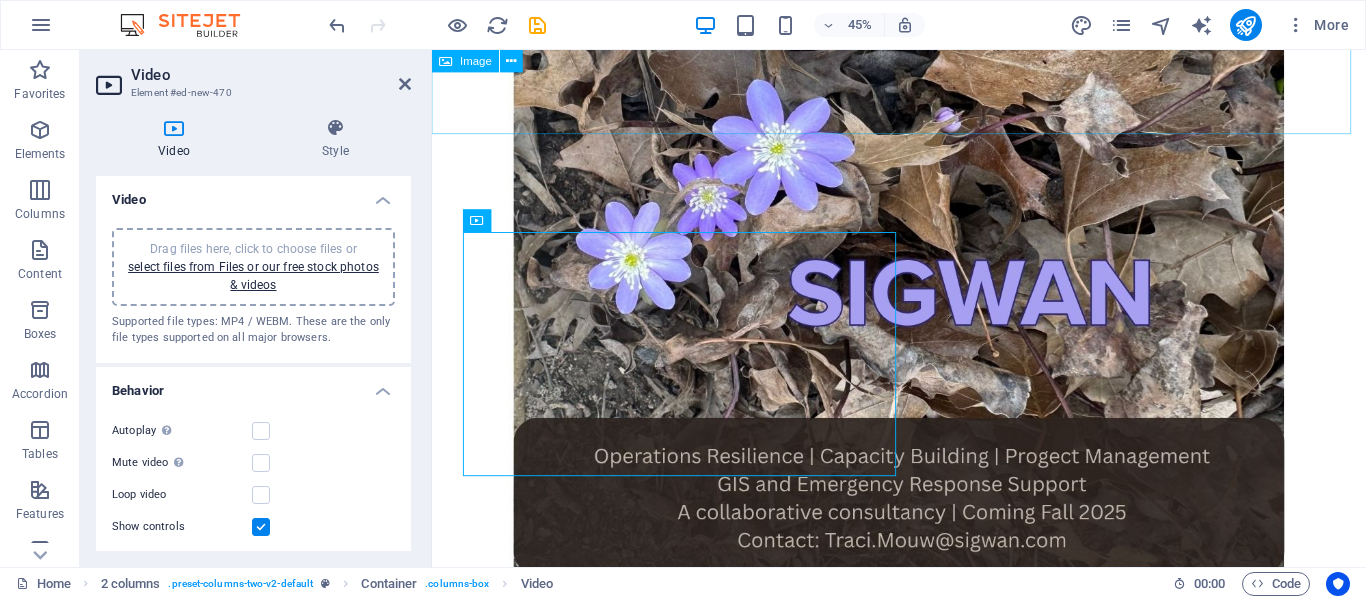scroll, scrollTop: 455, scrollLeft: 0, axis: vertical 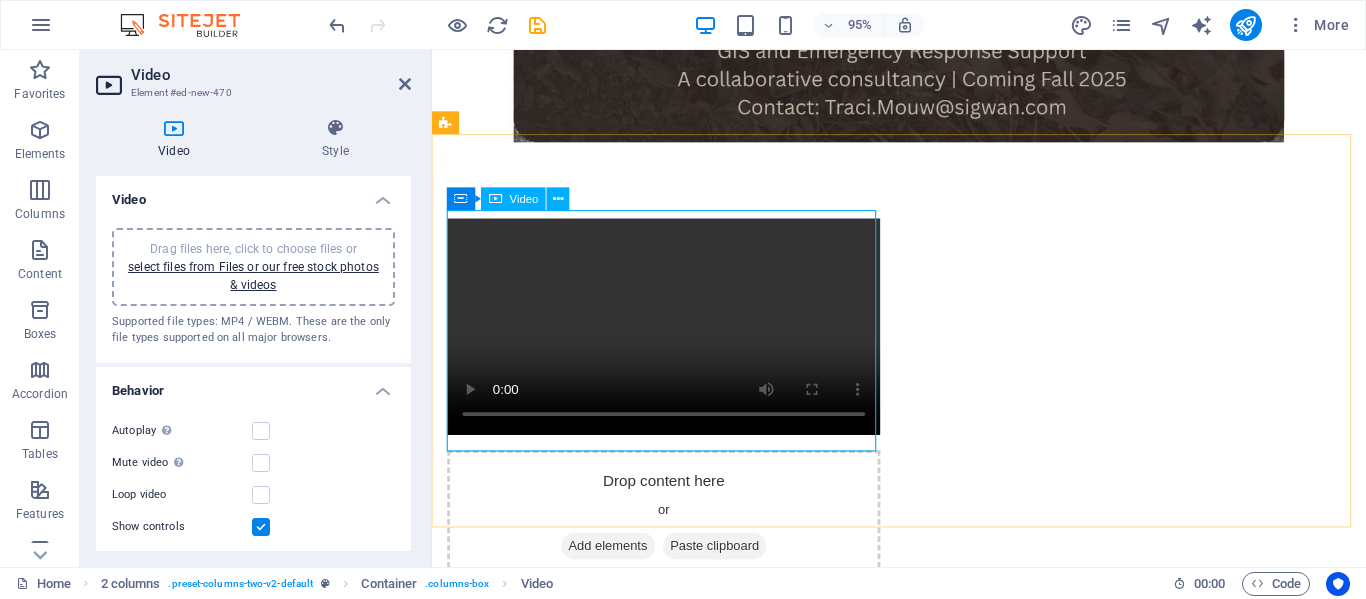 click at bounding box center [676, 342] 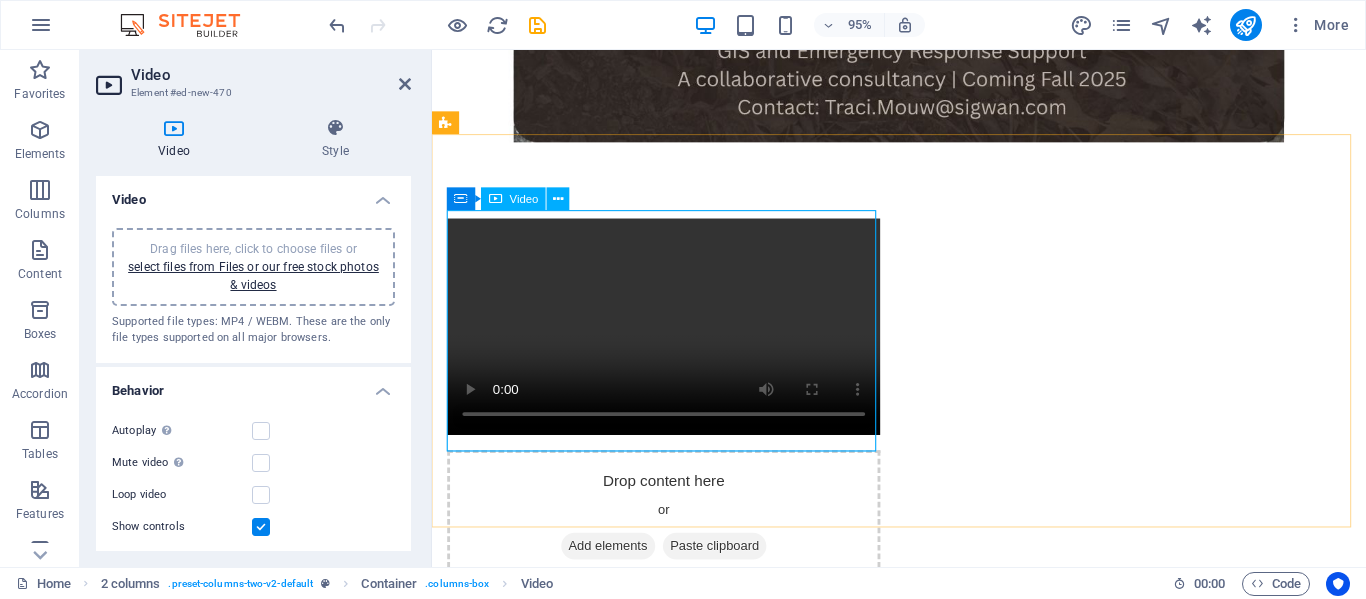 click at bounding box center [676, 342] 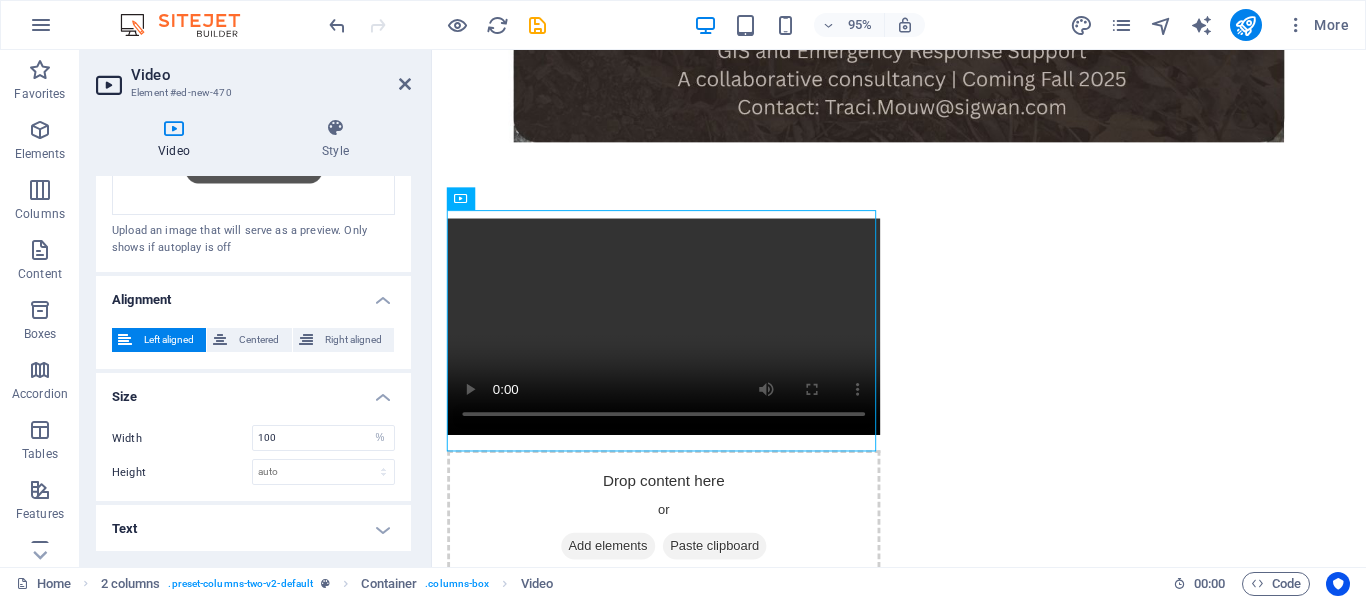 scroll, scrollTop: 0, scrollLeft: 0, axis: both 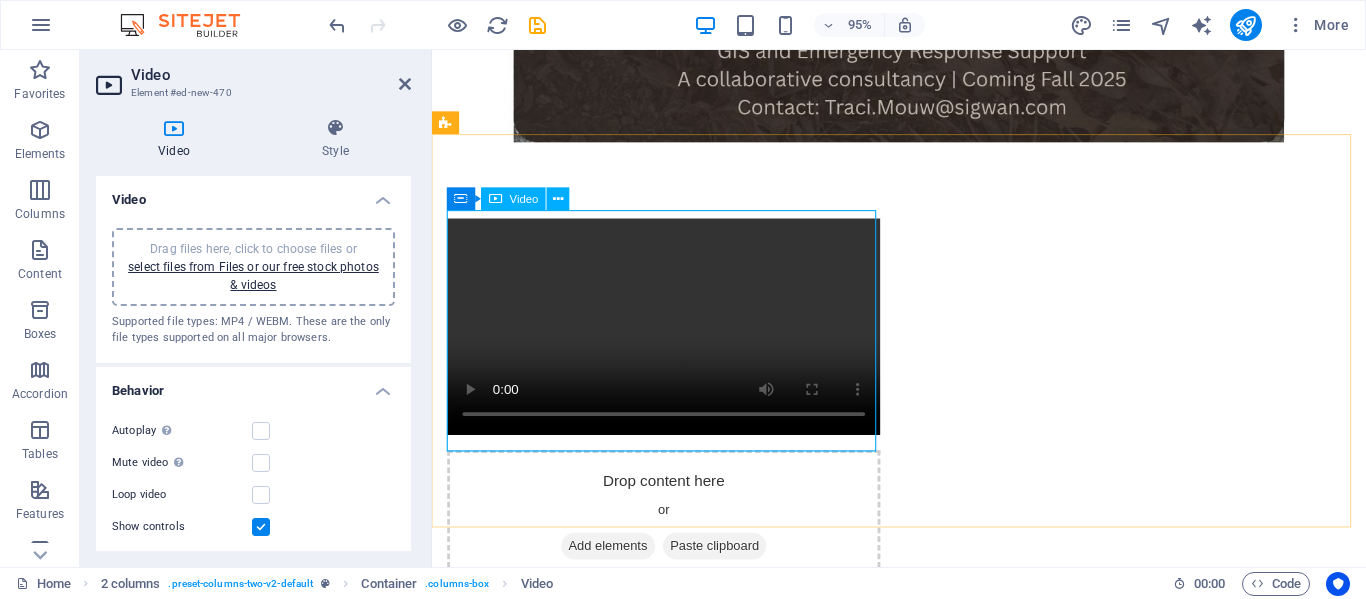 click at bounding box center (676, 342) 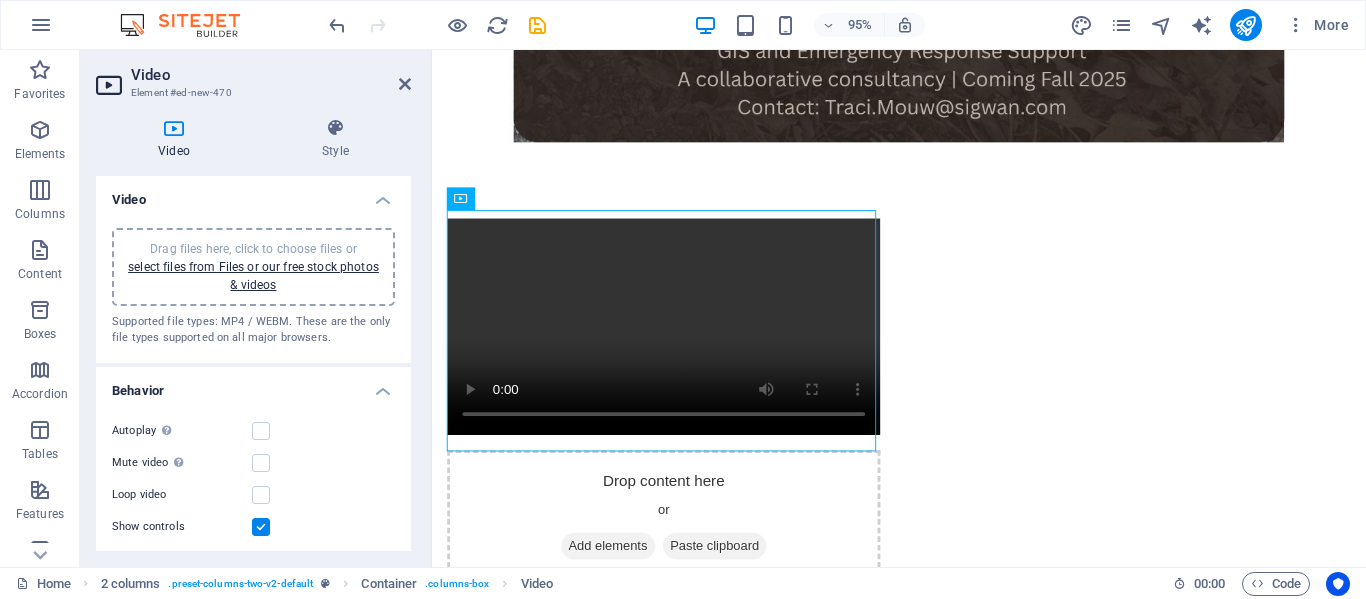 click on "Drag files here, click to choose files or select files from Files or our free stock photos & videos" at bounding box center (253, 267) 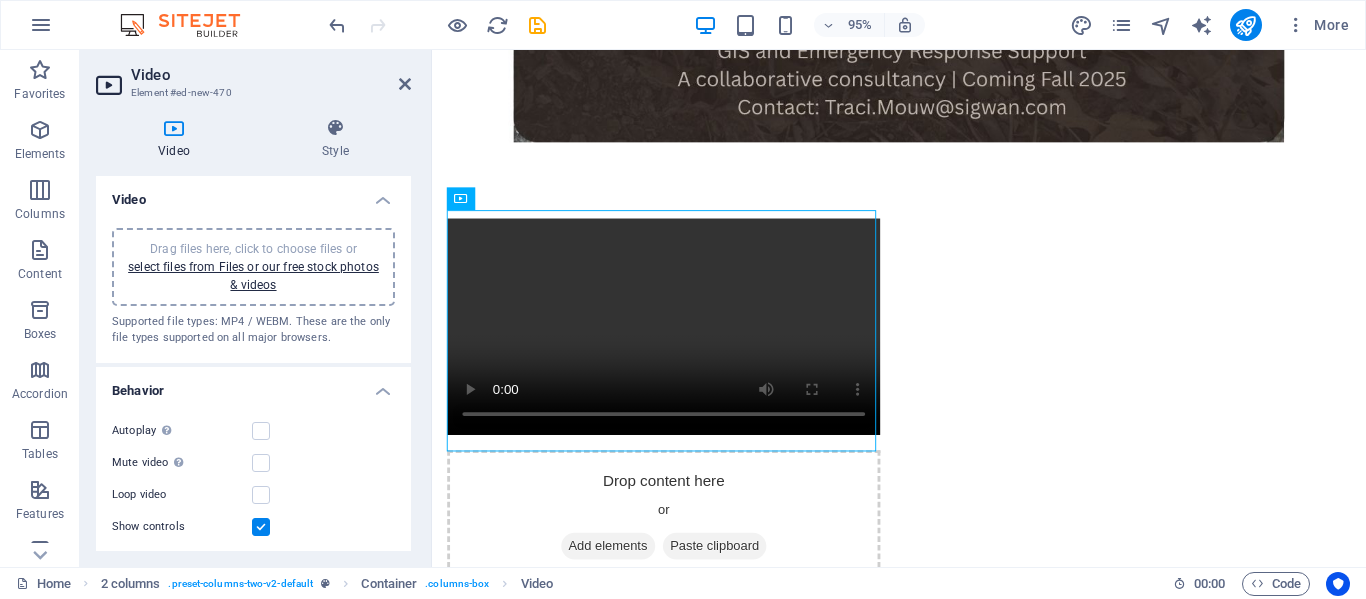 click on "Video" at bounding box center [271, 75] 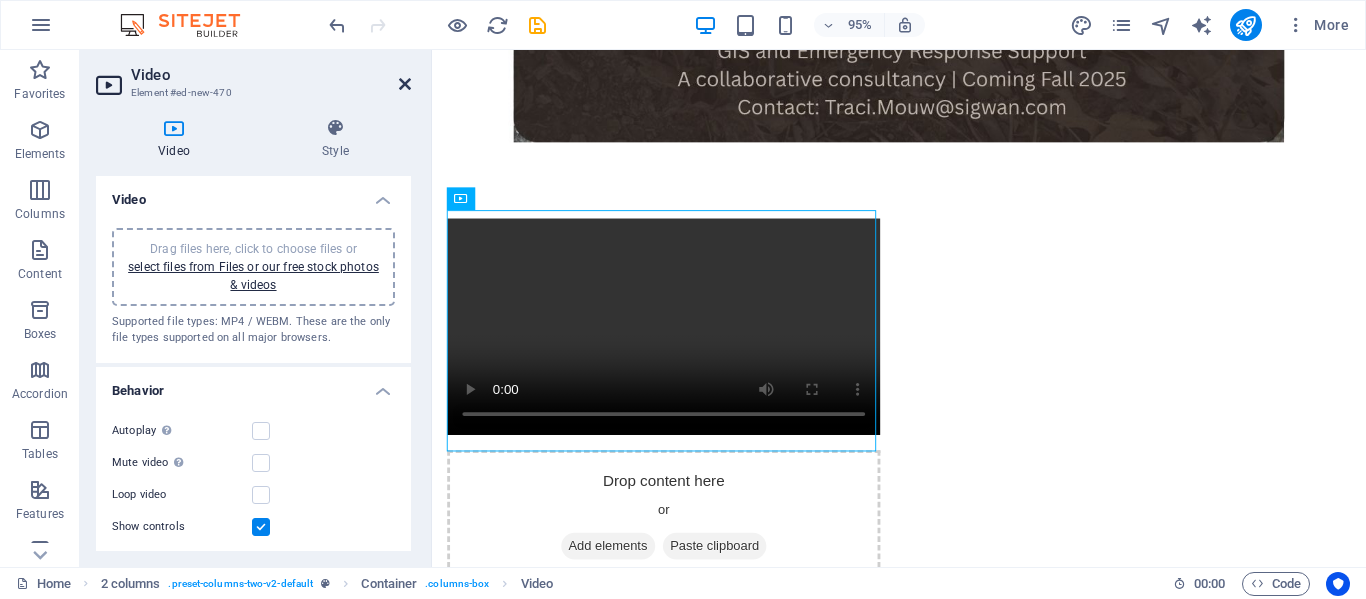 click at bounding box center (405, 84) 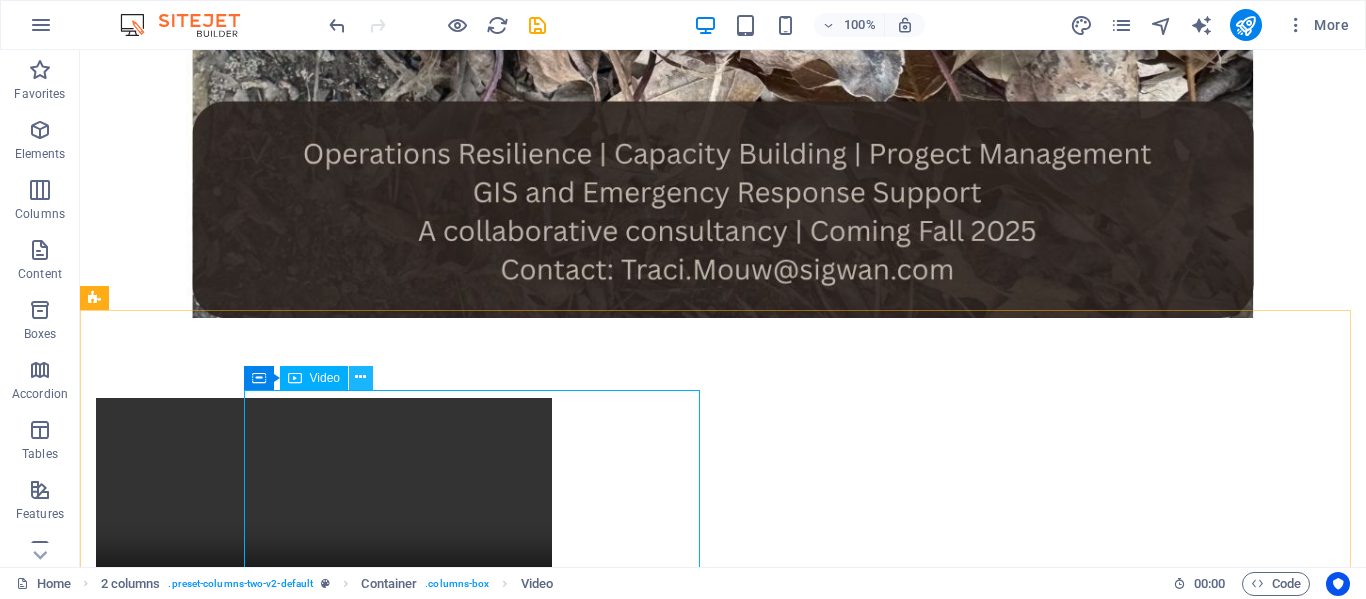 click at bounding box center [361, 378] 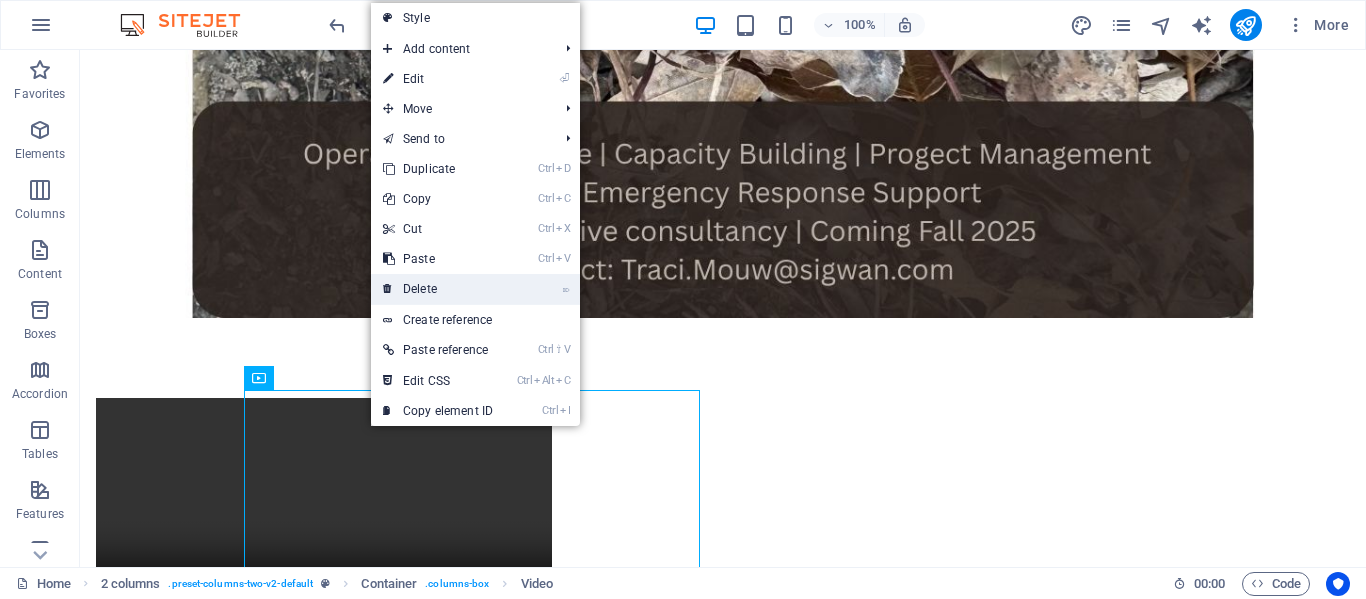 click on "⌦  Delete" at bounding box center [438, 289] 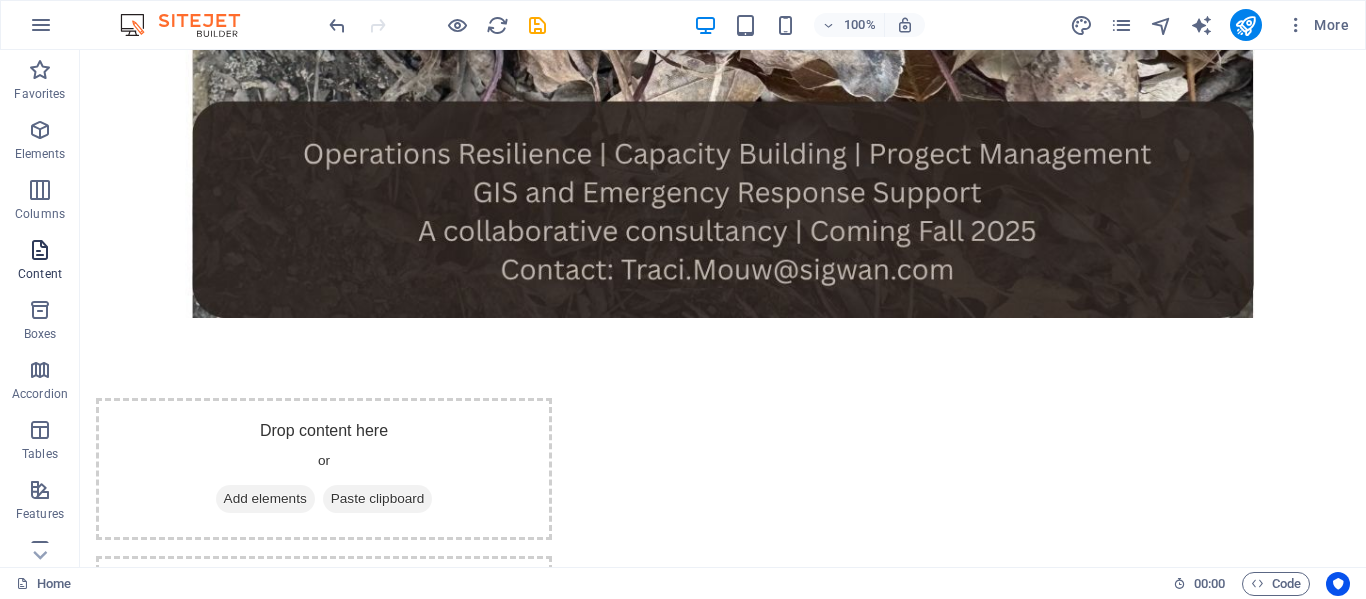 click on "Content" at bounding box center (40, 262) 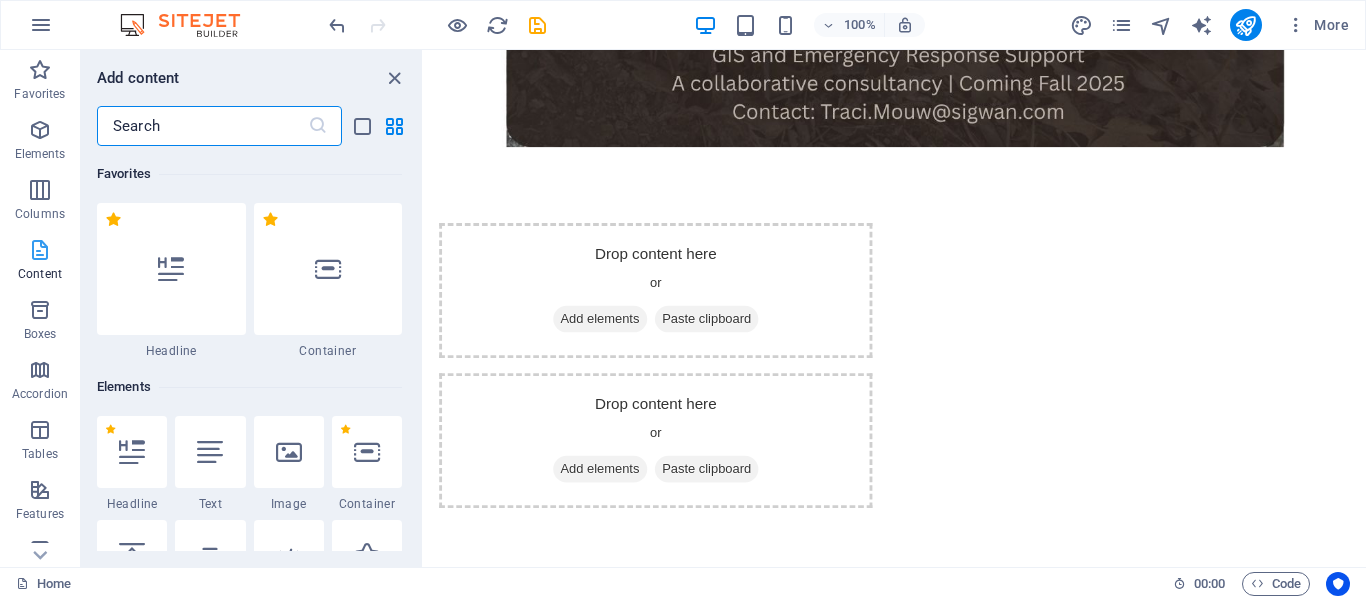 scroll, scrollTop: 348, scrollLeft: 0, axis: vertical 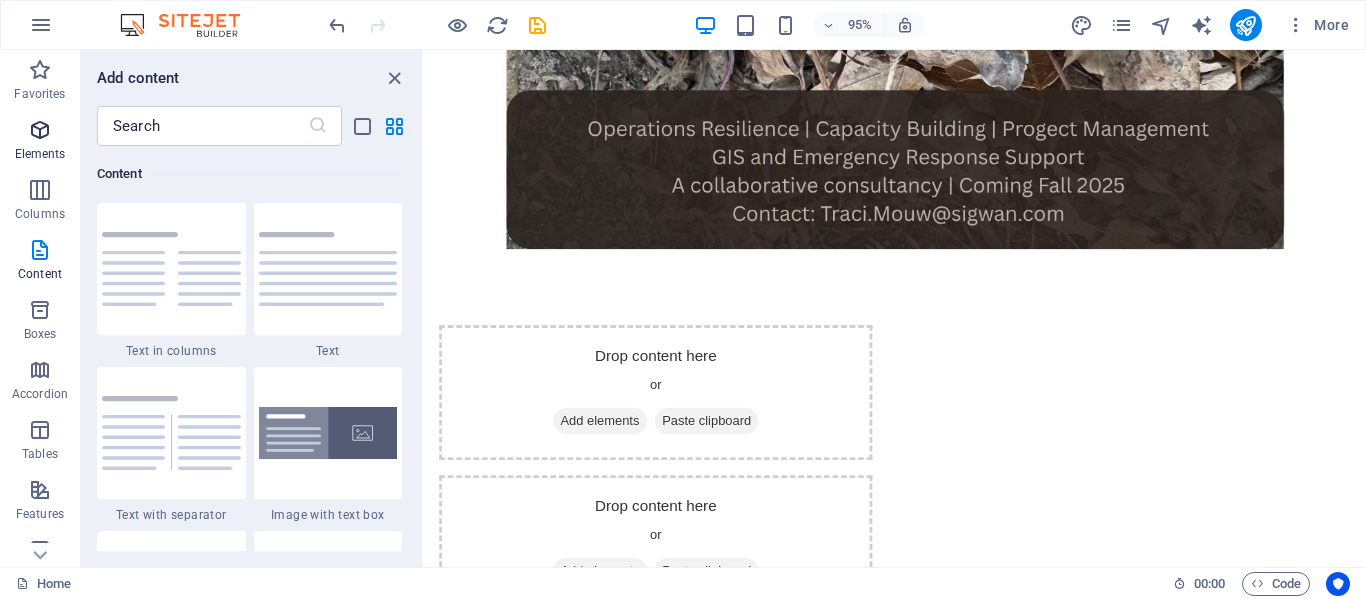 click at bounding box center (40, 130) 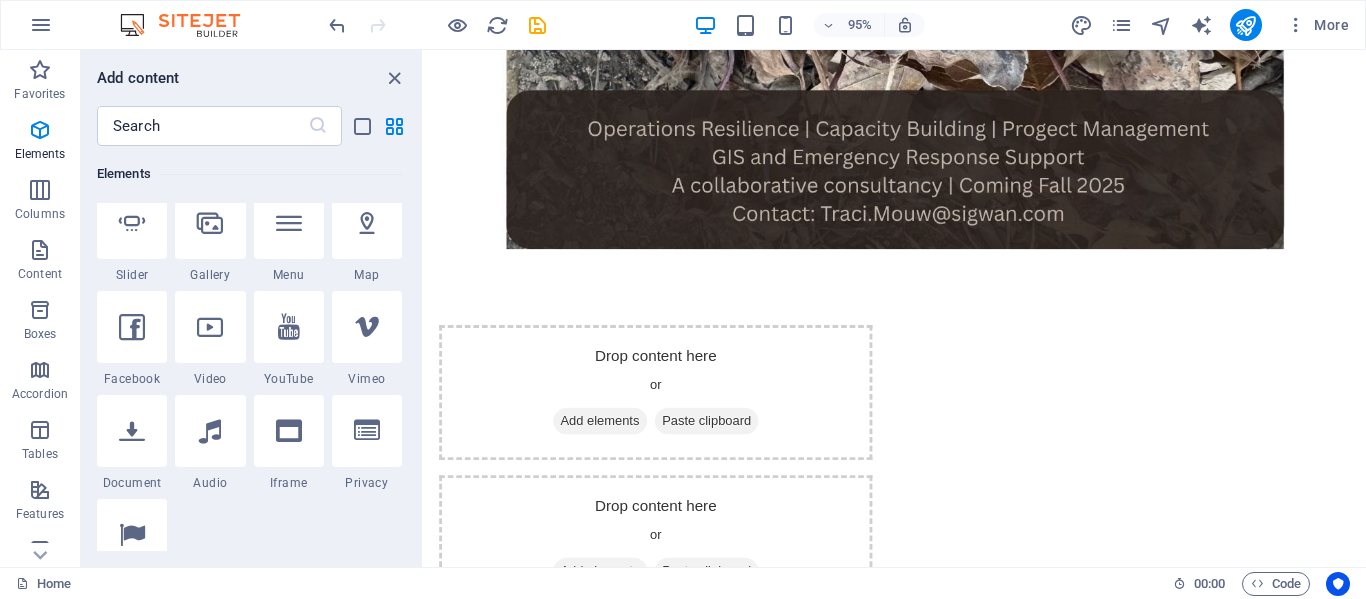 scroll, scrollTop: 548, scrollLeft: 0, axis: vertical 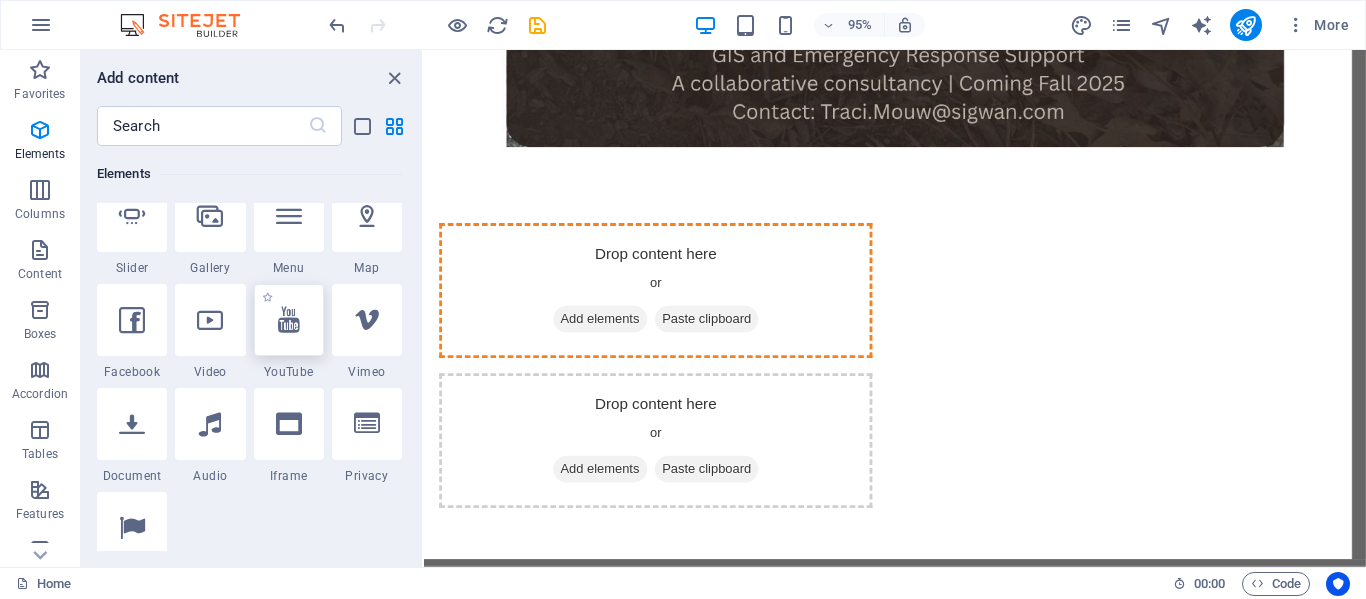 select on "ar16_9" 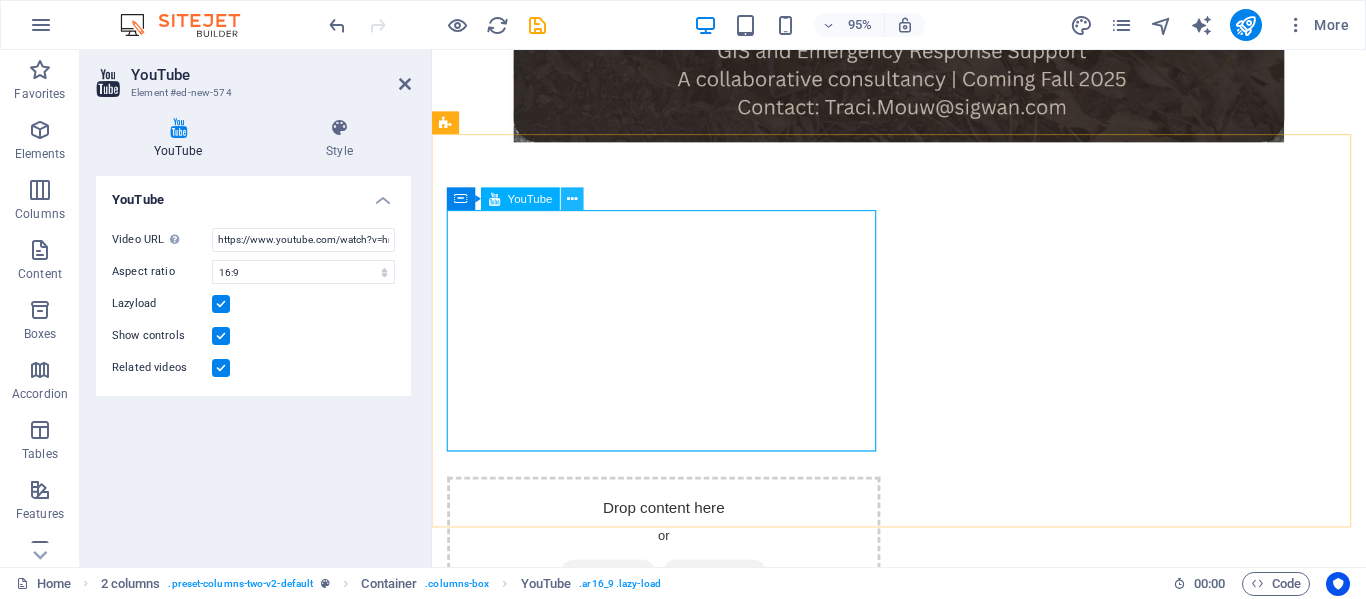 click at bounding box center [573, 199] 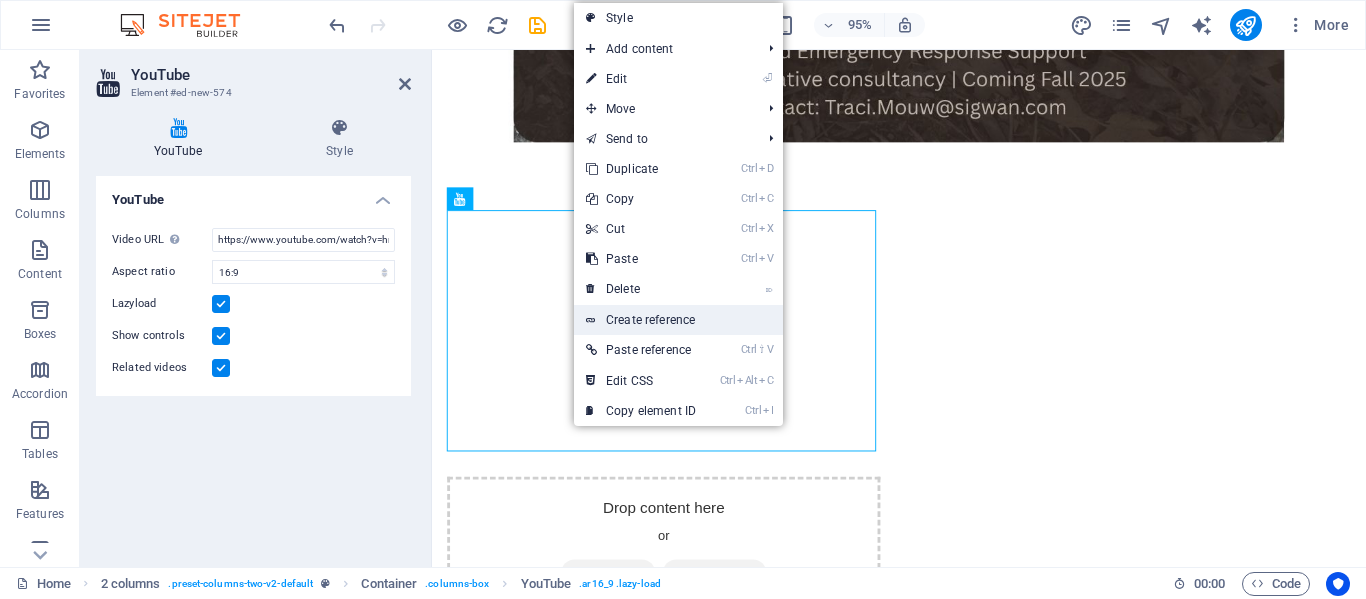 click on "Create reference" at bounding box center [678, 320] 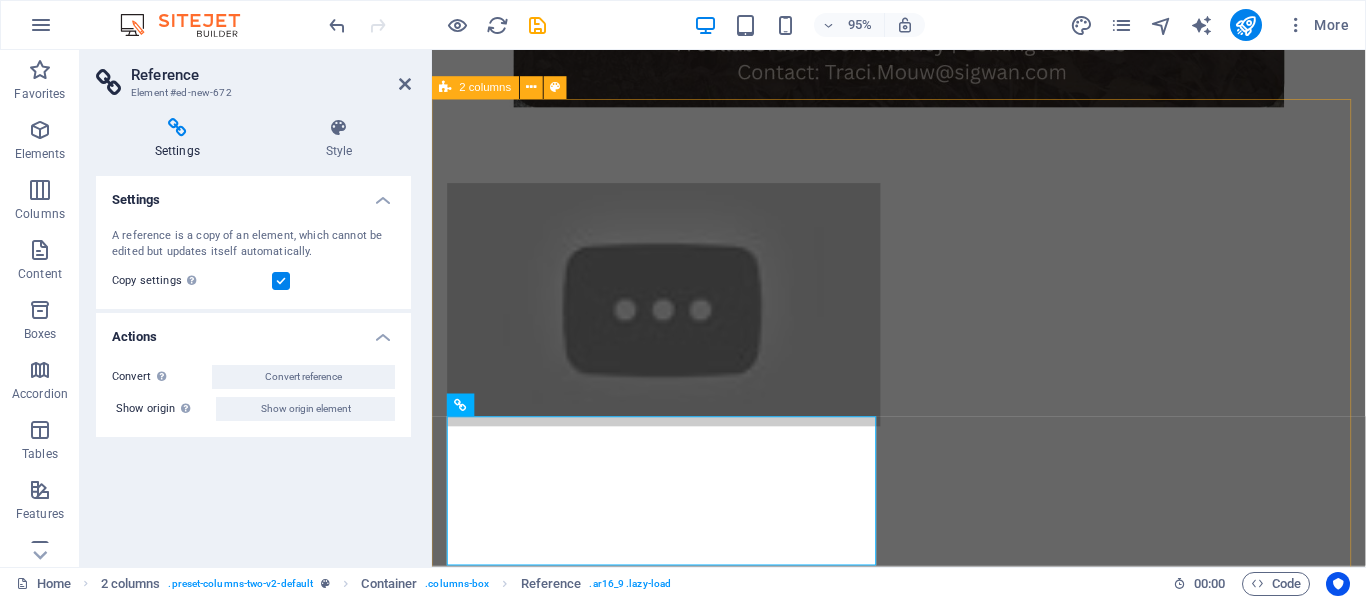scroll, scrollTop: 491, scrollLeft: 0, axis: vertical 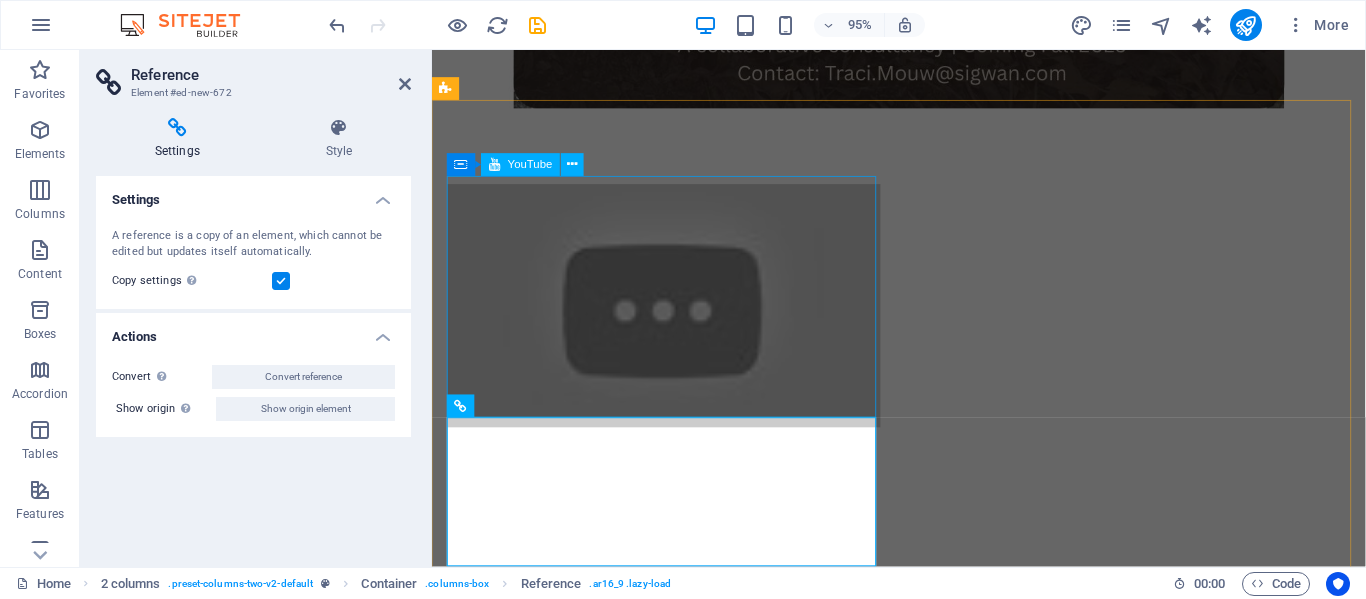 click at bounding box center [676, 320] 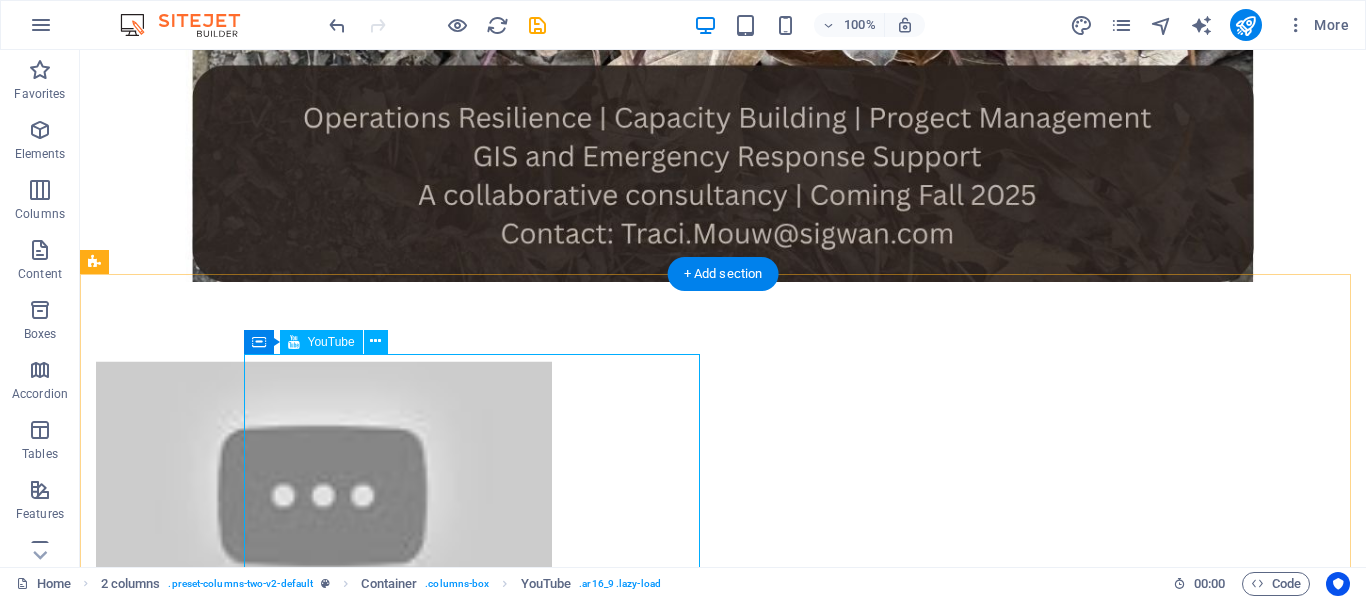 click at bounding box center (324, 490) 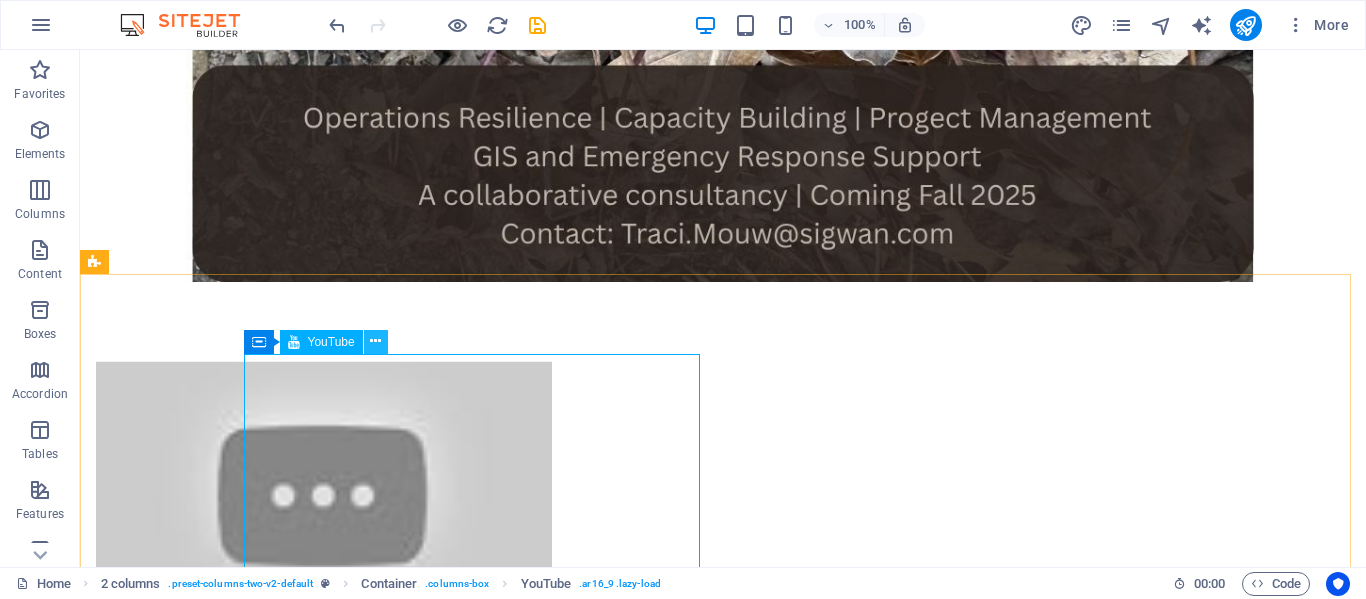 click at bounding box center [375, 341] 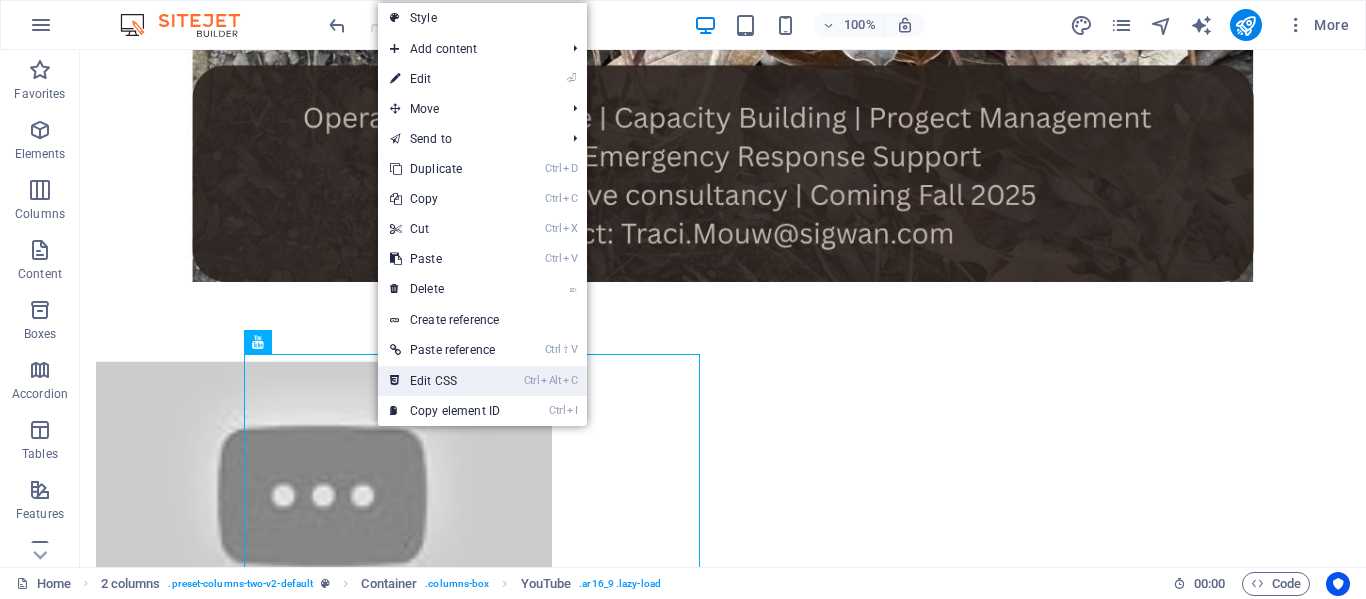 click on "Ctrl Alt C  Edit CSS" at bounding box center [445, 381] 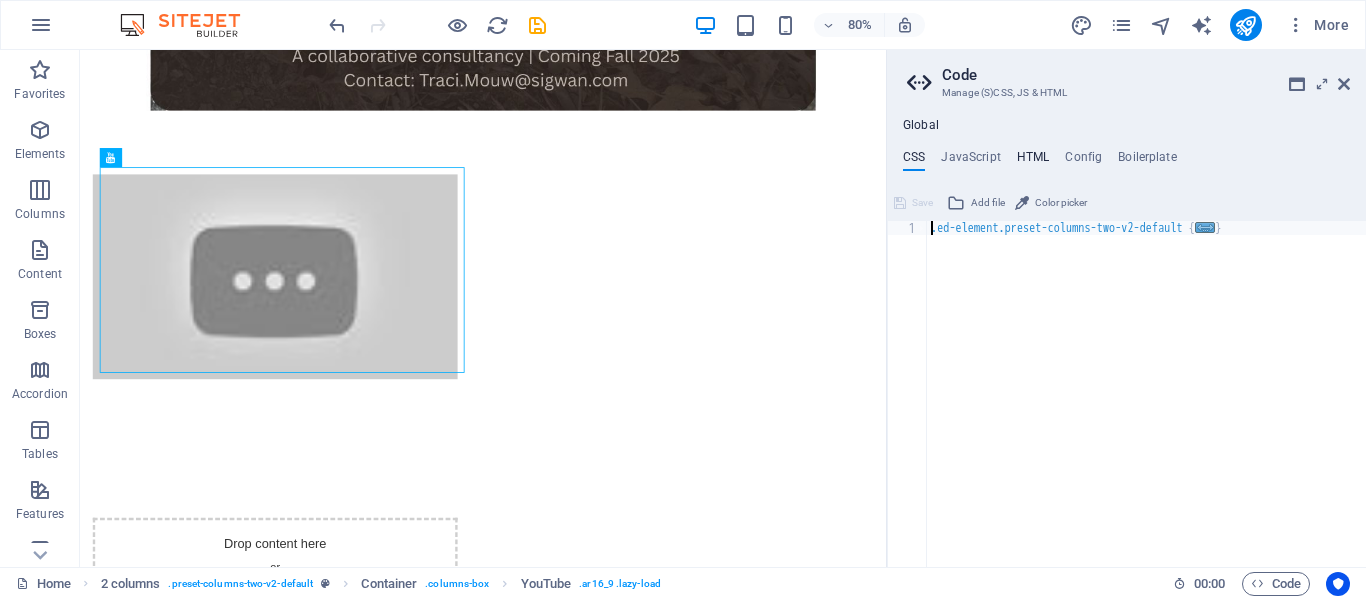 click on "HTML" at bounding box center [1033, 161] 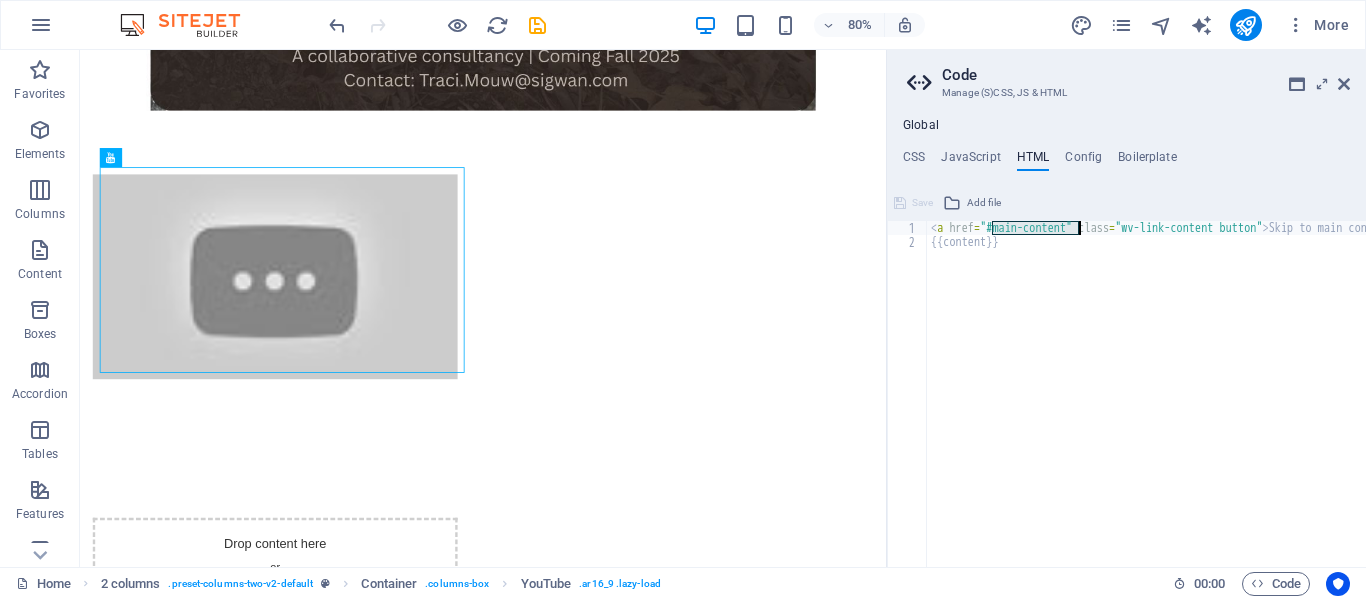 drag, startPoint x: 993, startPoint y: 229, endPoint x: 1077, endPoint y: 233, distance: 84.095184 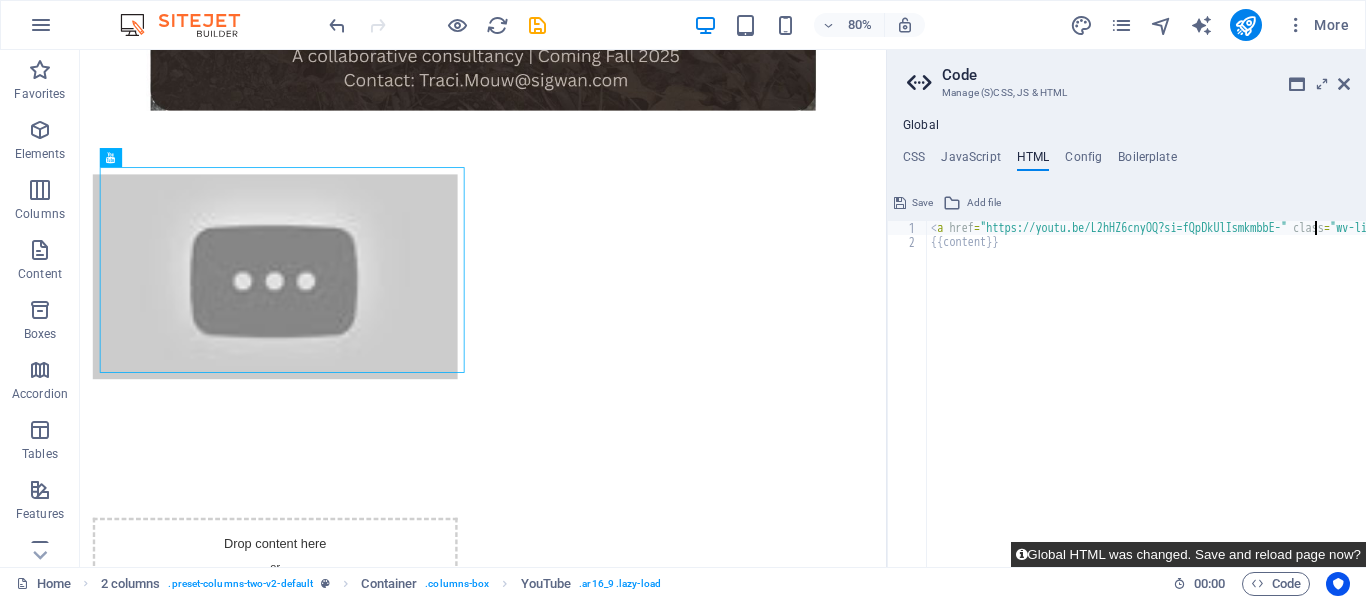 click on "Global HTML was changed. Save and reload page now?" at bounding box center [1188, 554] 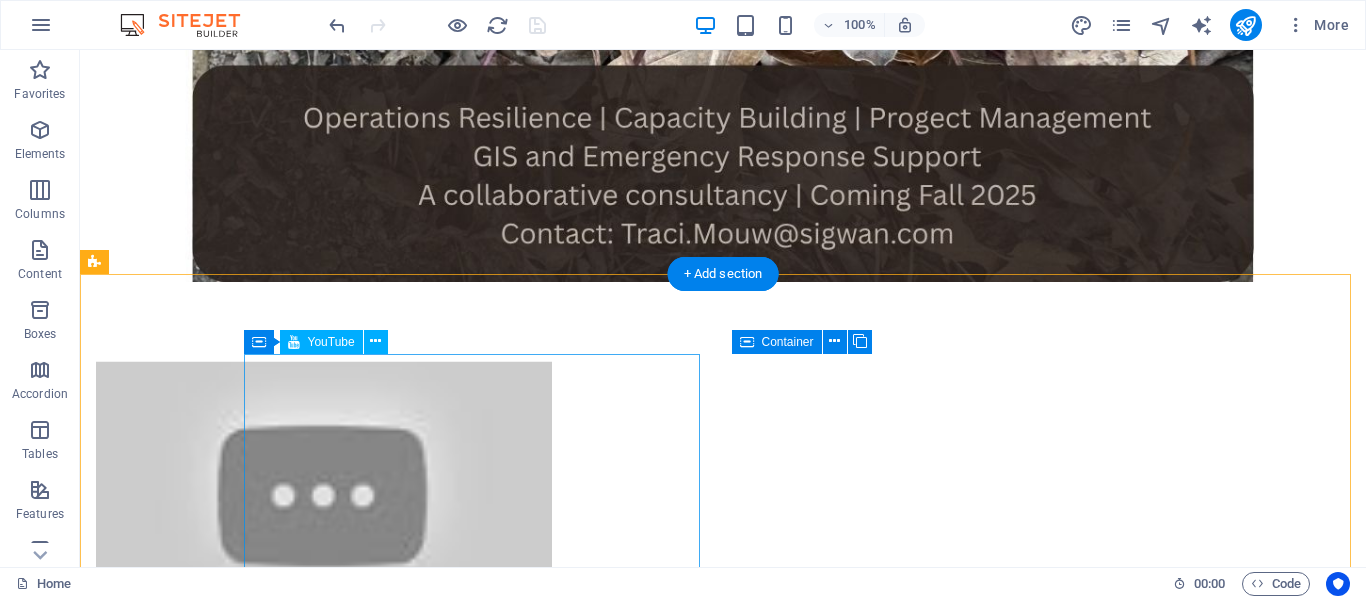 click at bounding box center (324, 490) 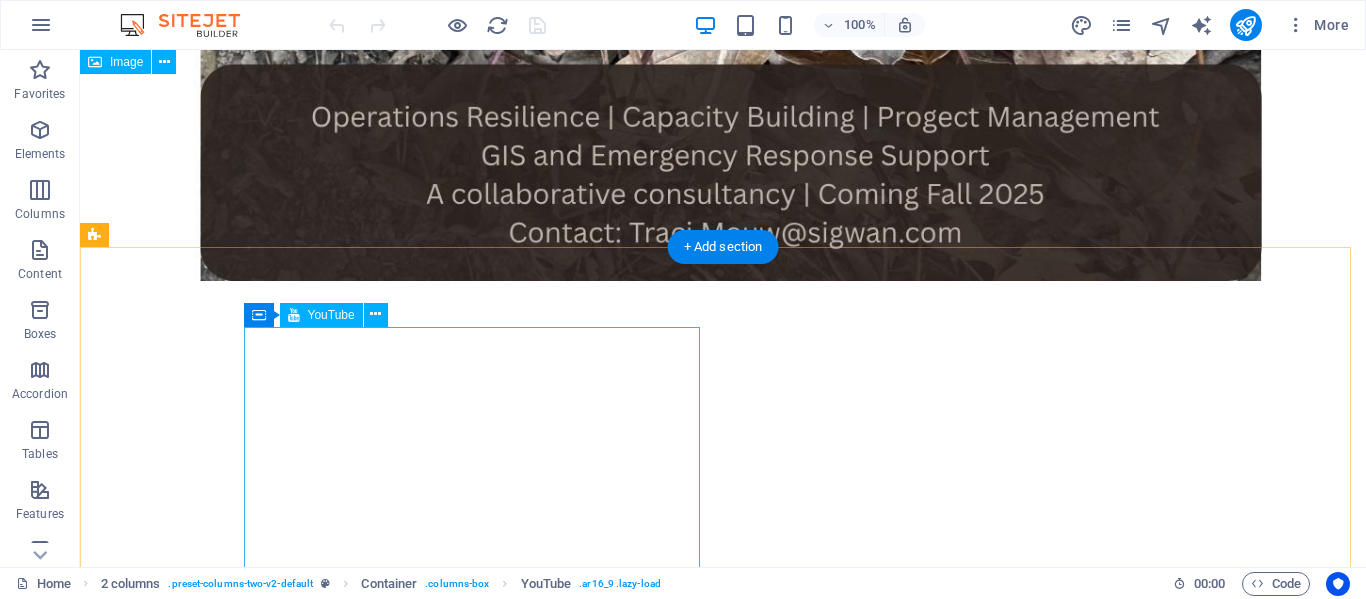 scroll, scrollTop: 763, scrollLeft: 0, axis: vertical 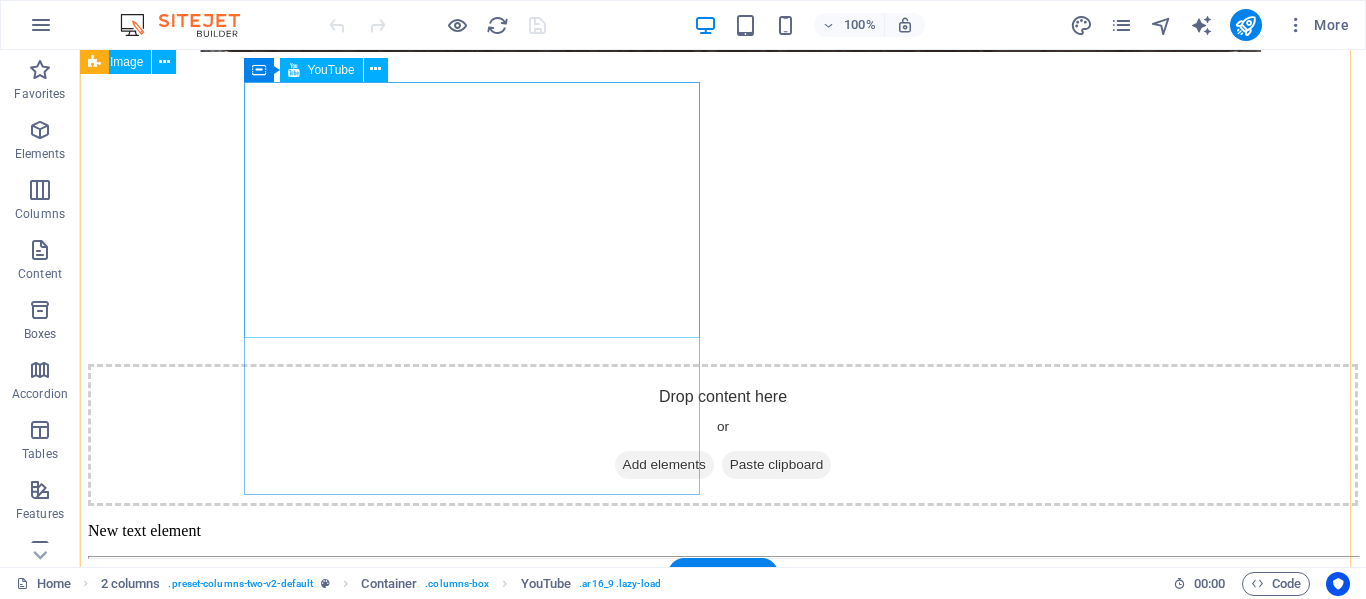 click at bounding box center (723, 133) 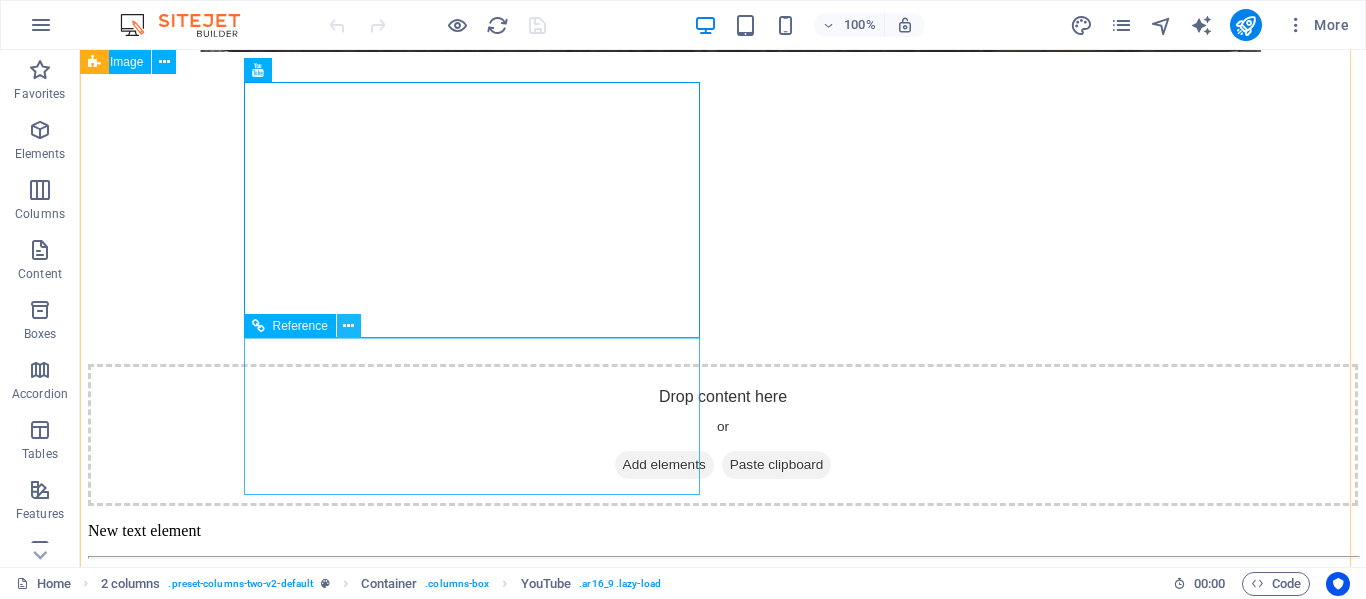 click at bounding box center [348, 326] 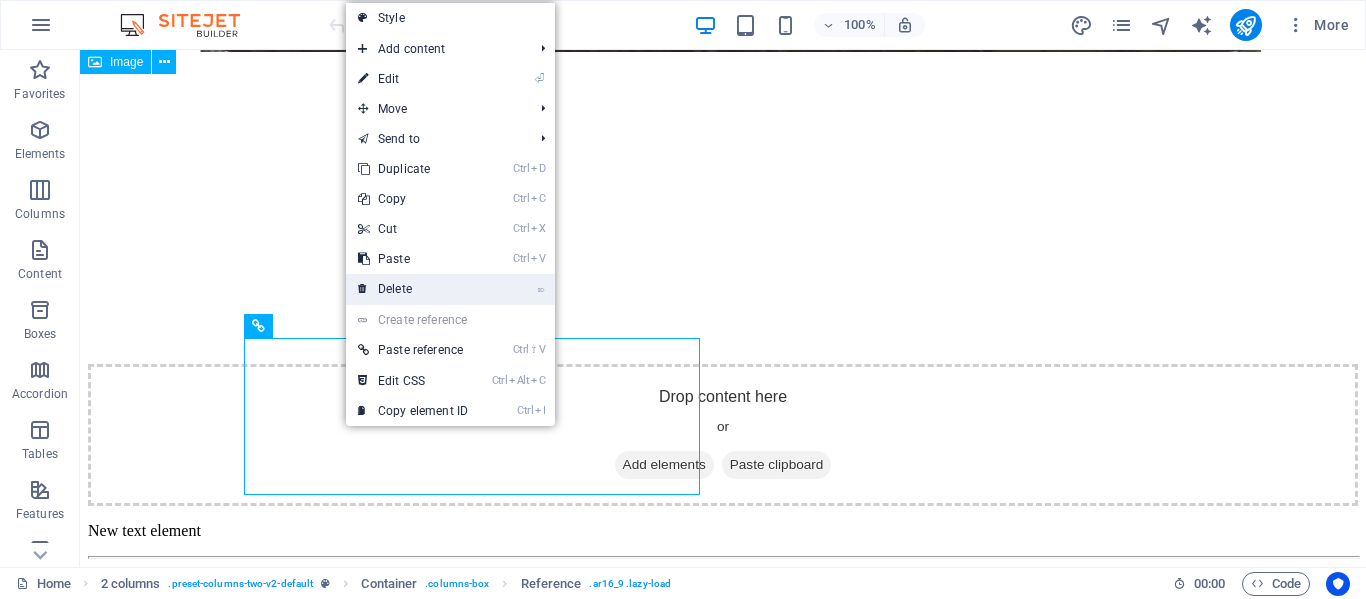 click on "⌦  Delete" at bounding box center (413, 289) 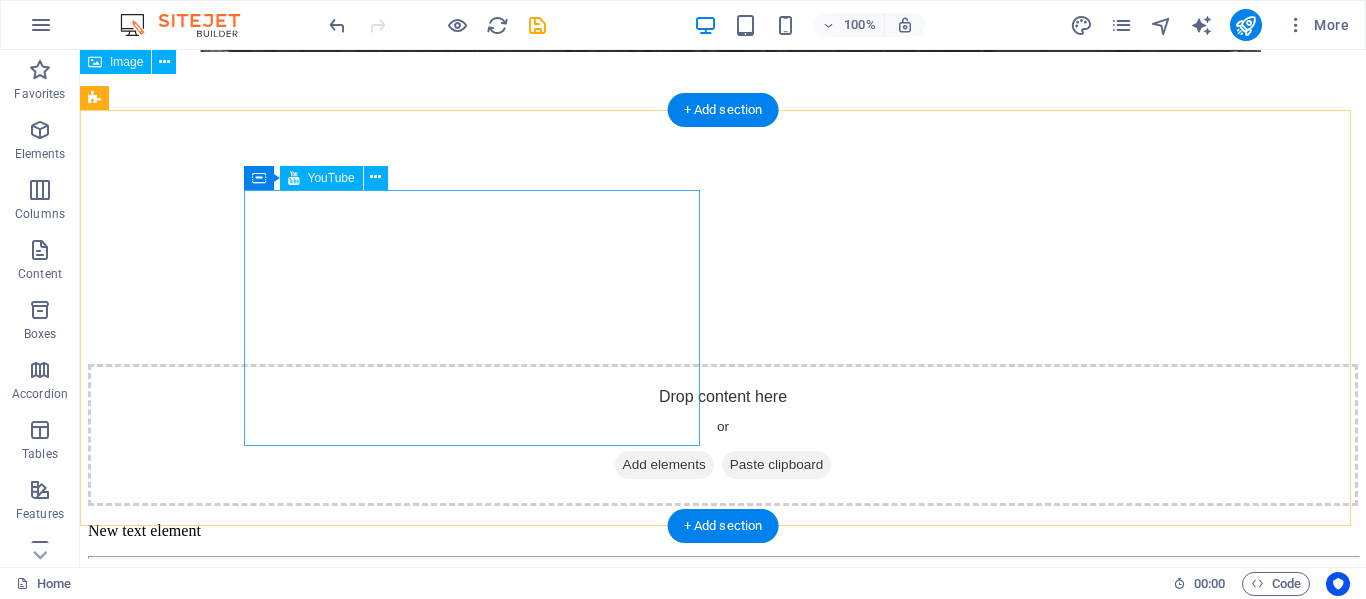 scroll, scrollTop: 655, scrollLeft: 0, axis: vertical 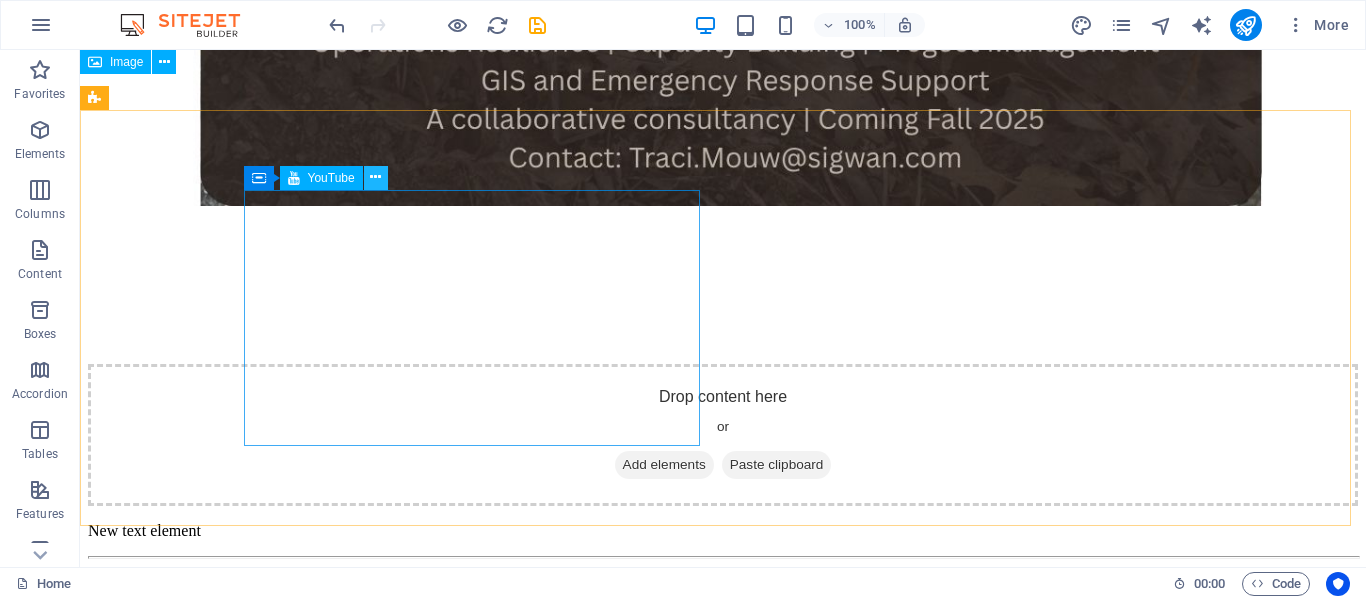 click at bounding box center (375, 177) 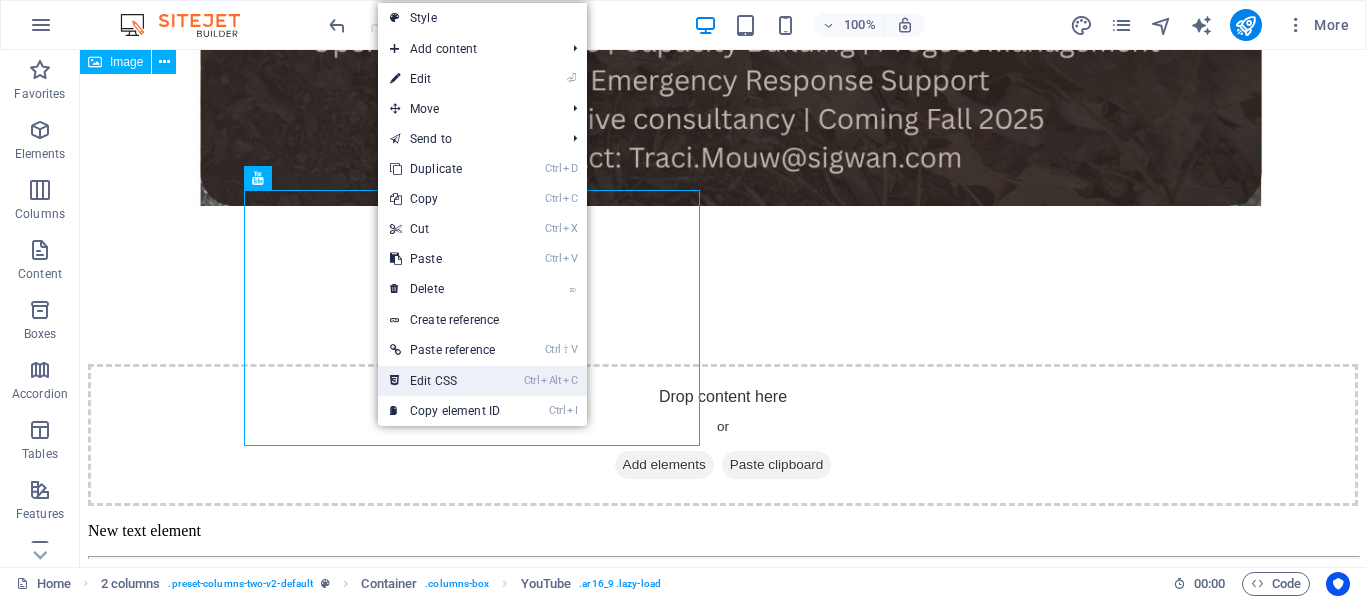 click on "Ctrl Alt C  Edit CSS" at bounding box center [445, 381] 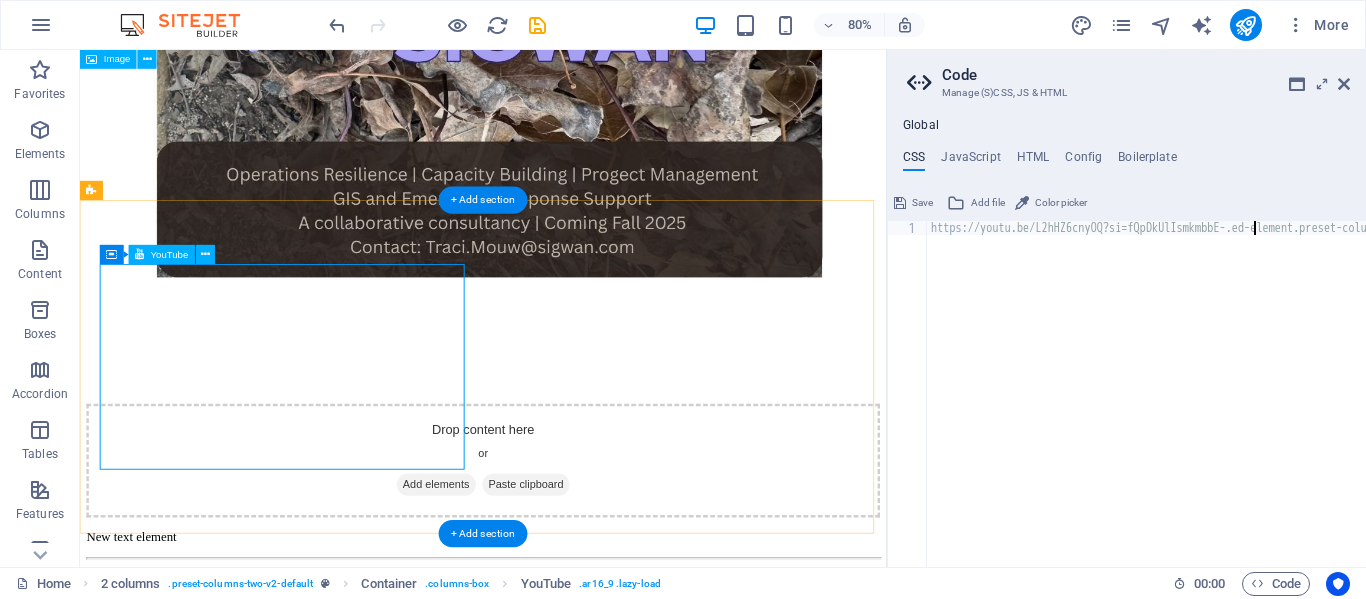 type on ".ed-element.preset-columns-two-v2-default {" 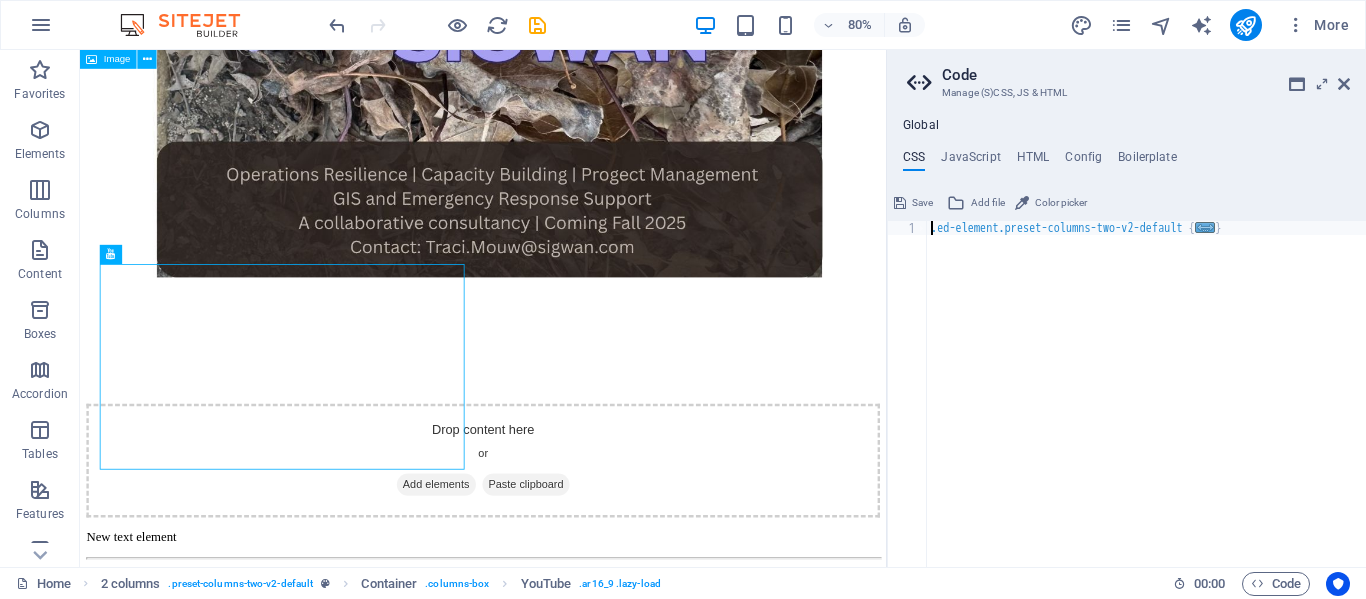 click on "Global CSS JavaScript HTML Config Boilerplate .ed-element.preset-columns-two-v2-default { 1 .ed-element.preset-columns-two-v2-default   { ... }     הההההההההההההההההההההההההההההההההההההההההההההההההההההההההההההההההההההההההההההההההההההההההההההההההההההההההההההההההההההההההההההההההההההההההההההההההההההההההההההההההההההההההההההההההההההההההההההההההההההההההההההההההההההההההההההההההההההההההההההההההההההההההההההההה XXXXXXXXXXXXXXXXXXXXXXXXXXXXXXXXXXXXXXXXXXXXXXXXXXXXXXXXXXXXXXXXXXXXXXXXXXXXXXXXXXXXXXXXXXXXXXXXXXXXXXXXXXXXXXXXXXXXXXXXXXXXXXXXXXXXXXXXXXXXXXXXXXXXXXXXXXXXXXXXXXXXXXXXXXXXXXXXXXXXXXXXXXXXXXXXXXXXXXXXXXXXXXXXXXXXXXXXXXXXXXXXXXXXXXXXXXXXXXXXXXXXXXXXXXXXXXXX Save Add file Color picker     Save Add file 1 2 < a   href =   class = "wv-link-content button" > </" at bounding box center [1126, 342] 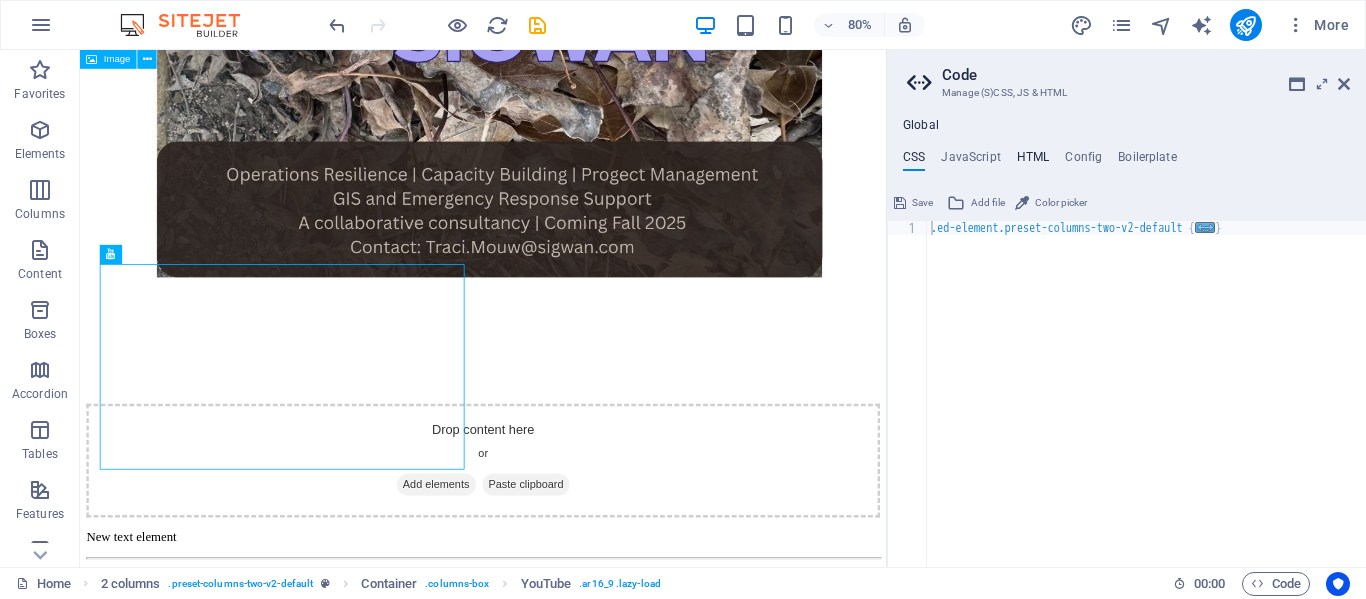 click on "HTML" at bounding box center [1033, 161] 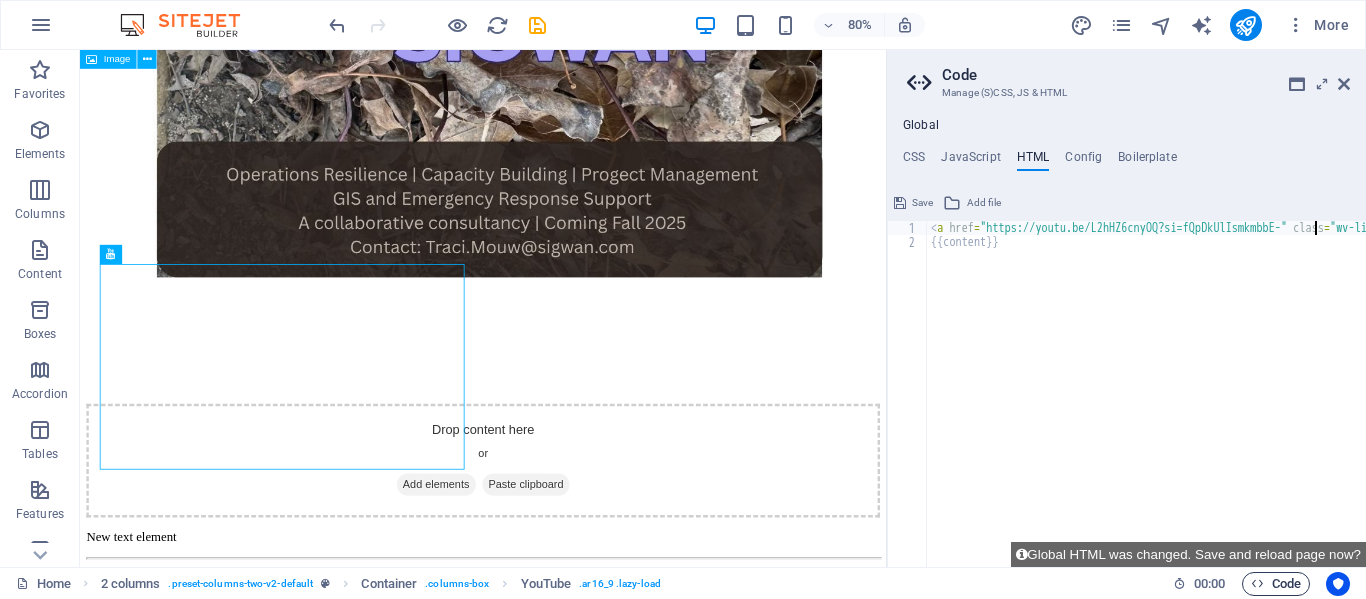 click on "Code" at bounding box center (1276, 584) 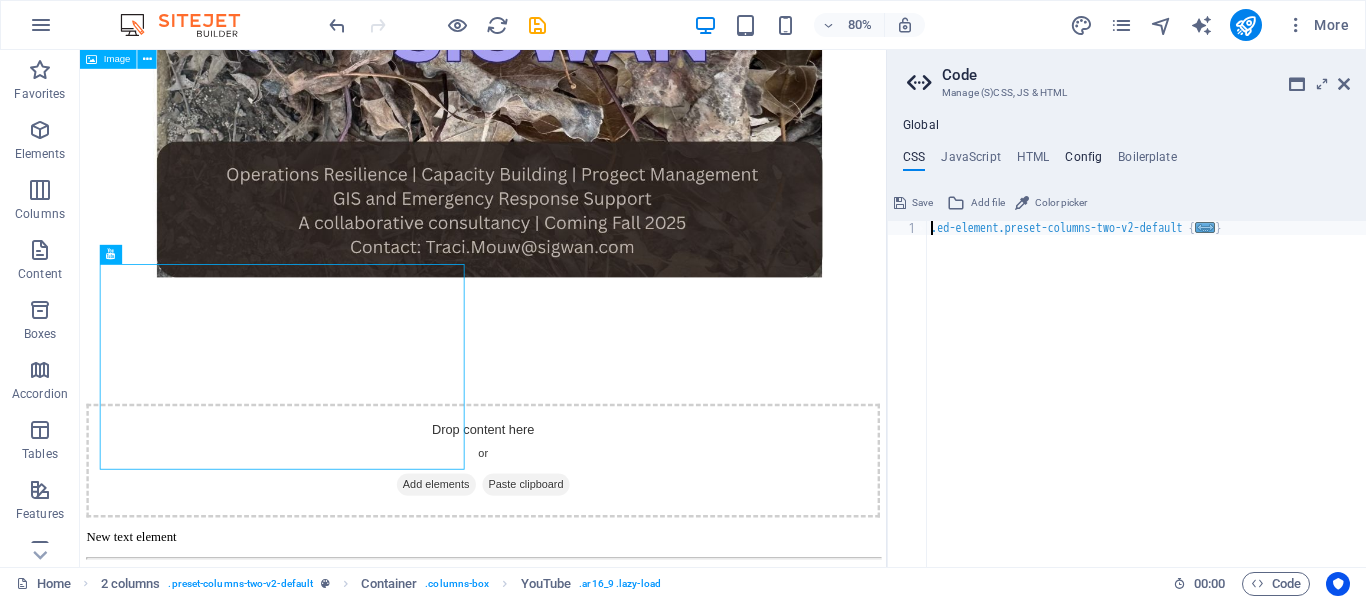 click on "Config" at bounding box center [1083, 161] 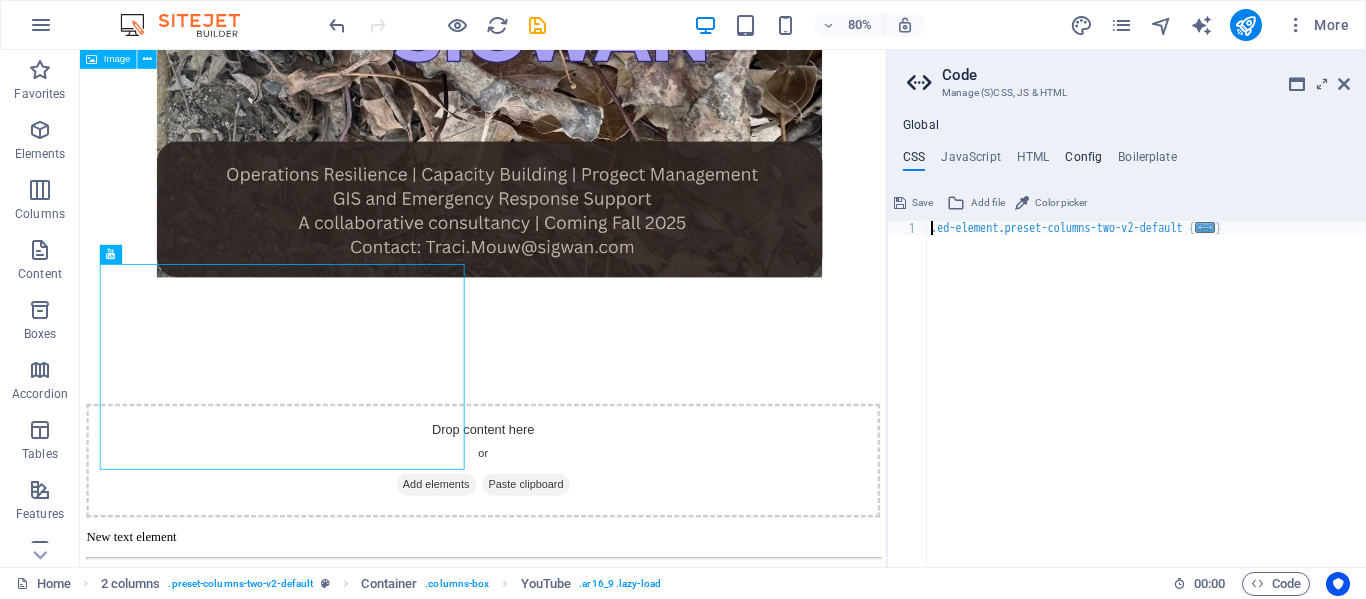 type on "/**" 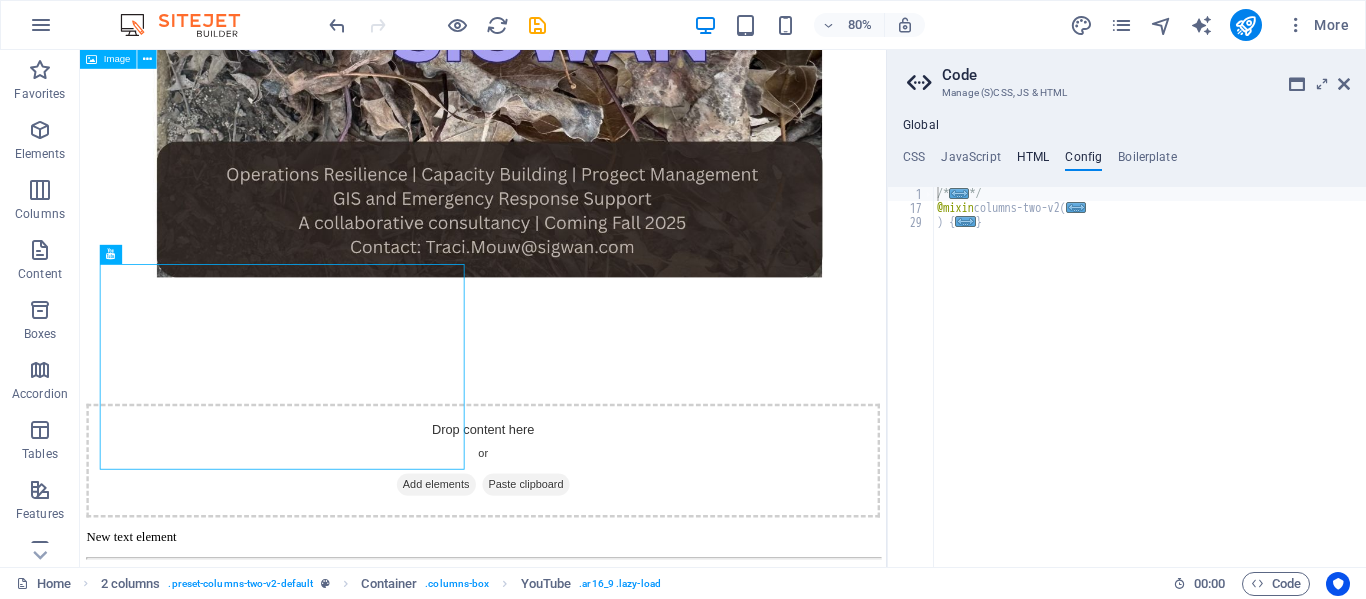 click on "HTML" at bounding box center (1033, 161) 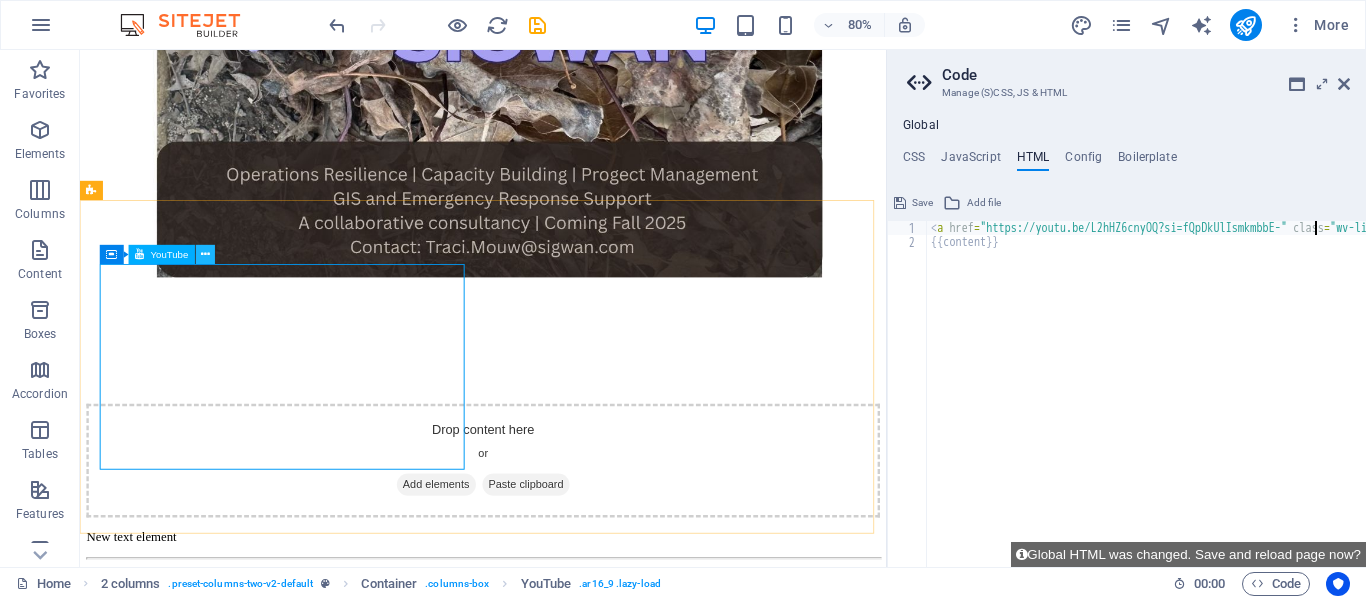 click at bounding box center (205, 255) 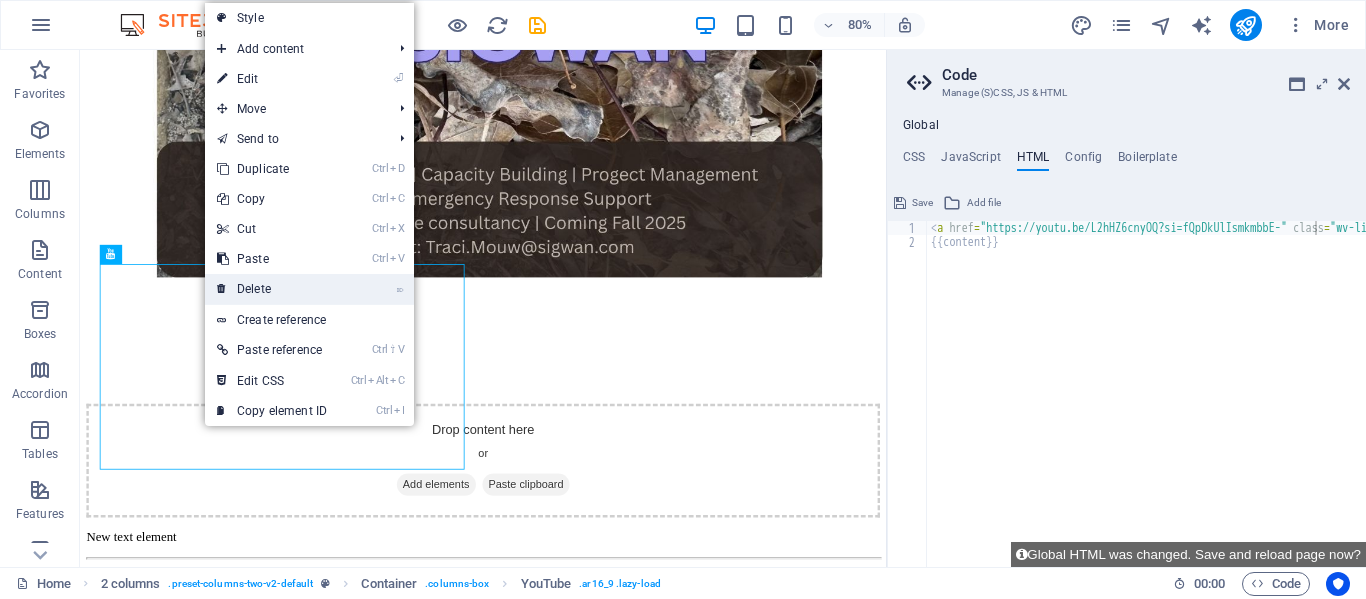 click on "⌦  Delete" at bounding box center [272, 289] 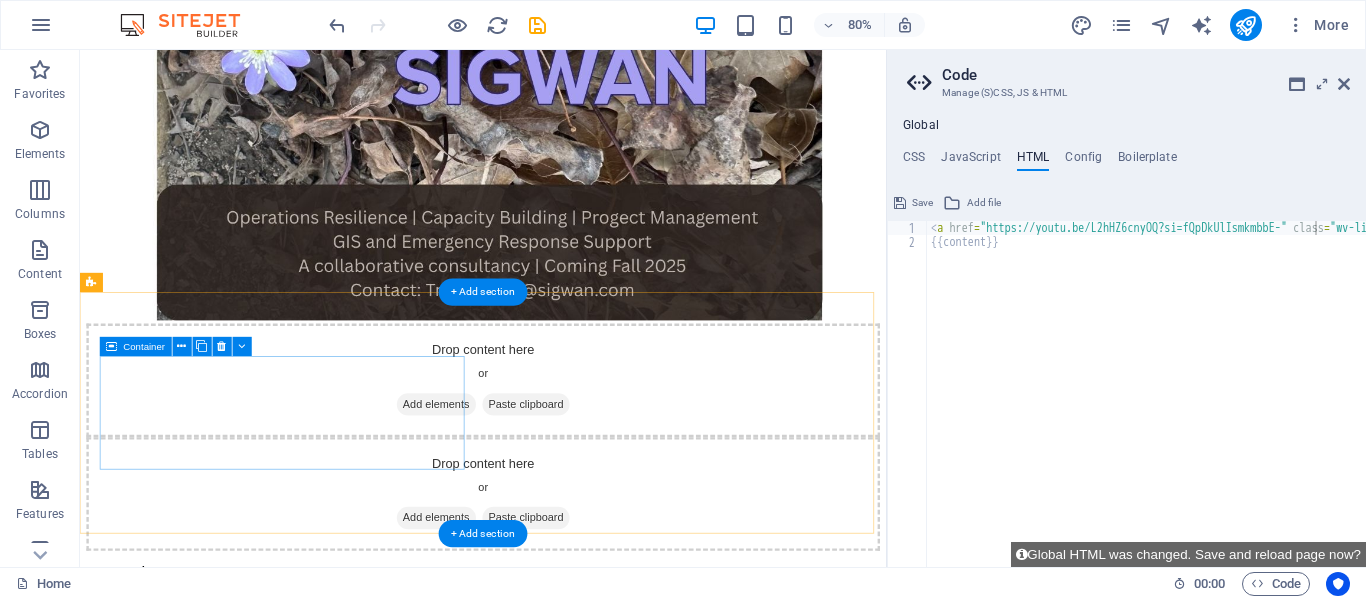 click on "Paste clipboard" at bounding box center (638, 493) 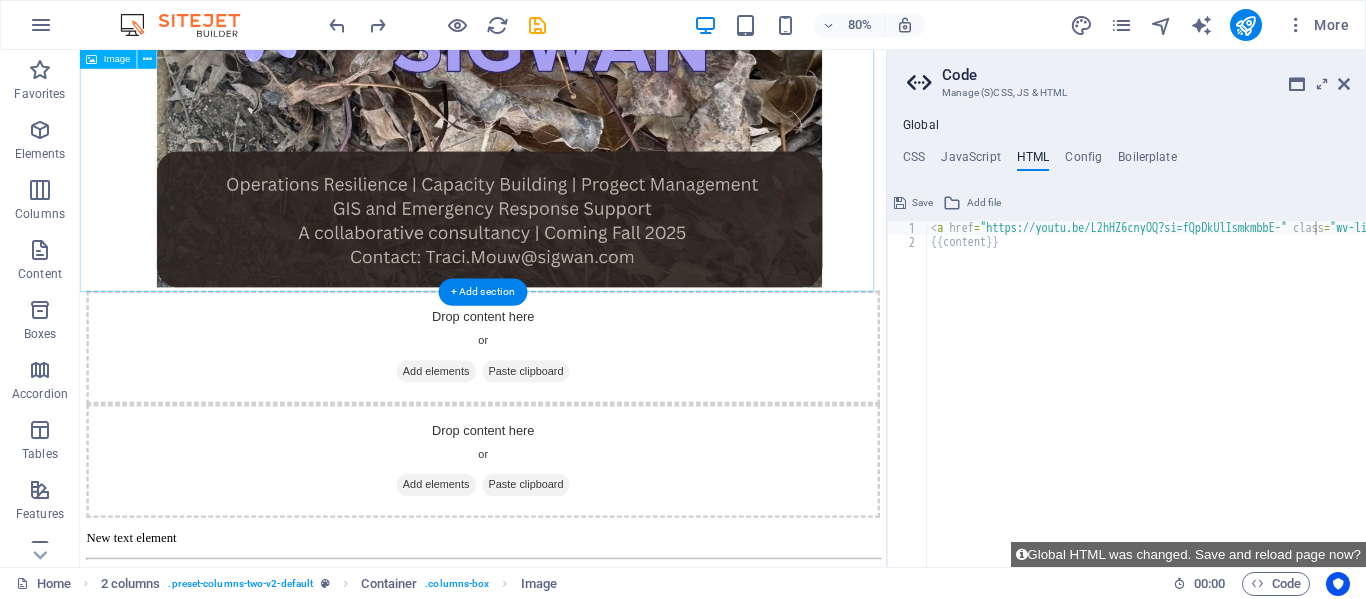 scroll, scrollTop: 255, scrollLeft: 0, axis: vertical 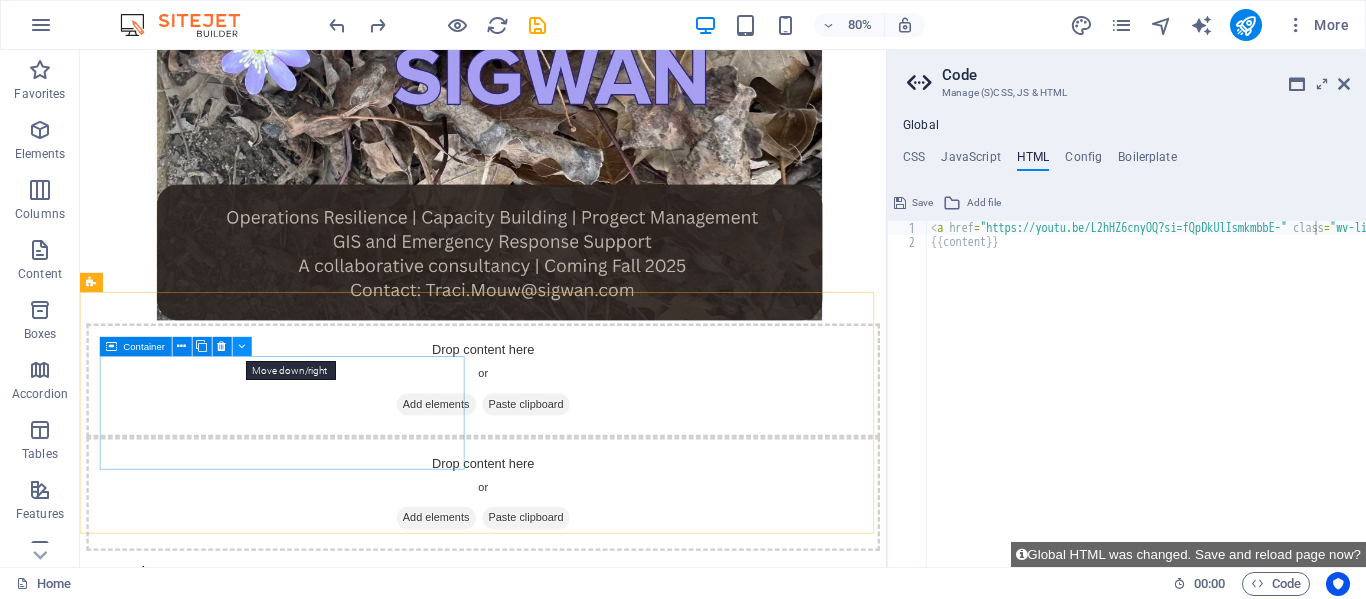 click at bounding box center [241, 347] 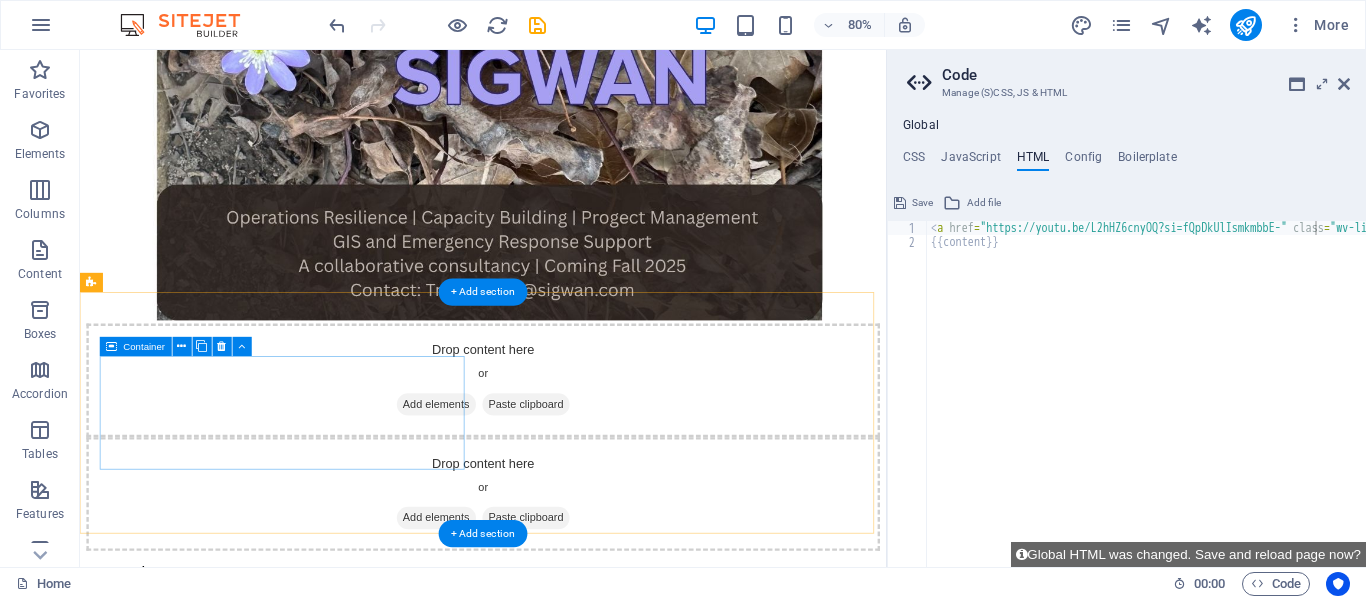 click on "Drop content here or  Add elements  Paste clipboard" at bounding box center [584, 463] 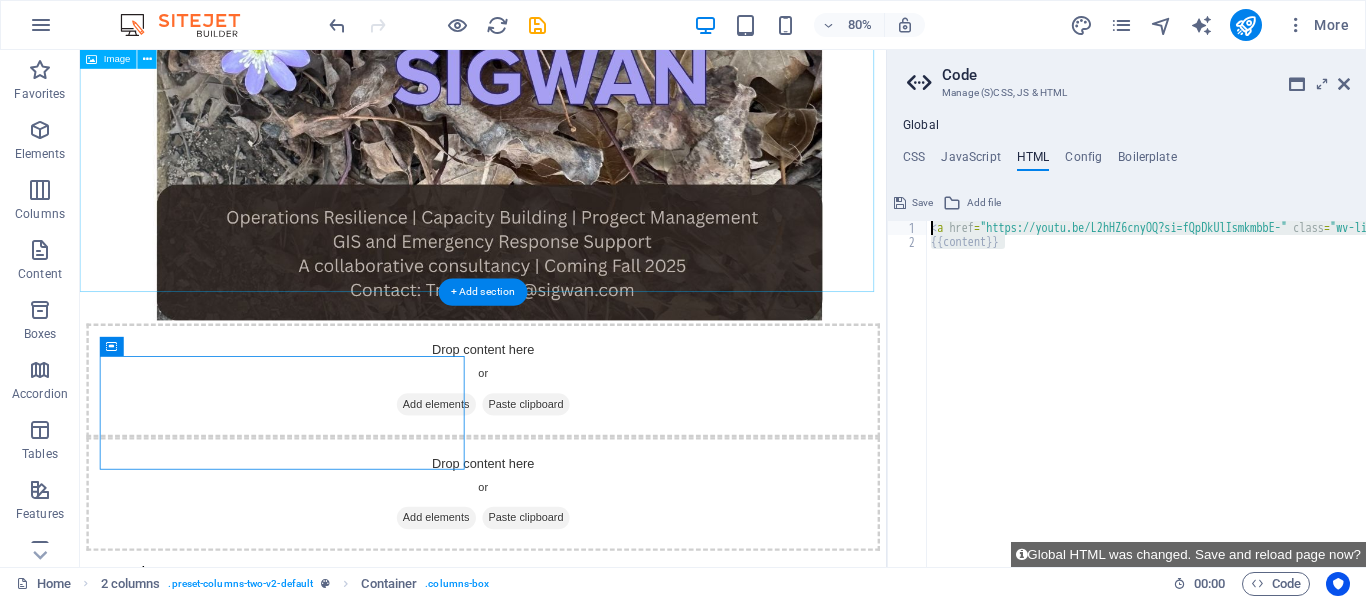 drag, startPoint x: 1176, startPoint y: 325, endPoint x: 1003, endPoint y: 192, distance: 218.21548 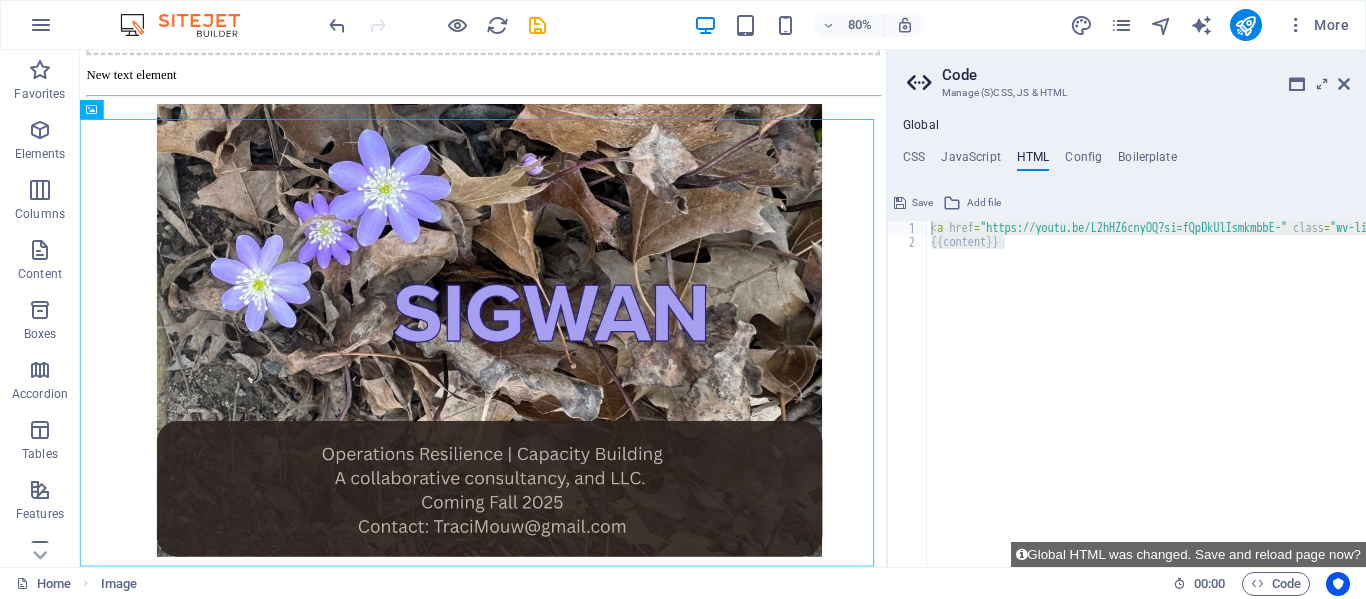 scroll, scrollTop: 255, scrollLeft: 0, axis: vertical 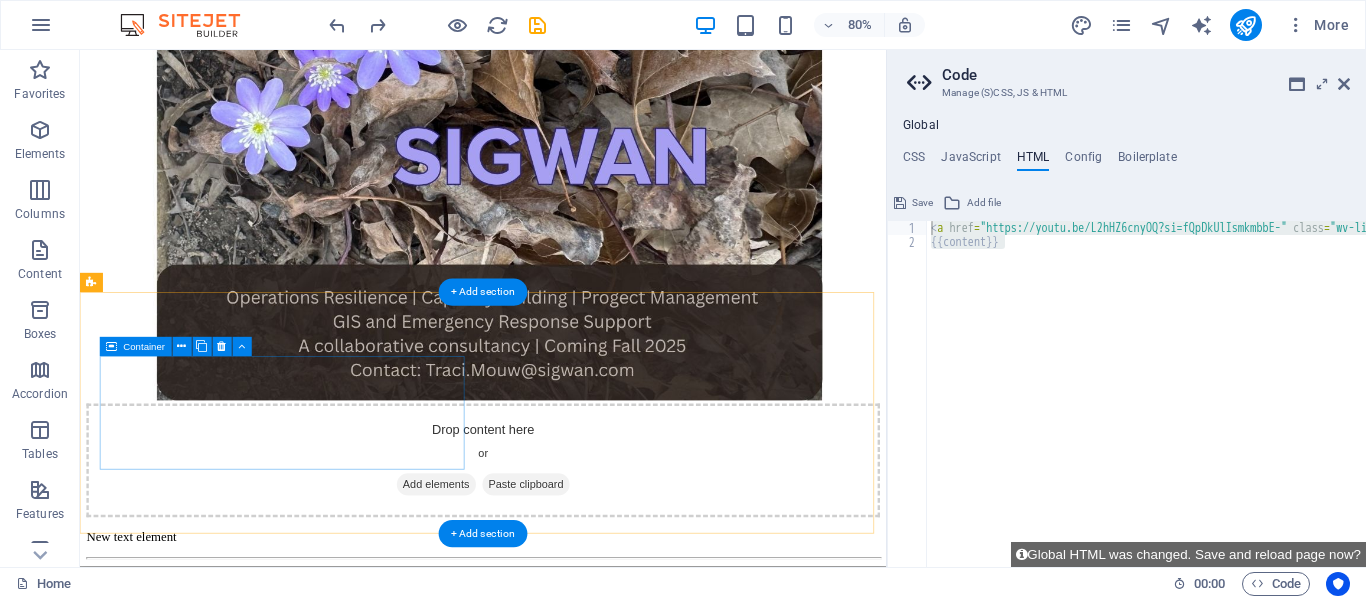 click on "Drop content here or  Add elements  Paste clipboard" at bounding box center (584, 564) 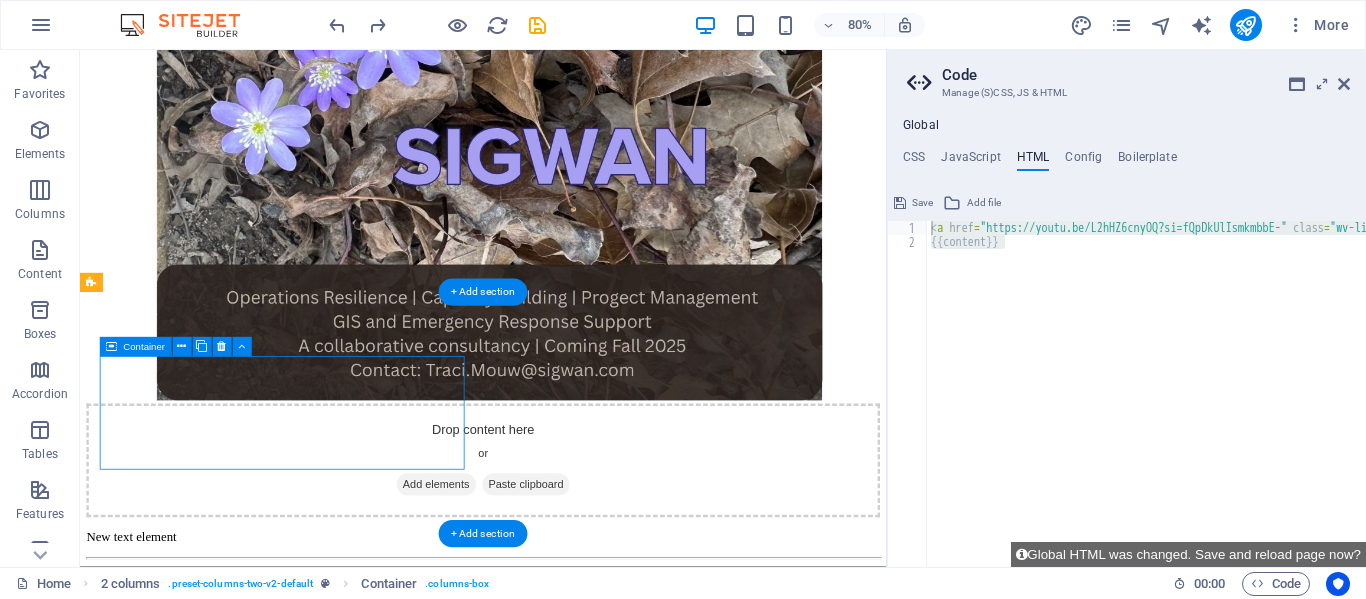 click on "Drop content here or  Add elements  Paste clipboard" at bounding box center (584, 564) 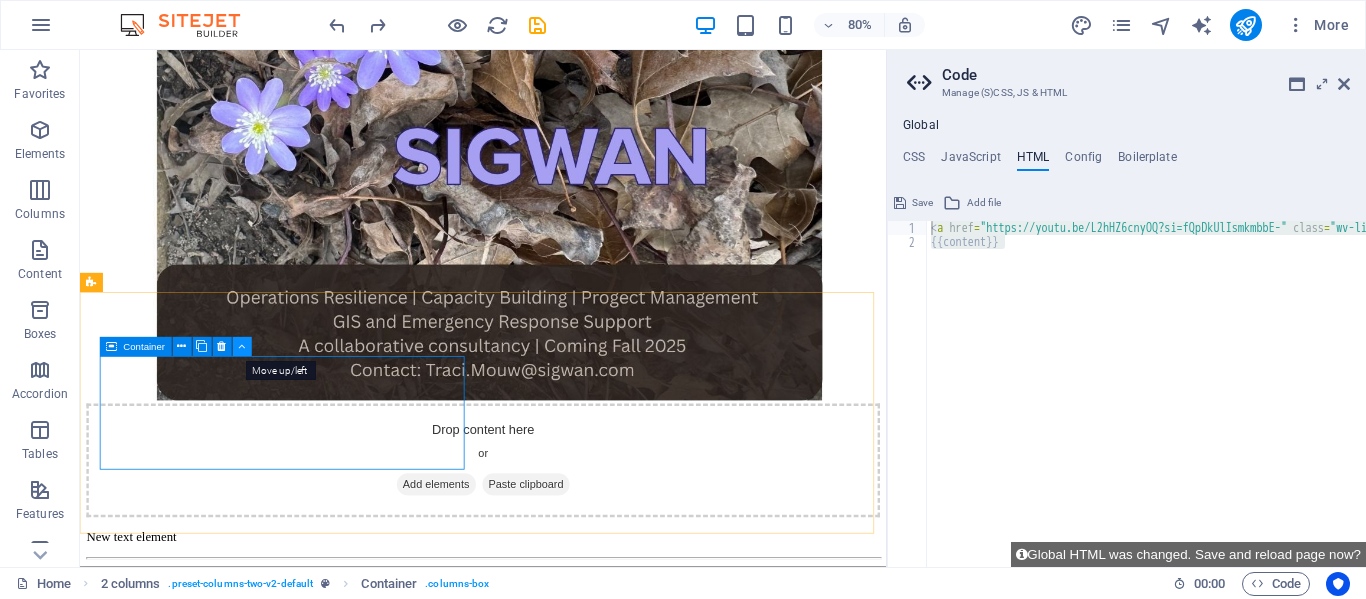 click at bounding box center [241, 347] 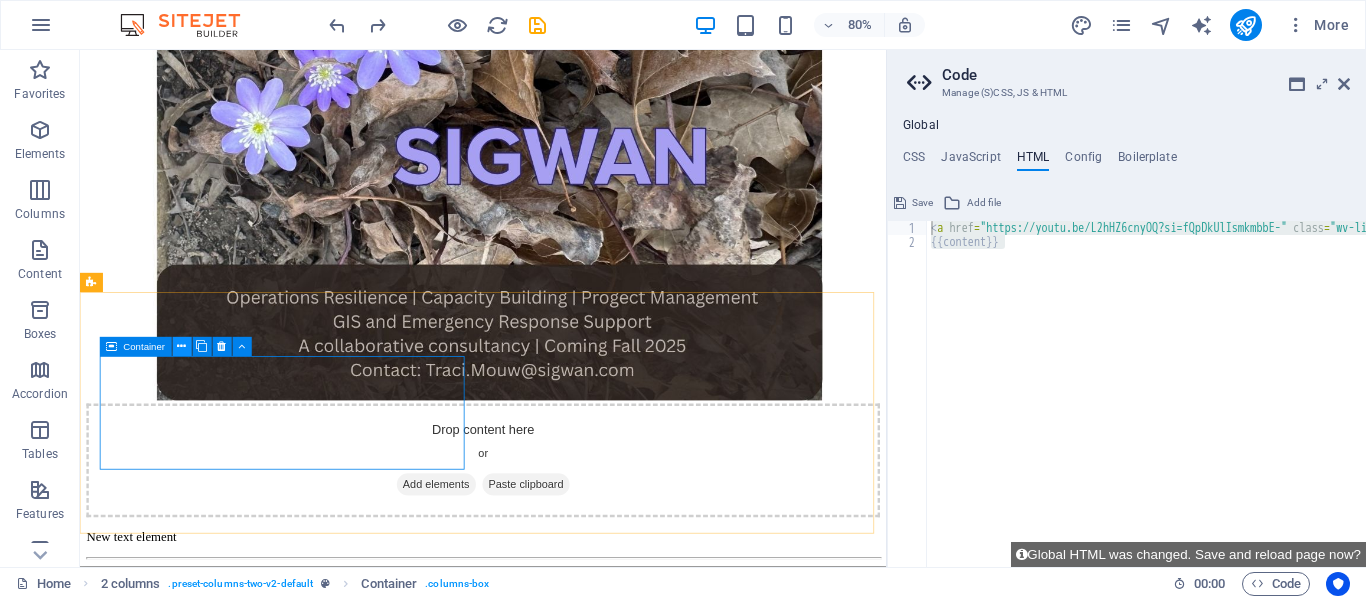 click at bounding box center [181, 346] 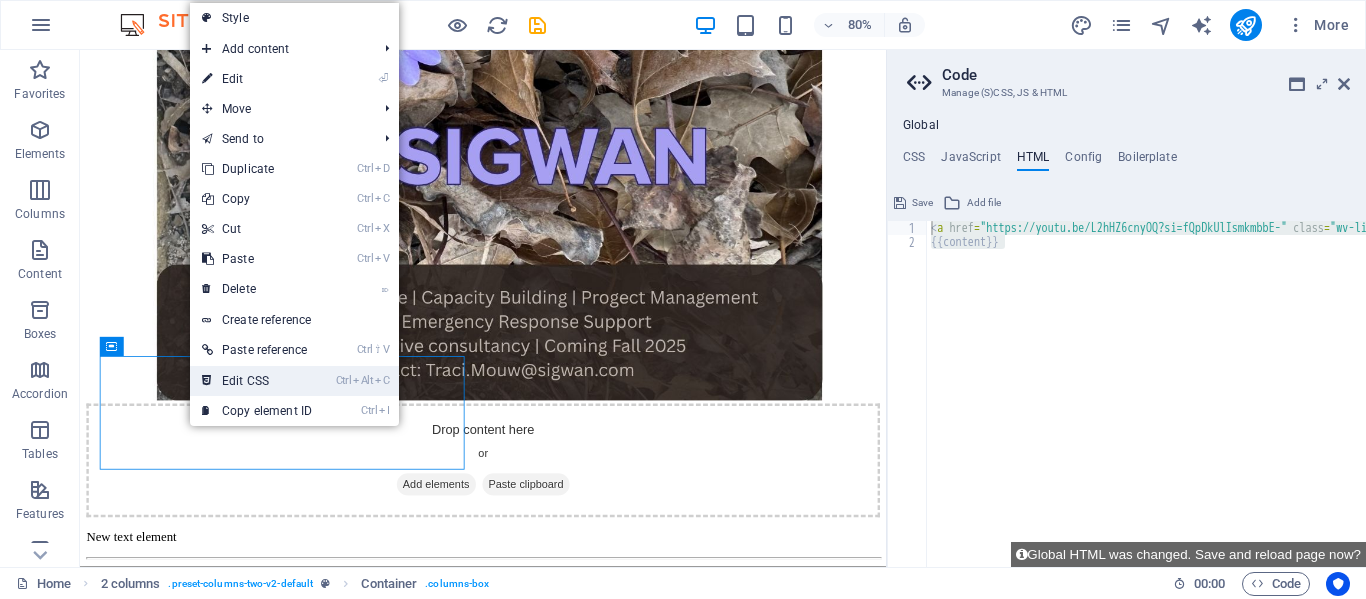 click on "Ctrl Alt C  Edit CSS" at bounding box center (257, 381) 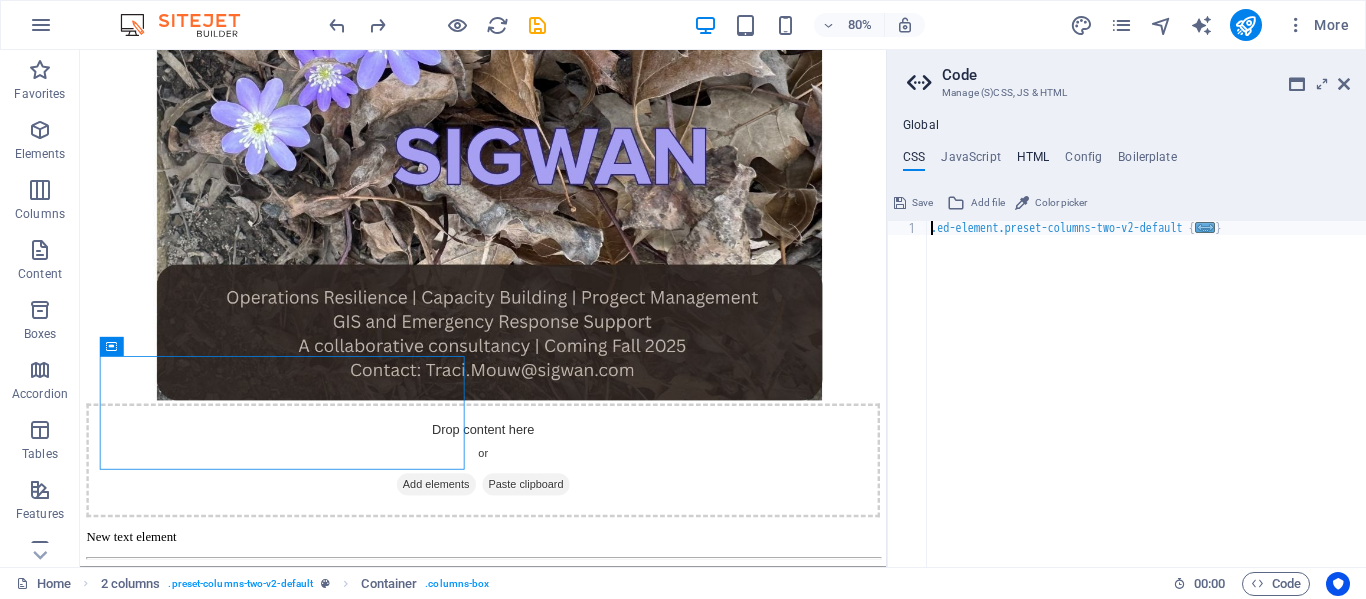 click on "HTML" at bounding box center [1033, 161] 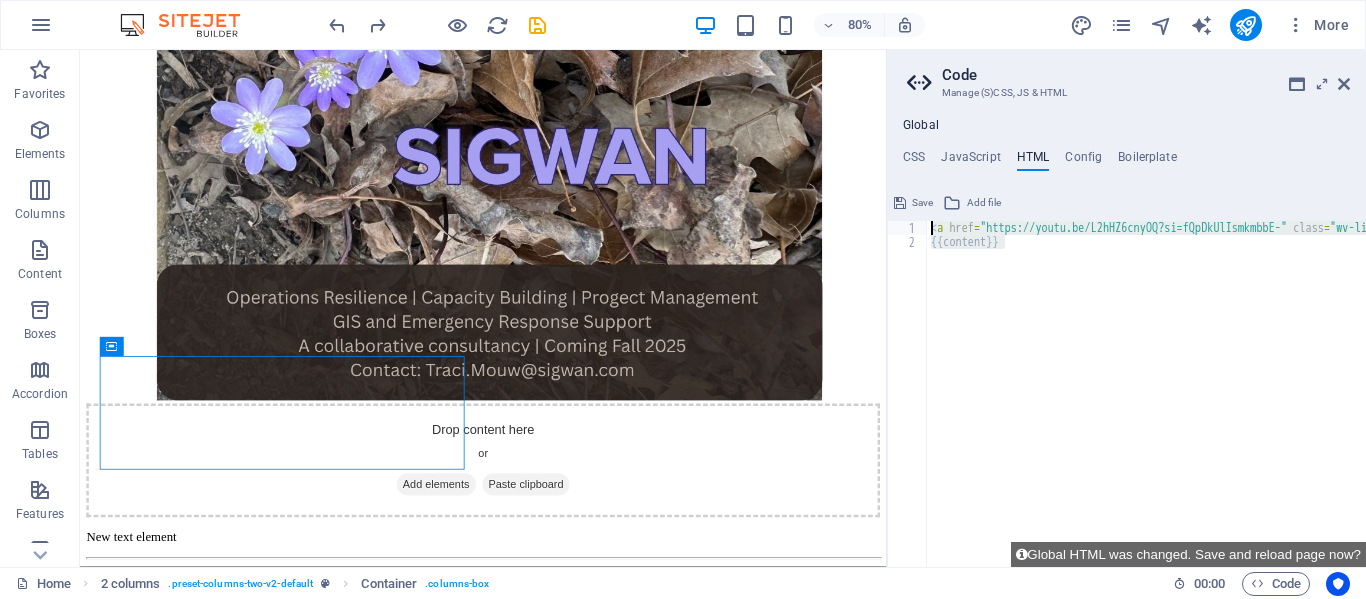 paste 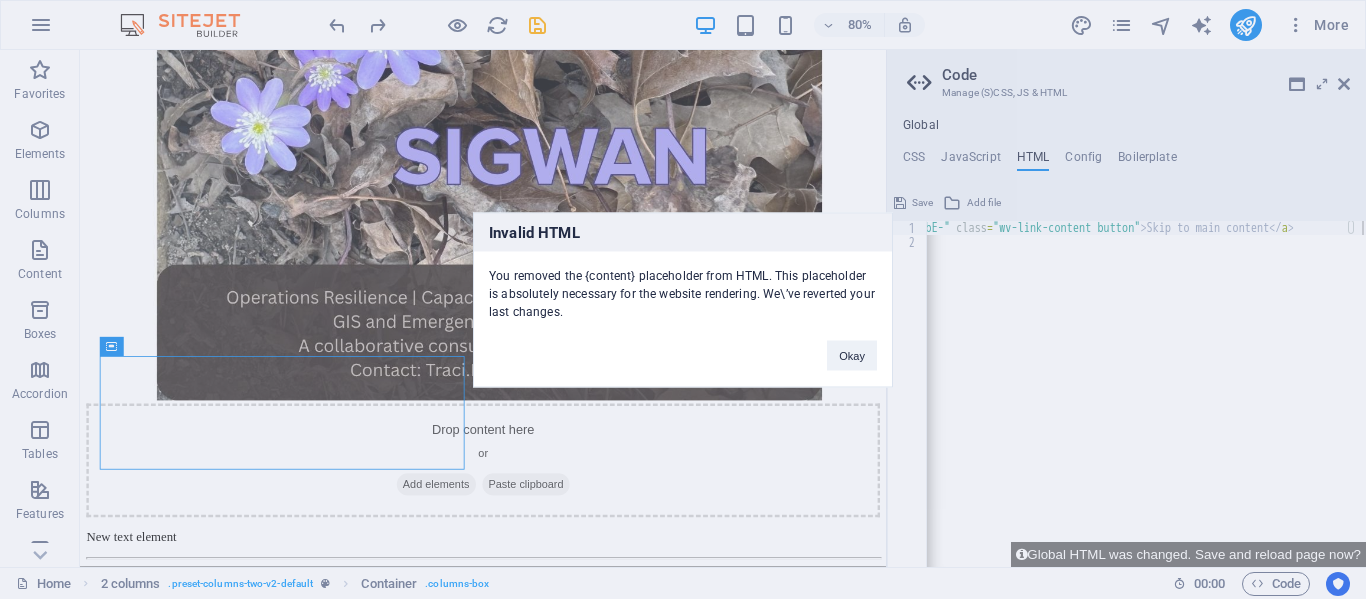 scroll, scrollTop: 0, scrollLeft: 337, axis: horizontal 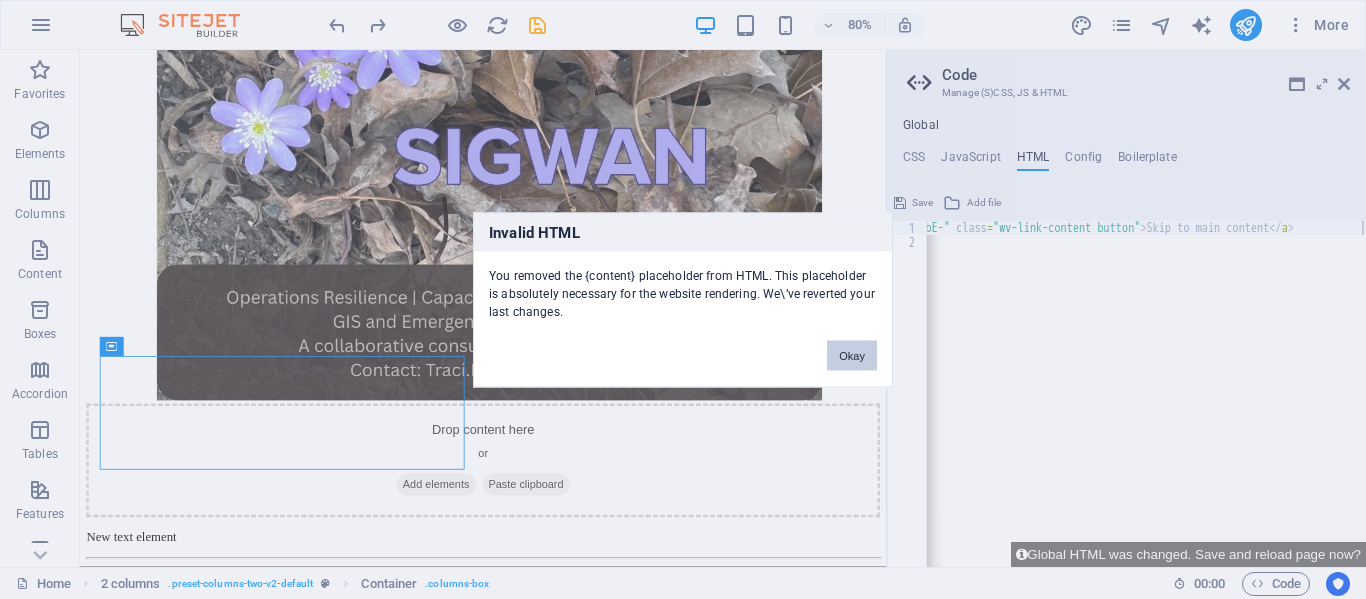 click on "Okay" at bounding box center (852, 355) 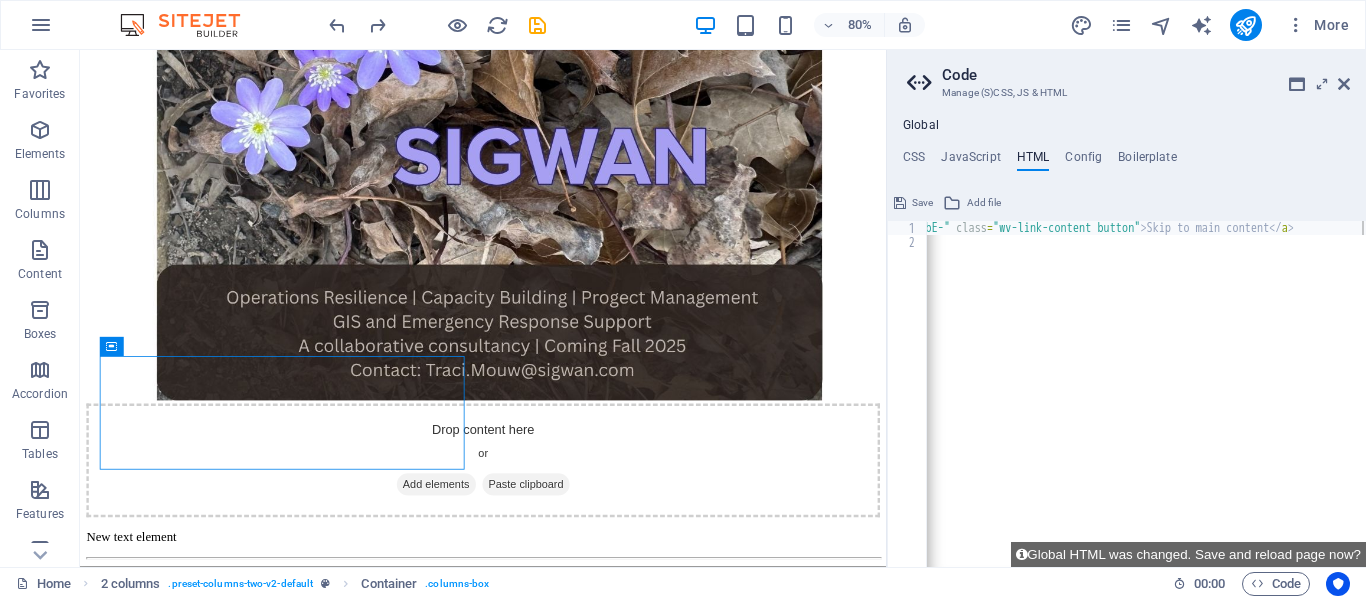 scroll, scrollTop: 0, scrollLeft: 101, axis: horizontal 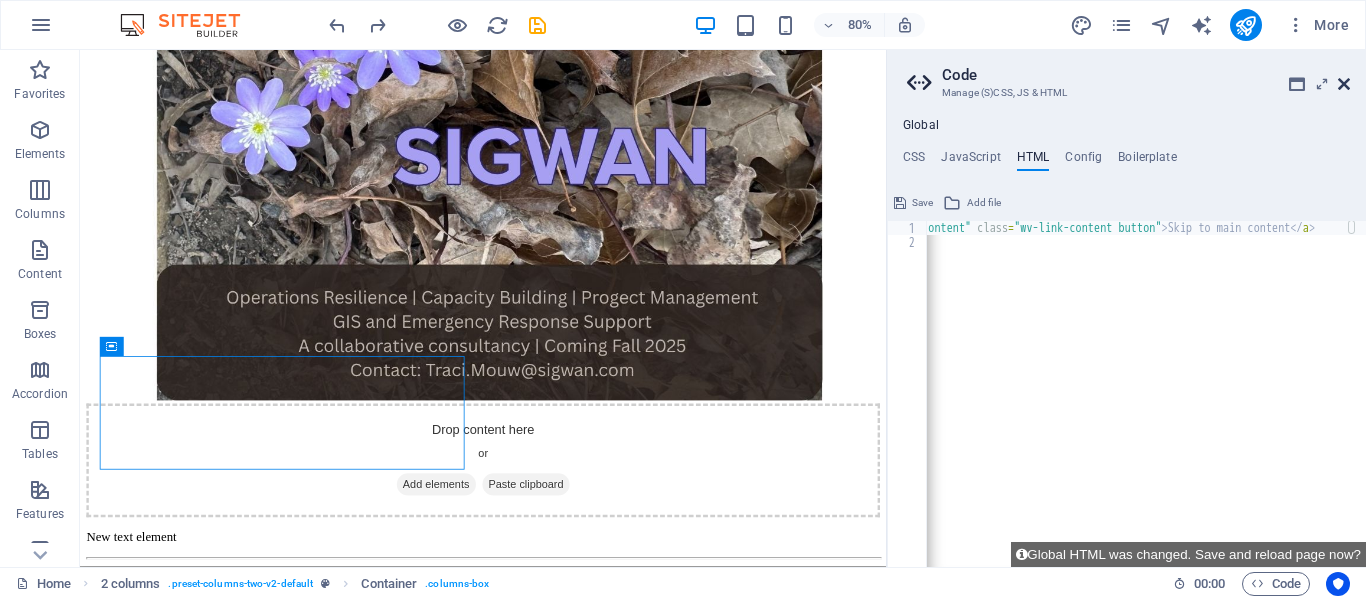 click at bounding box center [1344, 84] 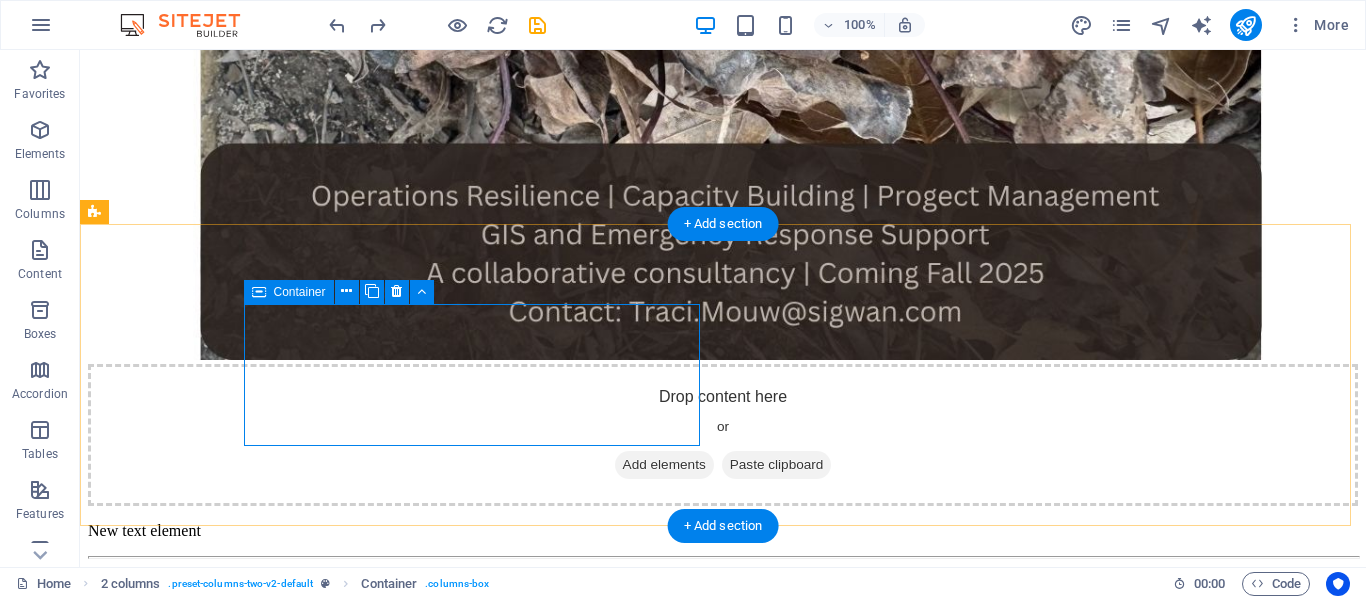 click on "Add elements" at bounding box center [664, 465] 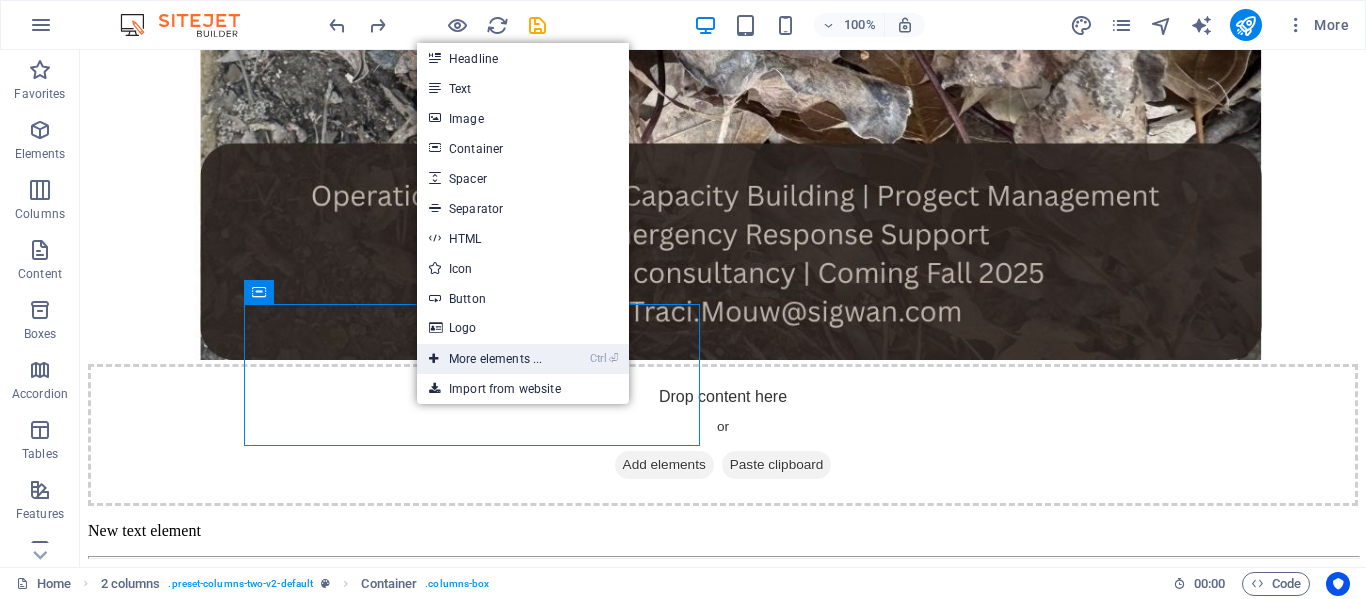 click on "Ctrl ⏎  More elements ..." at bounding box center (485, 359) 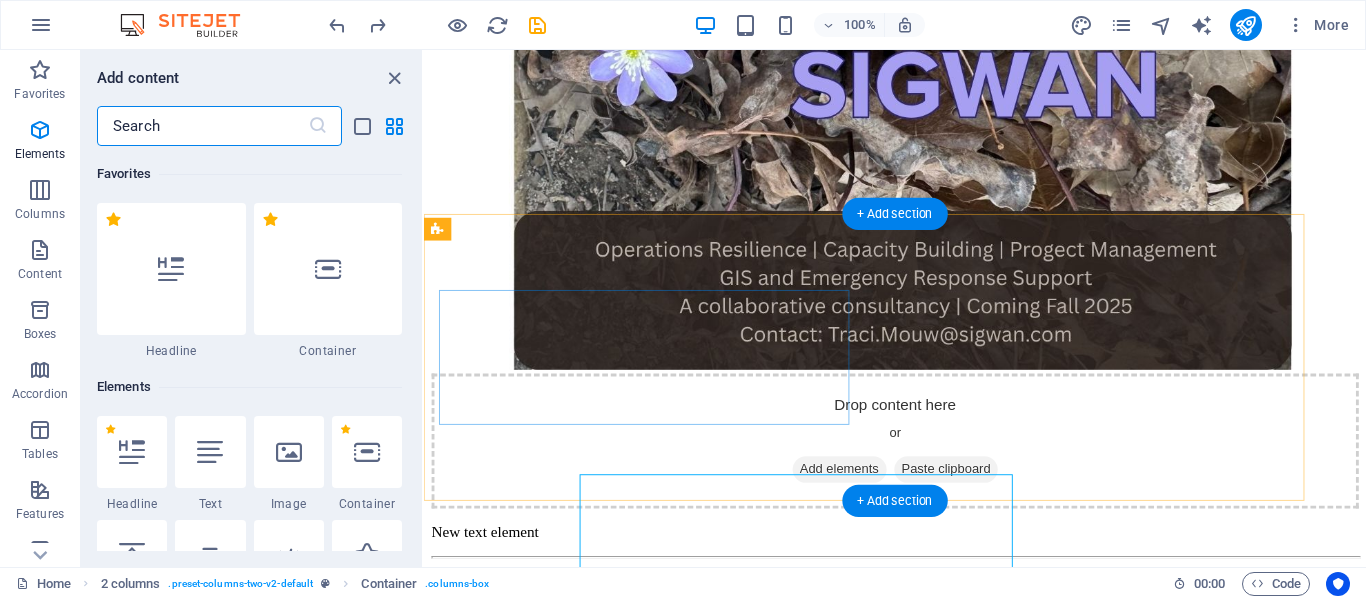 scroll, scrollTop: 348, scrollLeft: 0, axis: vertical 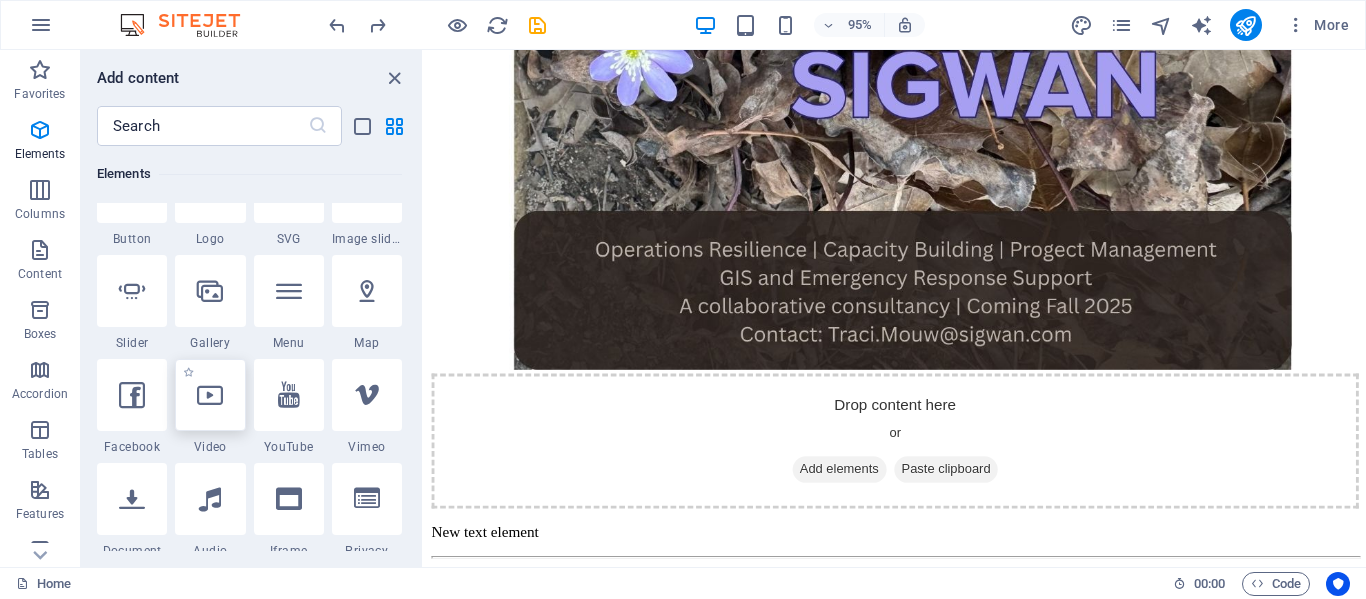 select on "%" 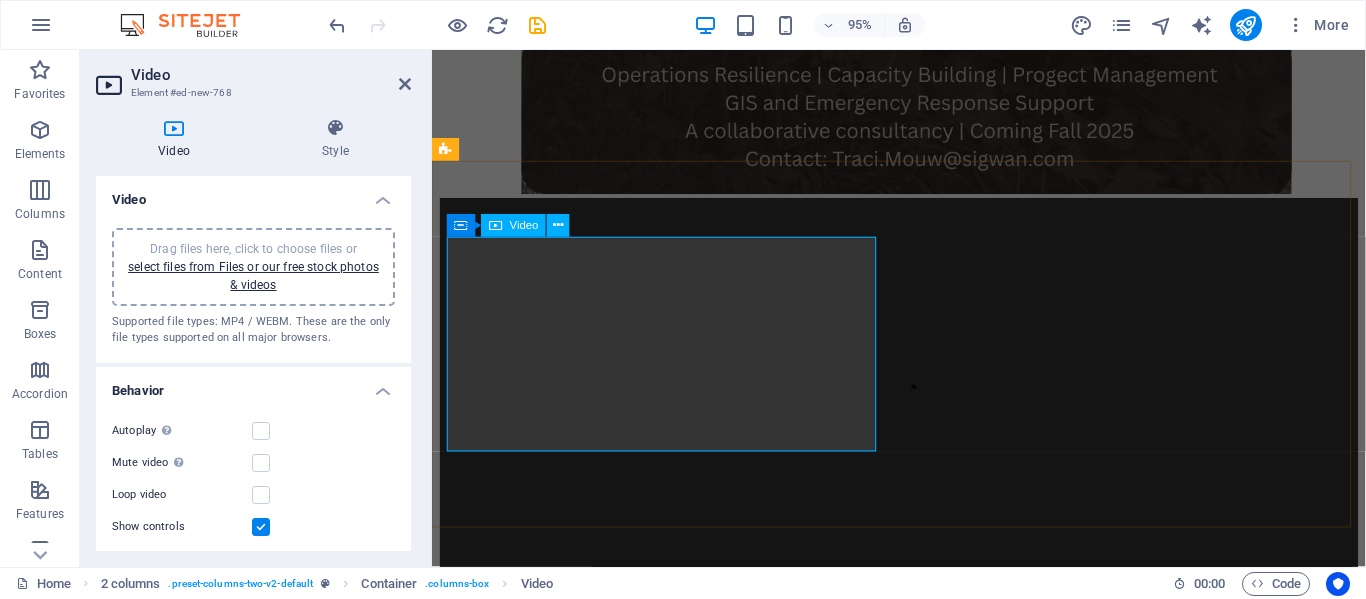 scroll, scrollTop: 455, scrollLeft: 0, axis: vertical 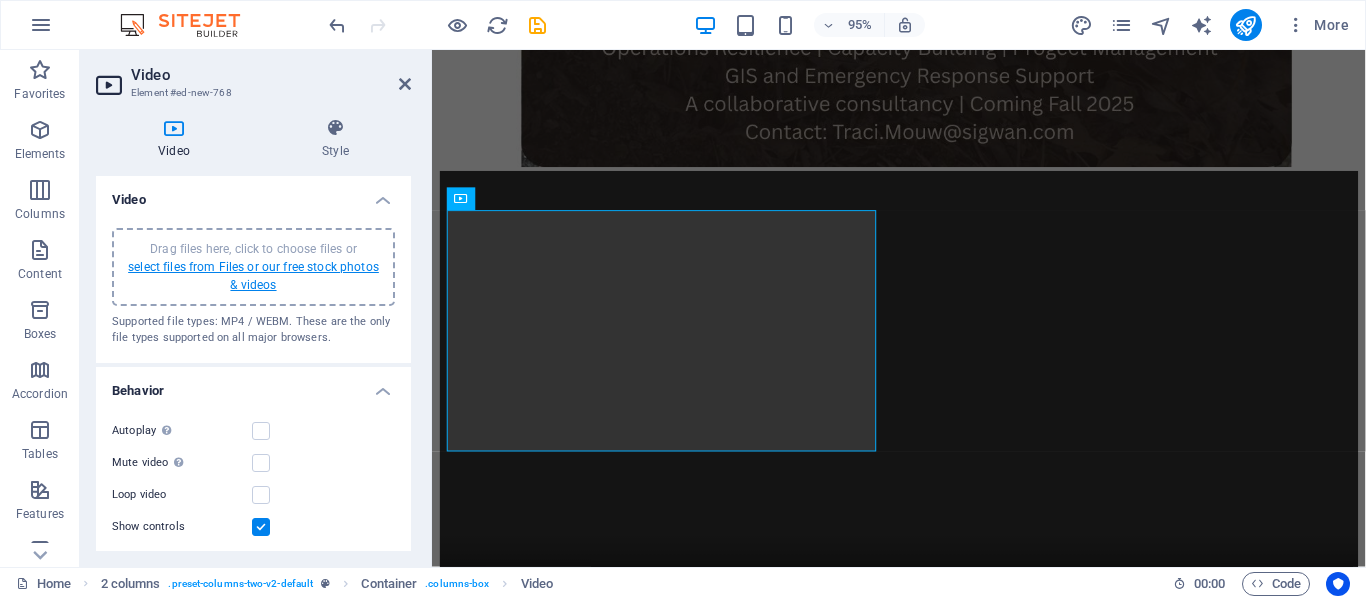 click on "select files from Files or our free stock photos & videos" at bounding box center [253, 276] 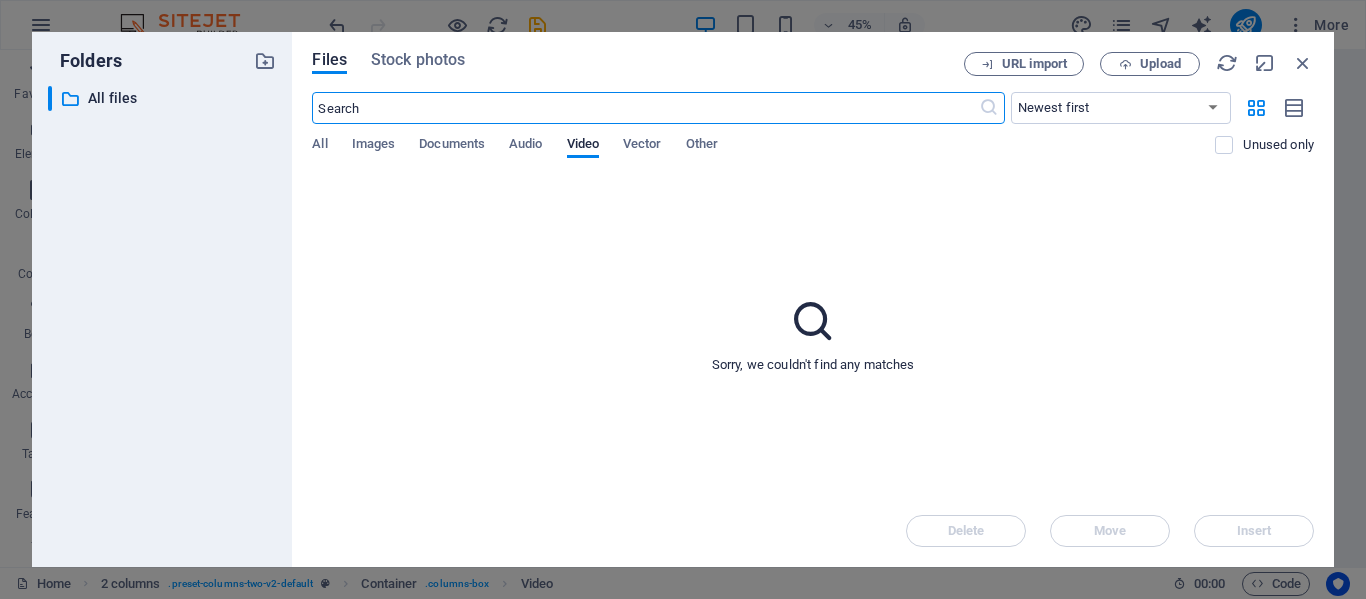 scroll, scrollTop: 0, scrollLeft: 0, axis: both 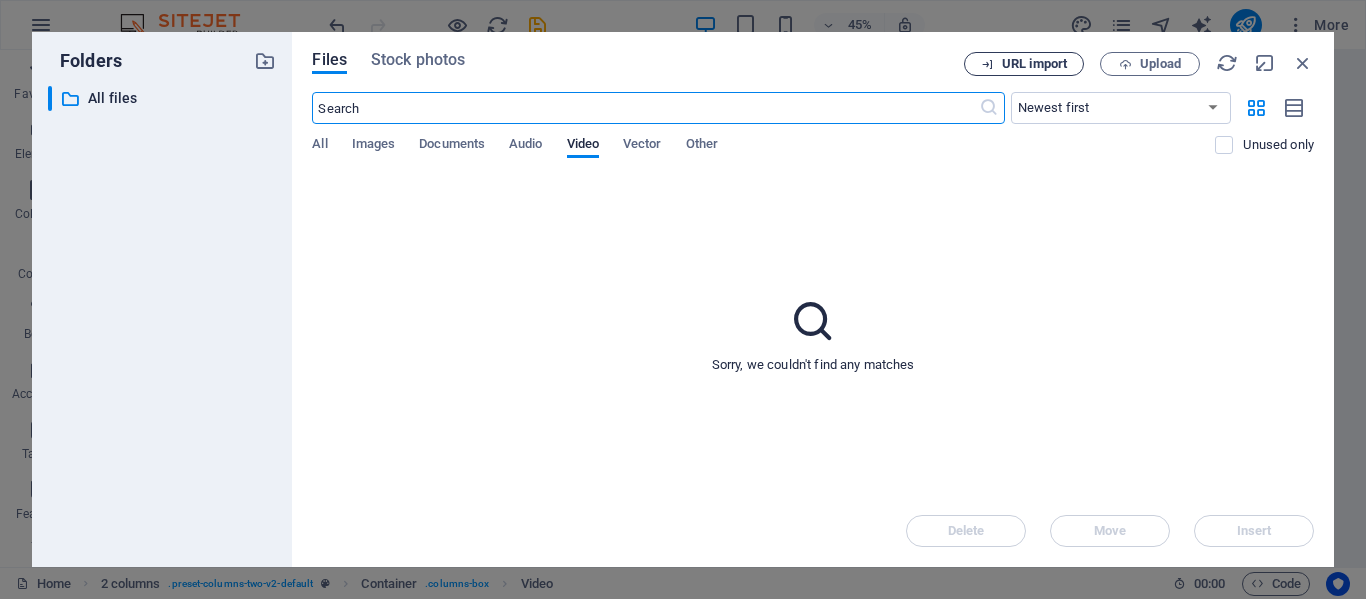 click on "URL import" at bounding box center [1034, 64] 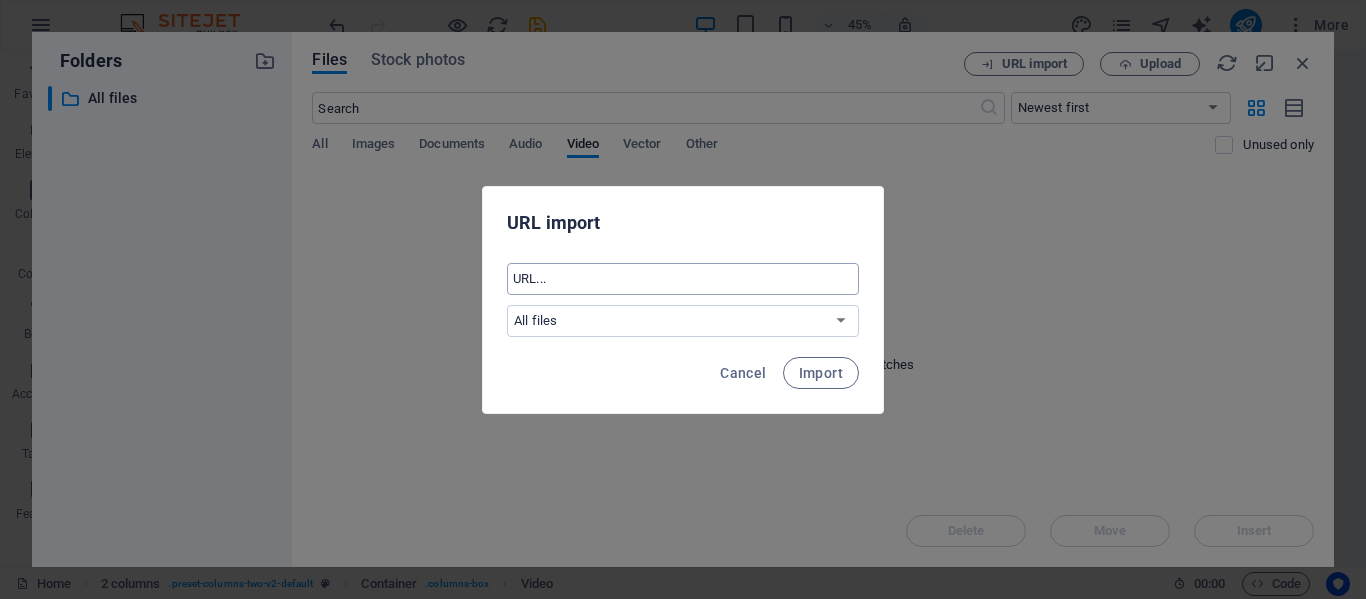 click at bounding box center (683, 279) 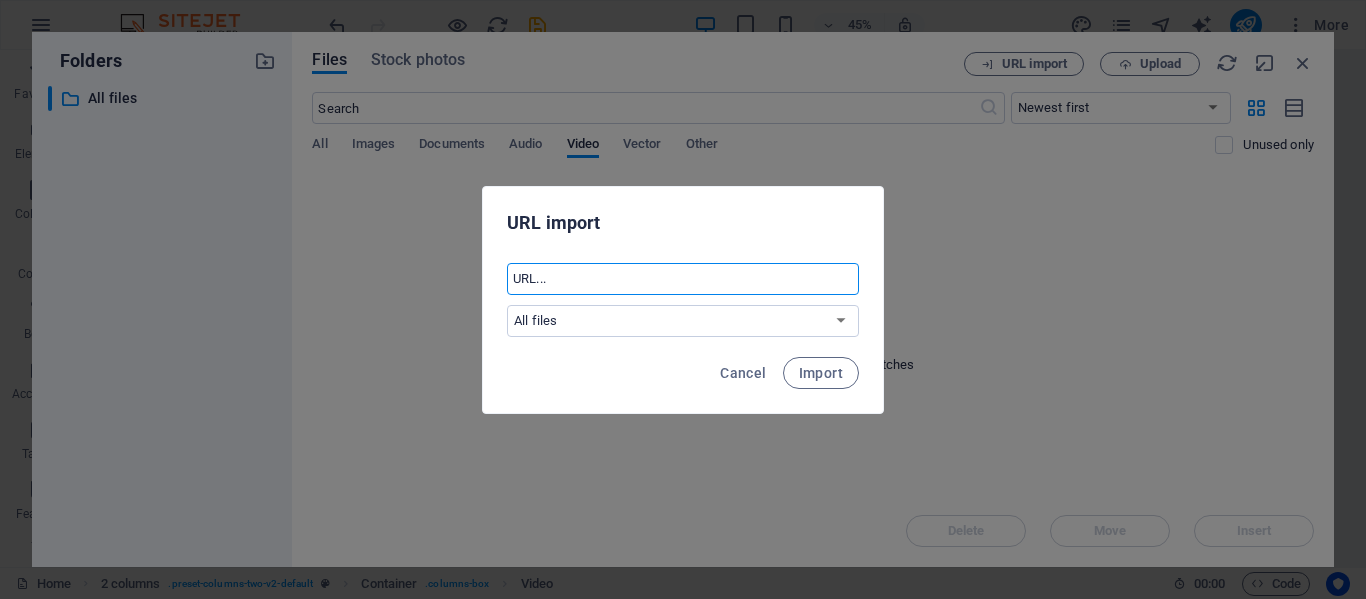 paste on "<iframe width="560" height="315" src="https://www.youtube.com/embed/L2hHZ6cnyOQ?si=fQpDkUlIsmkmbbE-" title="YouTube video player" frameborder="0" allow="accelerometer; autoplay; clipboard-write; encrypted-media; gyroscope; picture-in-picture; web-share" referrerpolicy="strict-origin-when-cross-origin" allowfullscreen></iframe>" 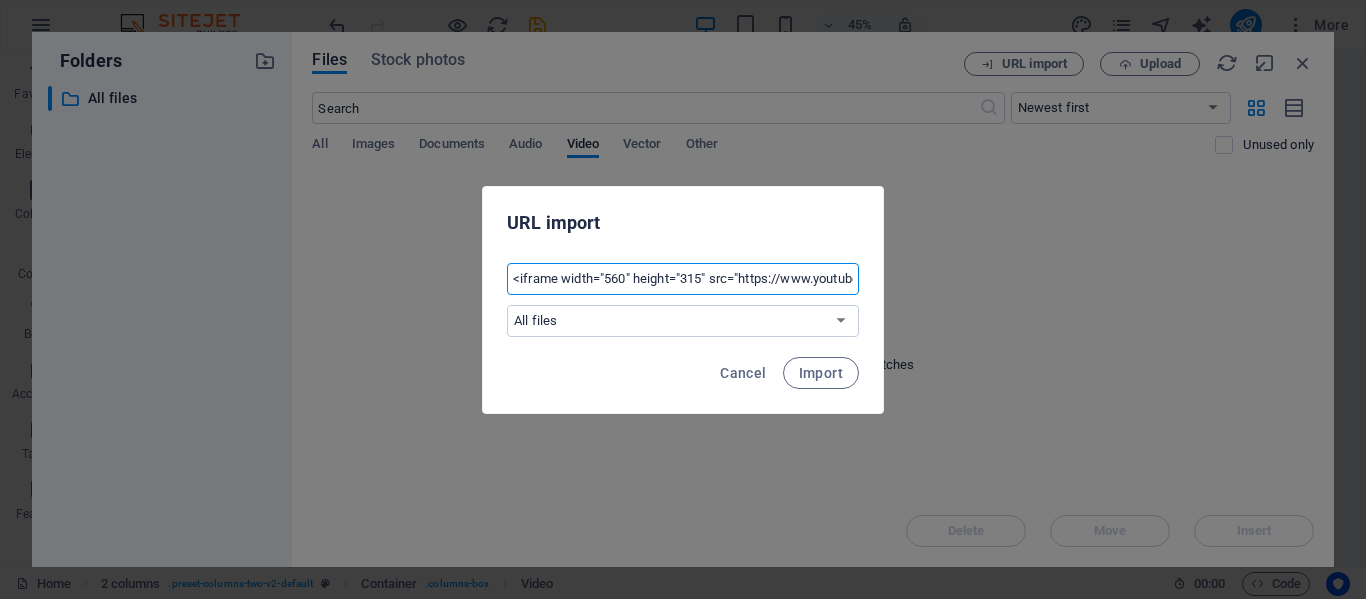 scroll, scrollTop: 0, scrollLeft: 1652, axis: horizontal 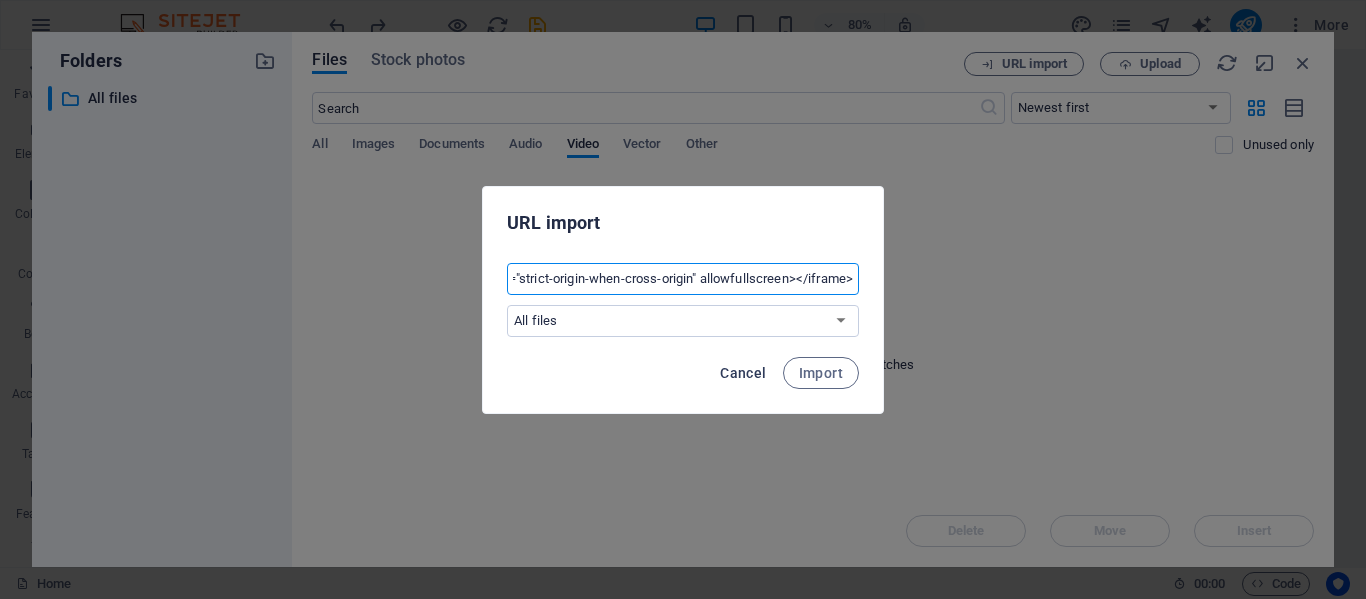 type on "<iframe width="560" height="315" src="https://www.youtube.com/embed/L2hHZ6cnyOQ?si=fQpDkUlIsmkmbbE-" title="YouTube video player" frameborder="0" allow="accelerometer; autoplay; clipboard-write; encrypted-media; gyroscope; picture-in-picture; web-share" referrerpolicy="strict-origin-when-cross-origin" allowfullscreen></iframe>" 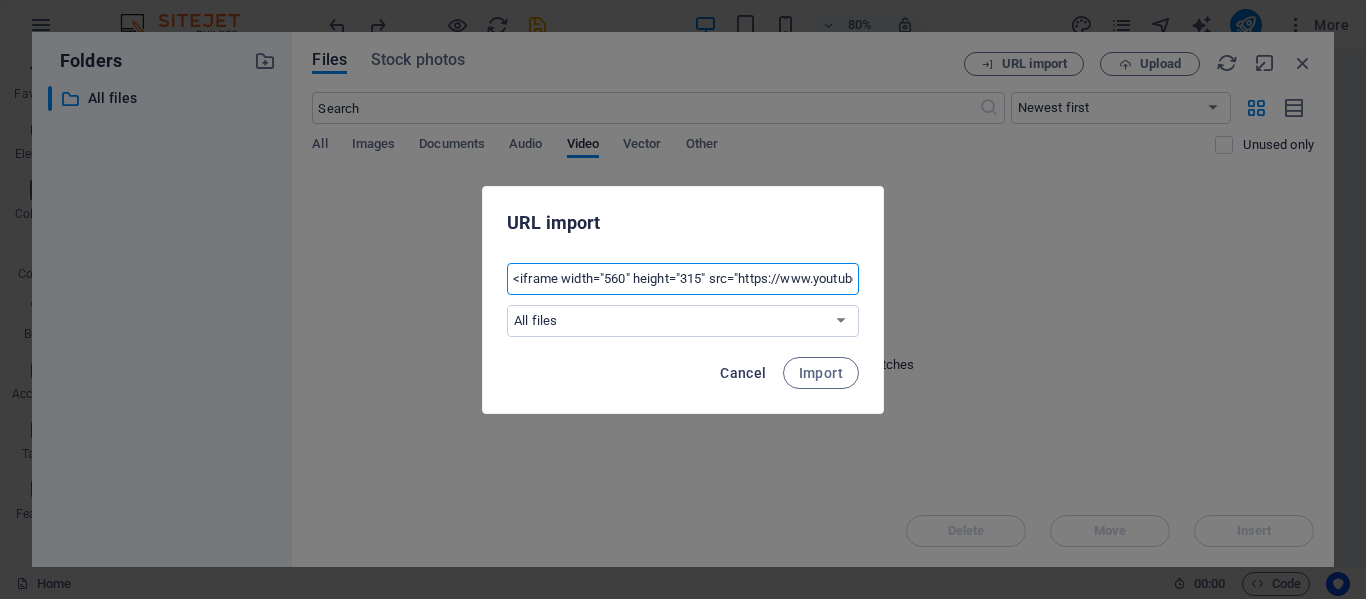 click on "Cancel" at bounding box center [743, 373] 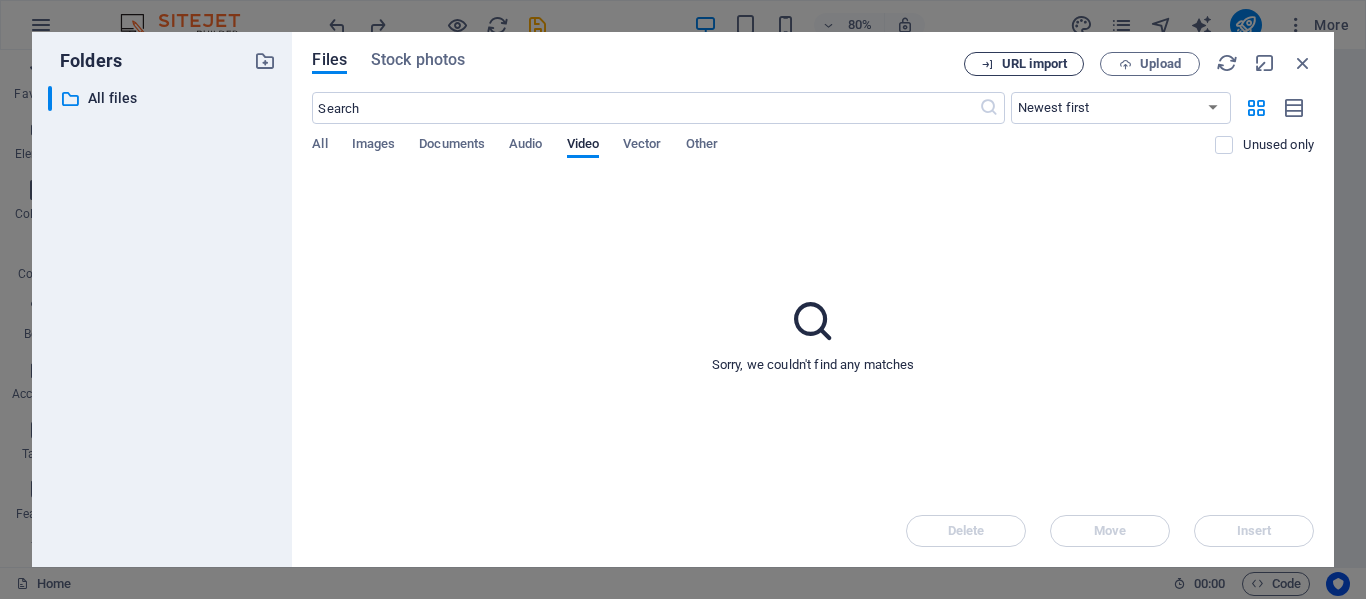 click on "URL import" at bounding box center (1034, 64) 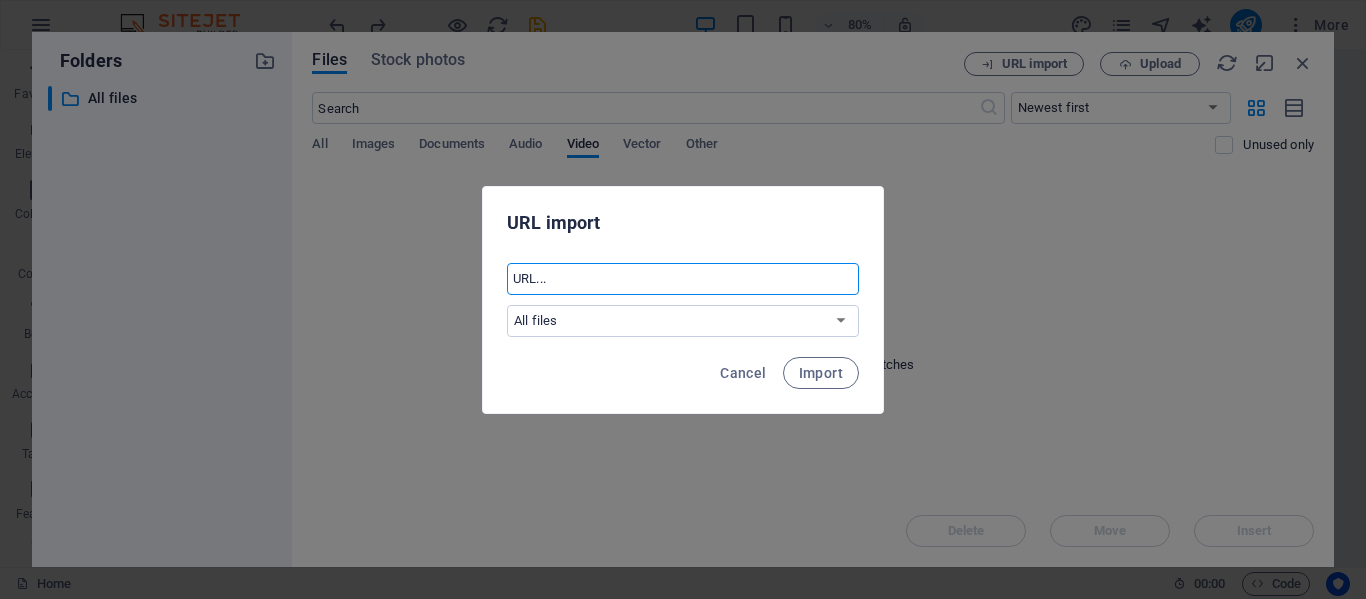 click at bounding box center [683, 279] 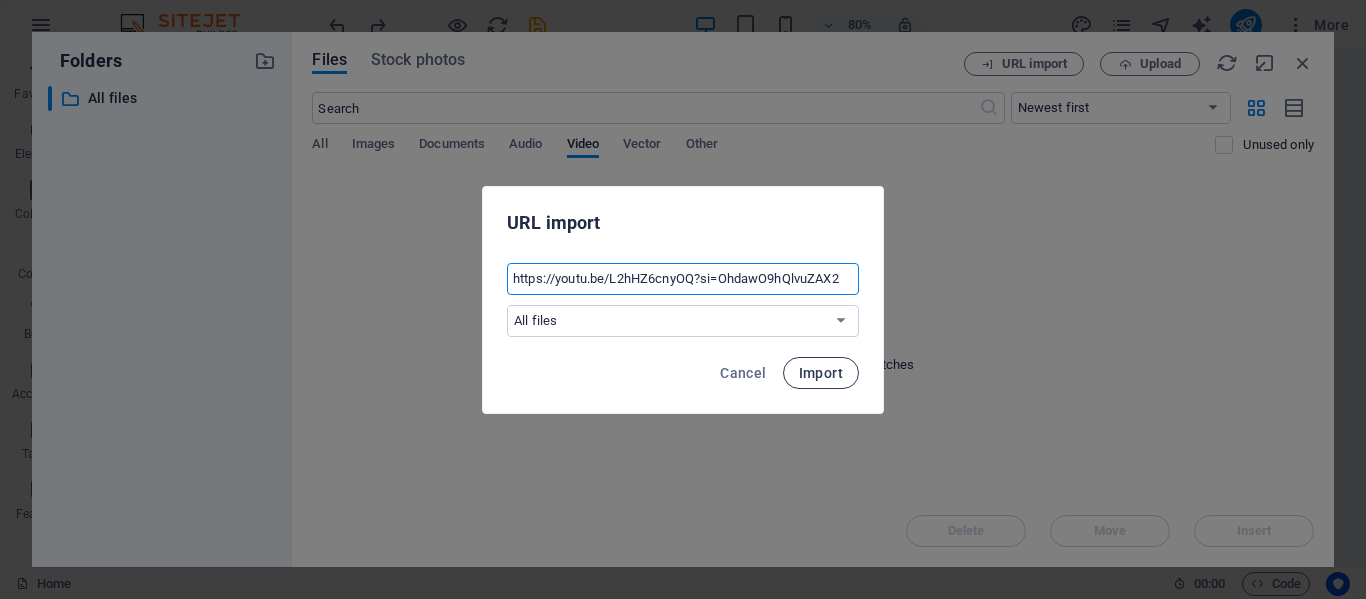 type on "https://youtu.be/L2hHZ6cnyOQ?si=OhdawO9hQlvuZAX2" 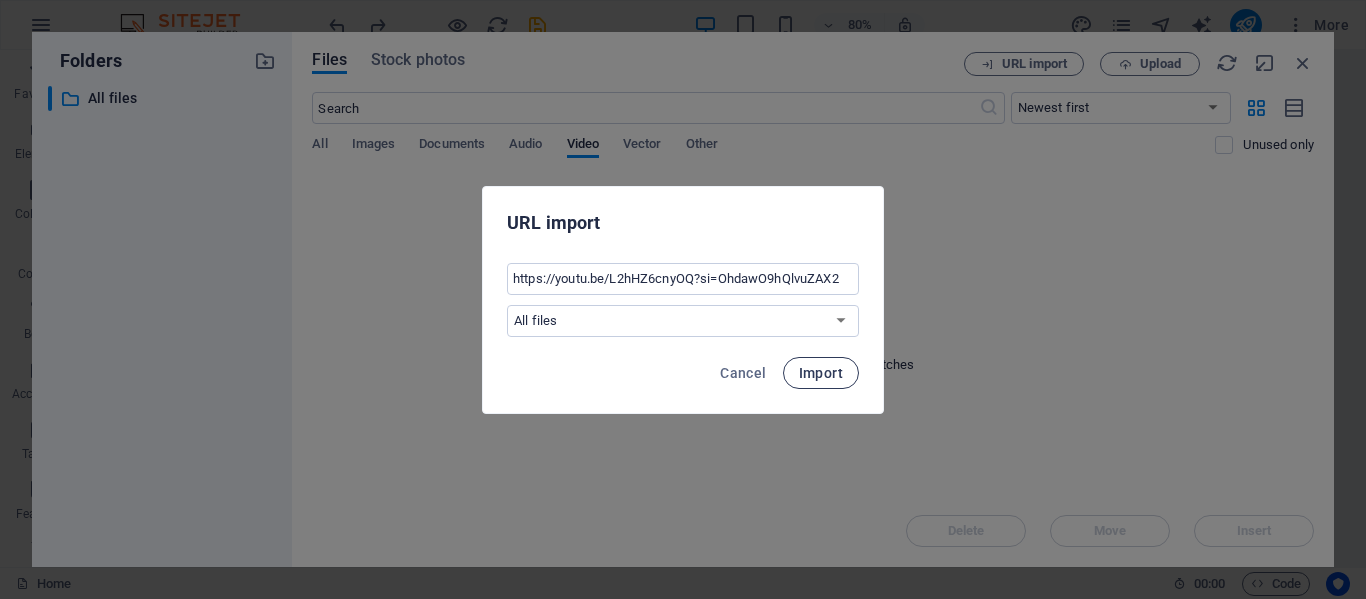 click on "Import" at bounding box center [821, 373] 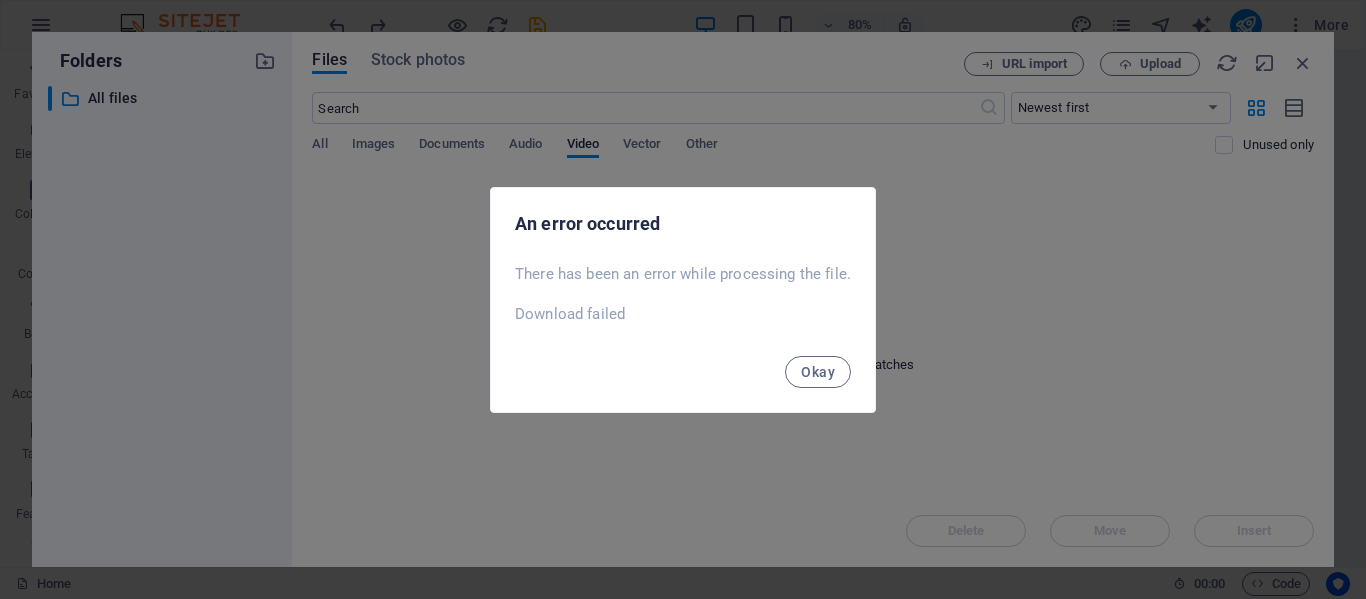 click on "Okay" at bounding box center (818, 372) 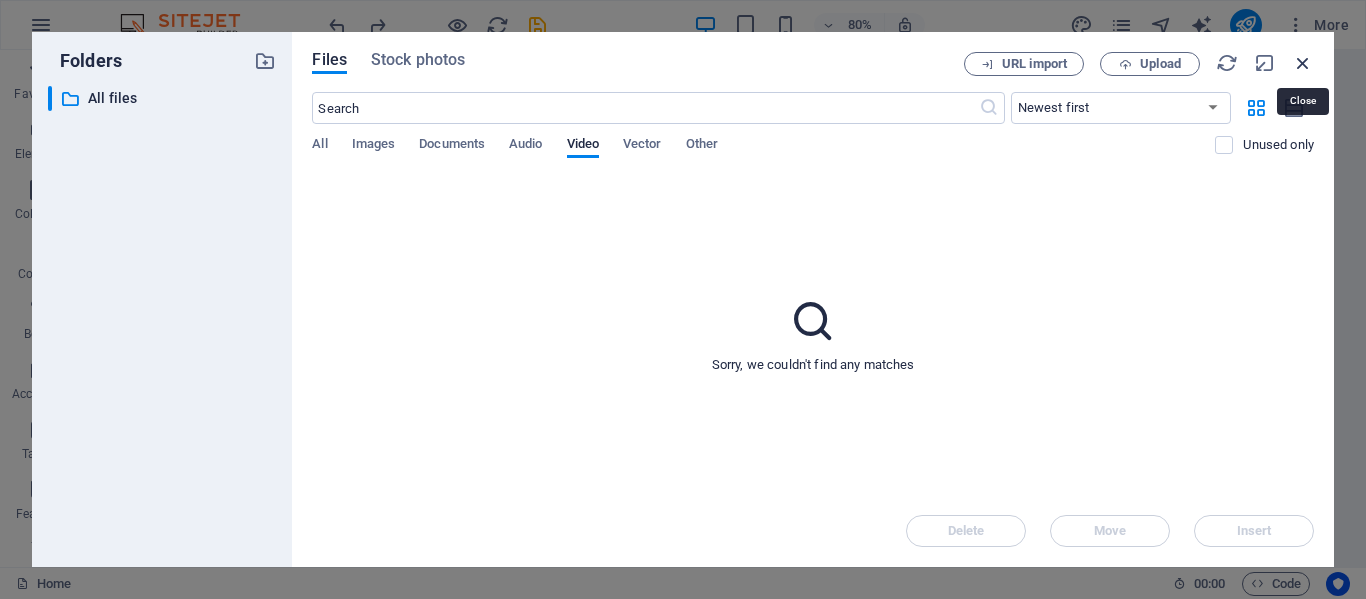 click at bounding box center [1303, 63] 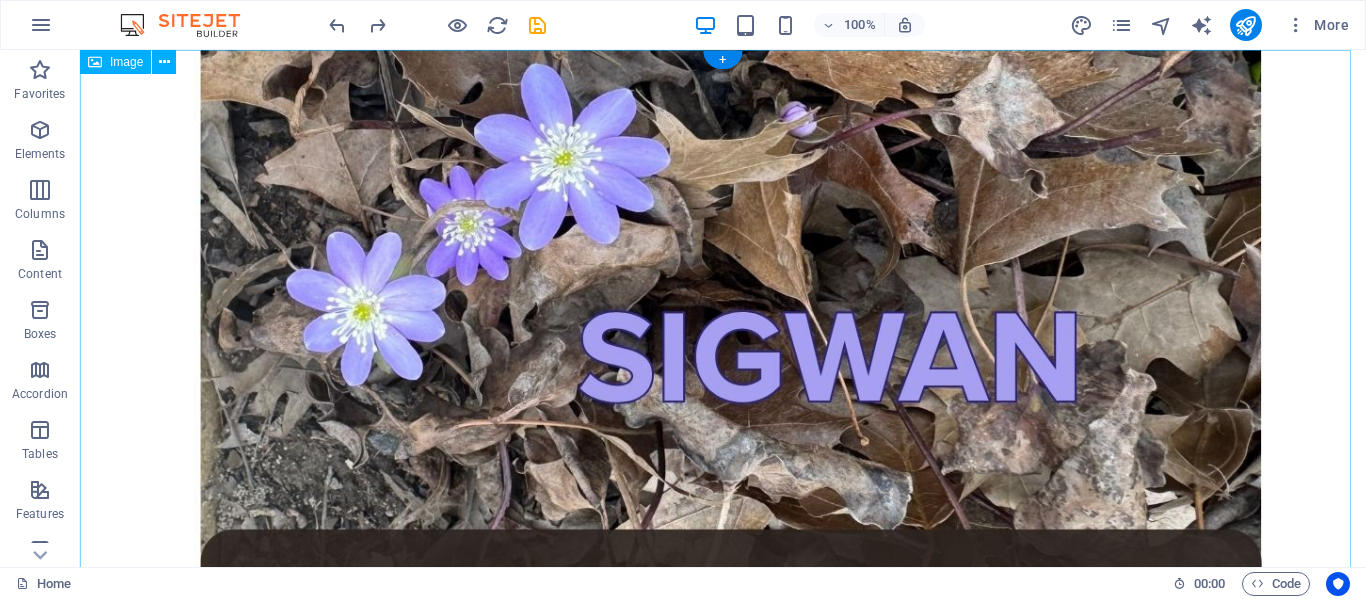 scroll, scrollTop: 0, scrollLeft: 0, axis: both 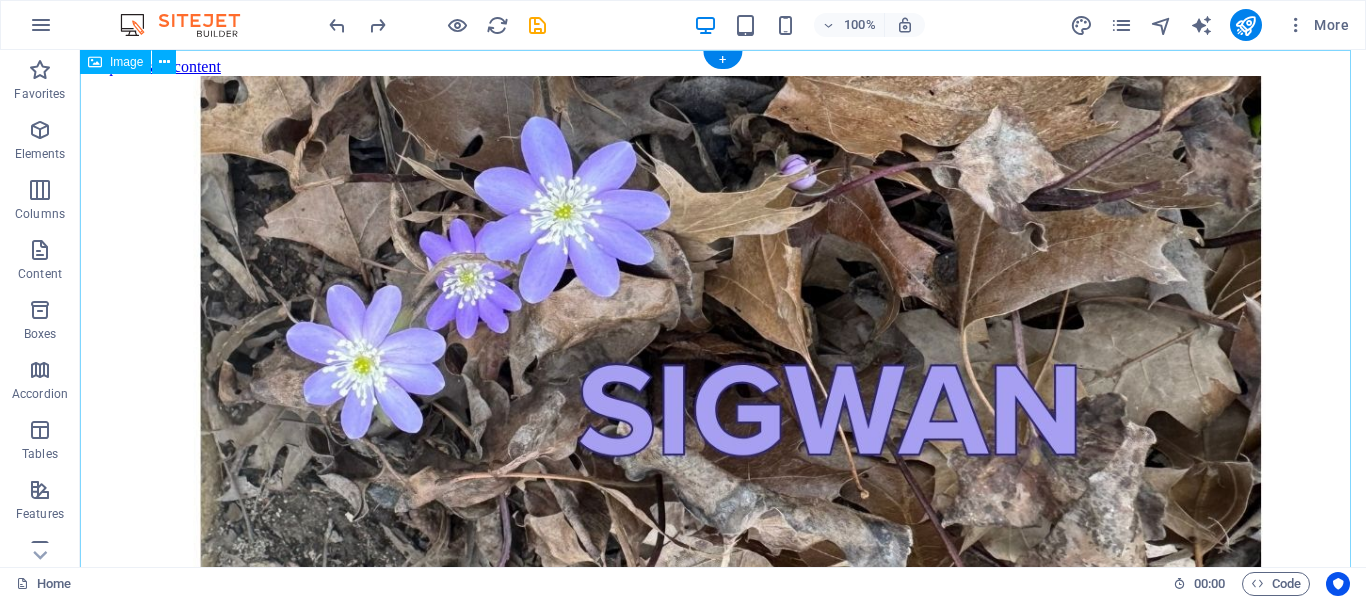 click at bounding box center (723, 439) 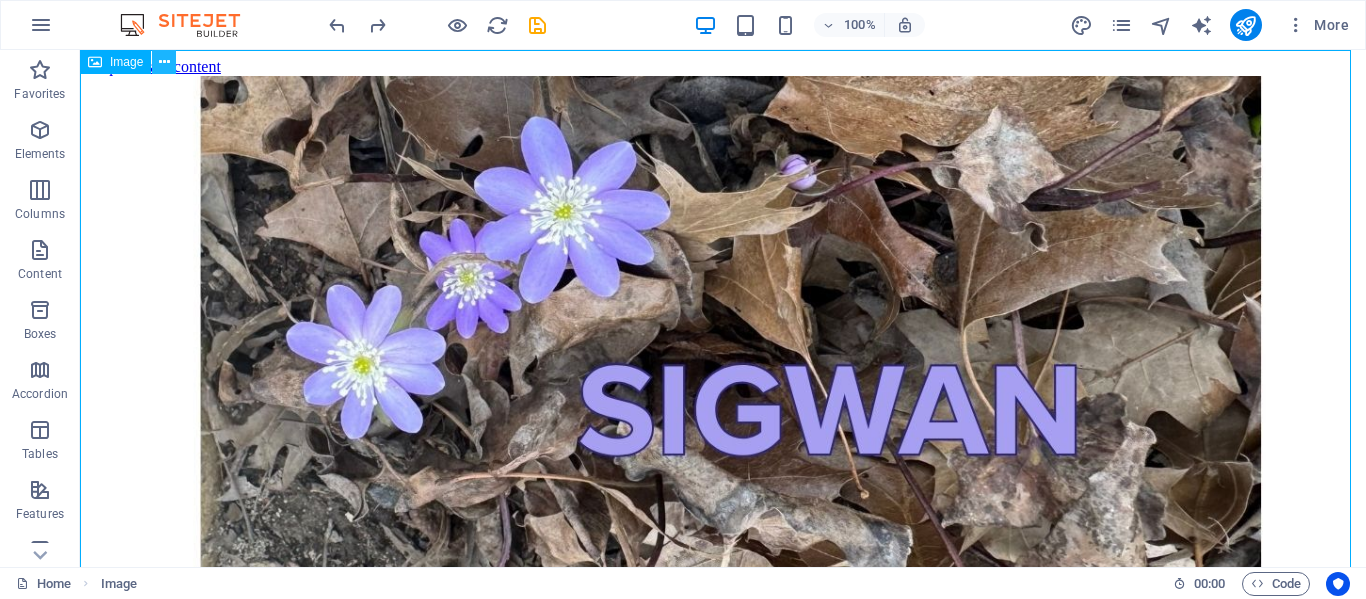 click at bounding box center (164, 62) 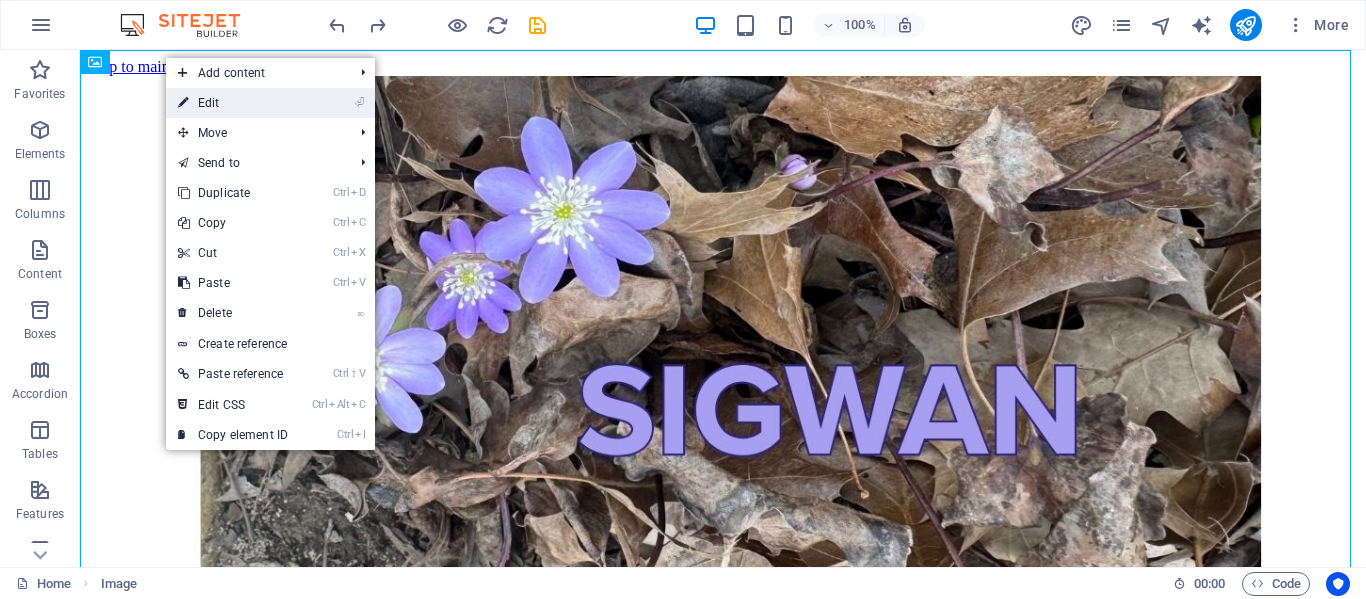click on "⏎  Edit" at bounding box center (233, 103) 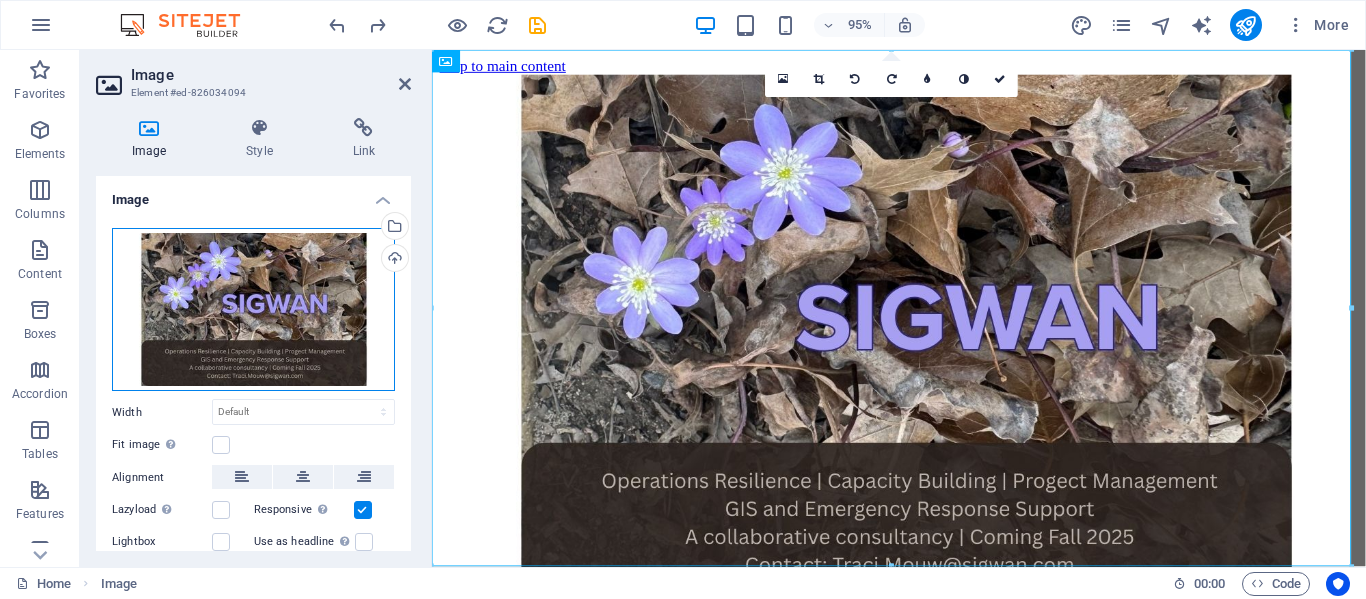 click on "Drag files here, click to choose files or select files from Files or our free stock photos & videos" at bounding box center (253, 310) 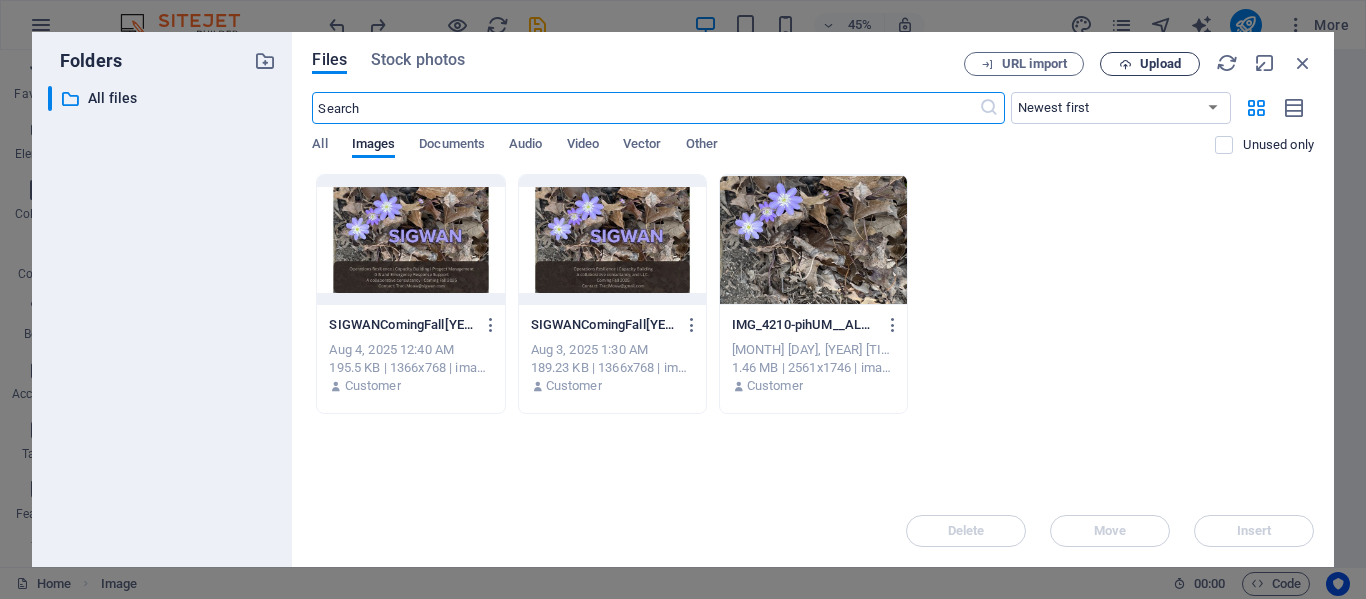 click on "Upload" at bounding box center [1160, 64] 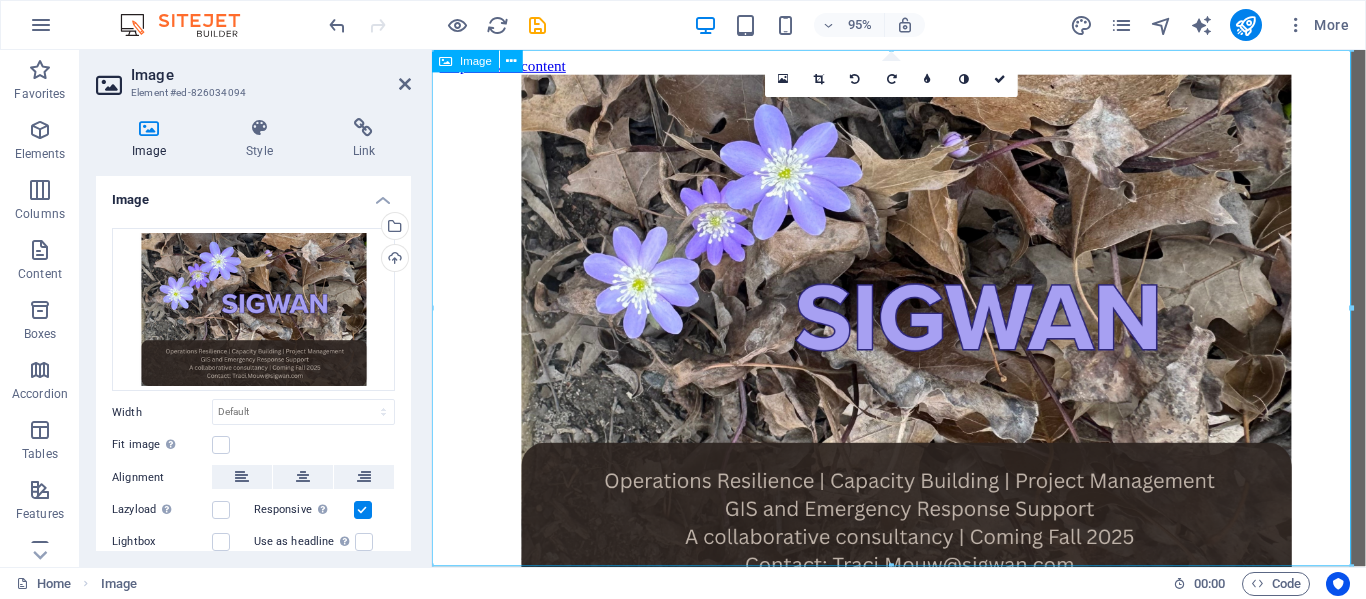 scroll, scrollTop: 343, scrollLeft: 0, axis: vertical 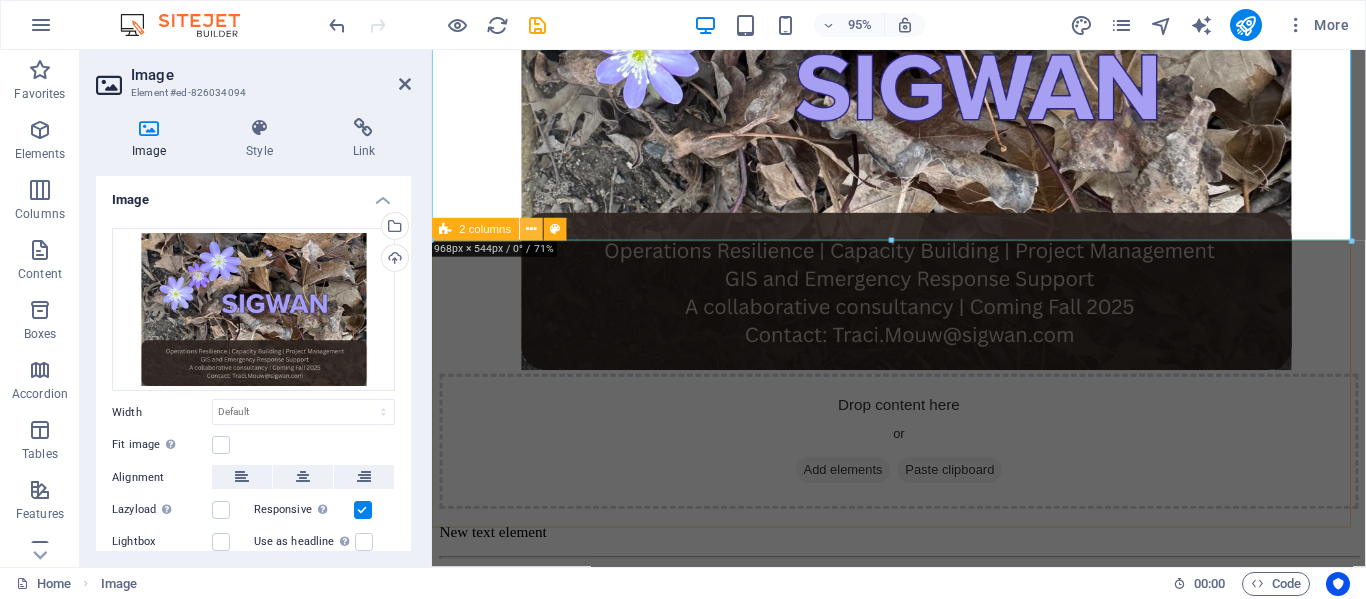 click at bounding box center [531, 230] 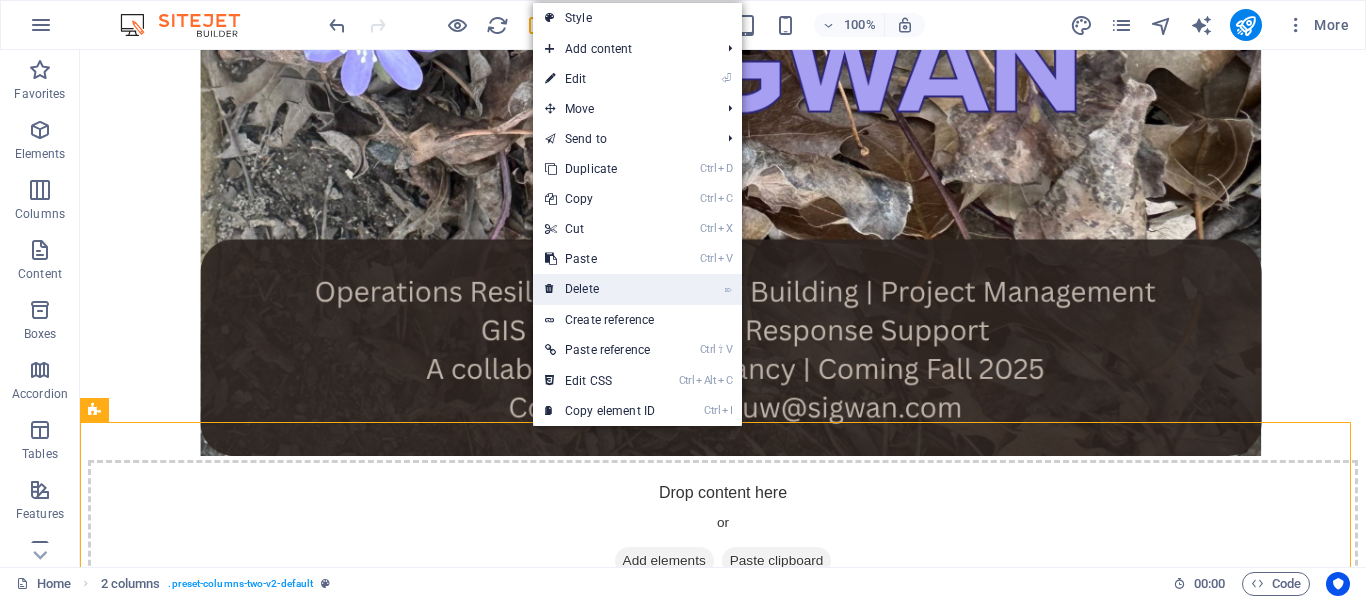 click on "⌦  Delete" at bounding box center (600, 289) 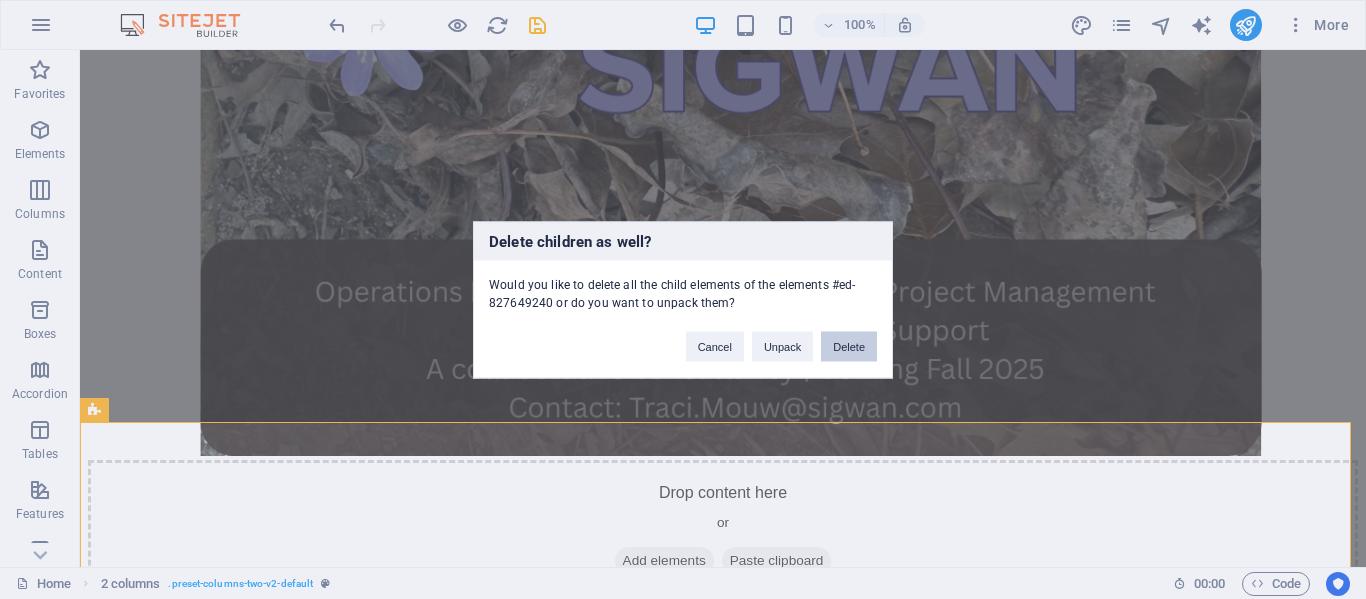 click on "Delete" at bounding box center (849, 346) 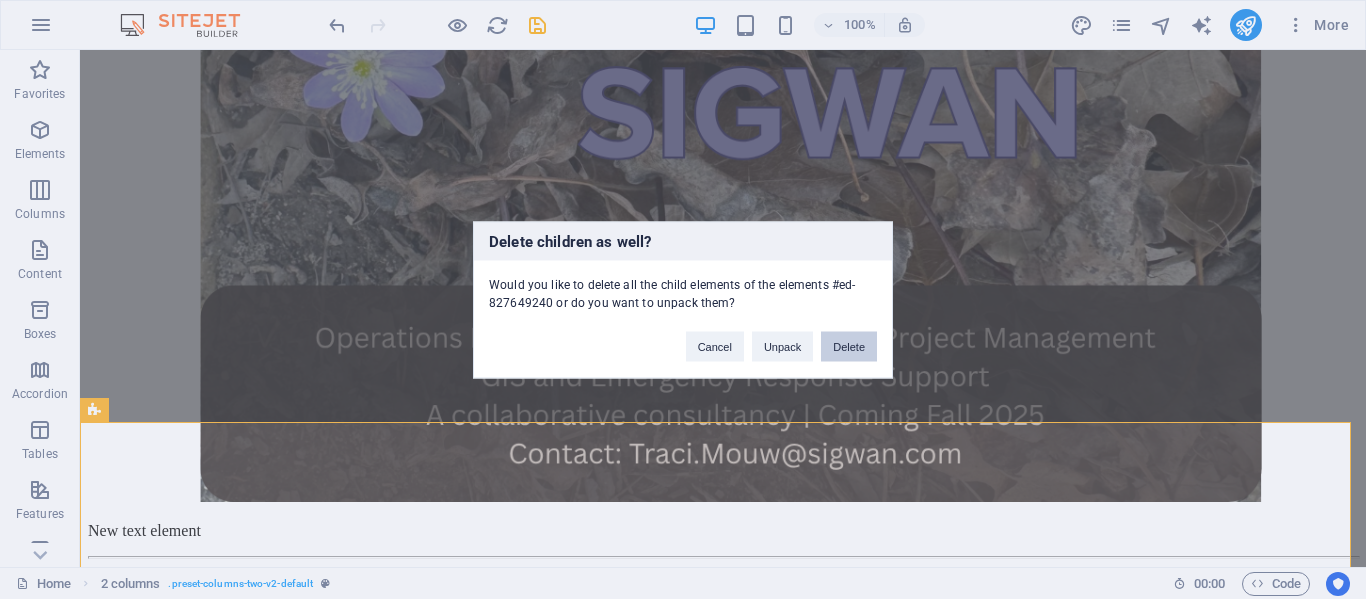 scroll, scrollTop: 239, scrollLeft: 0, axis: vertical 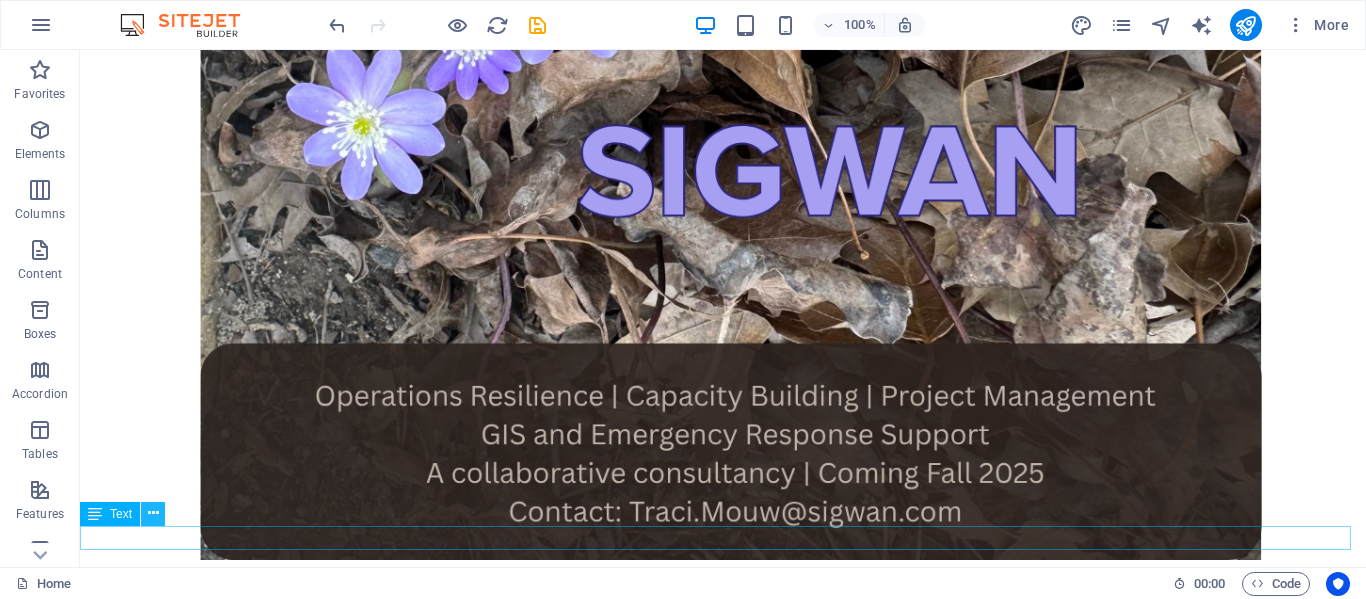 click at bounding box center (153, 513) 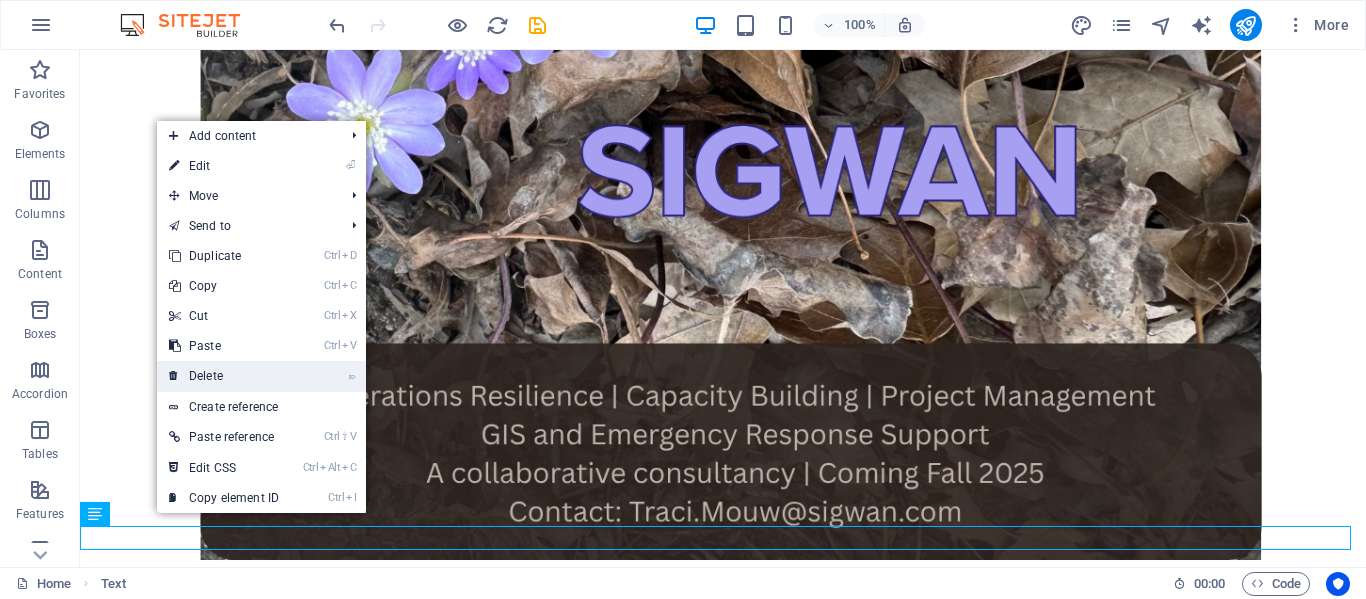 click on "⌦  Delete" at bounding box center (224, 376) 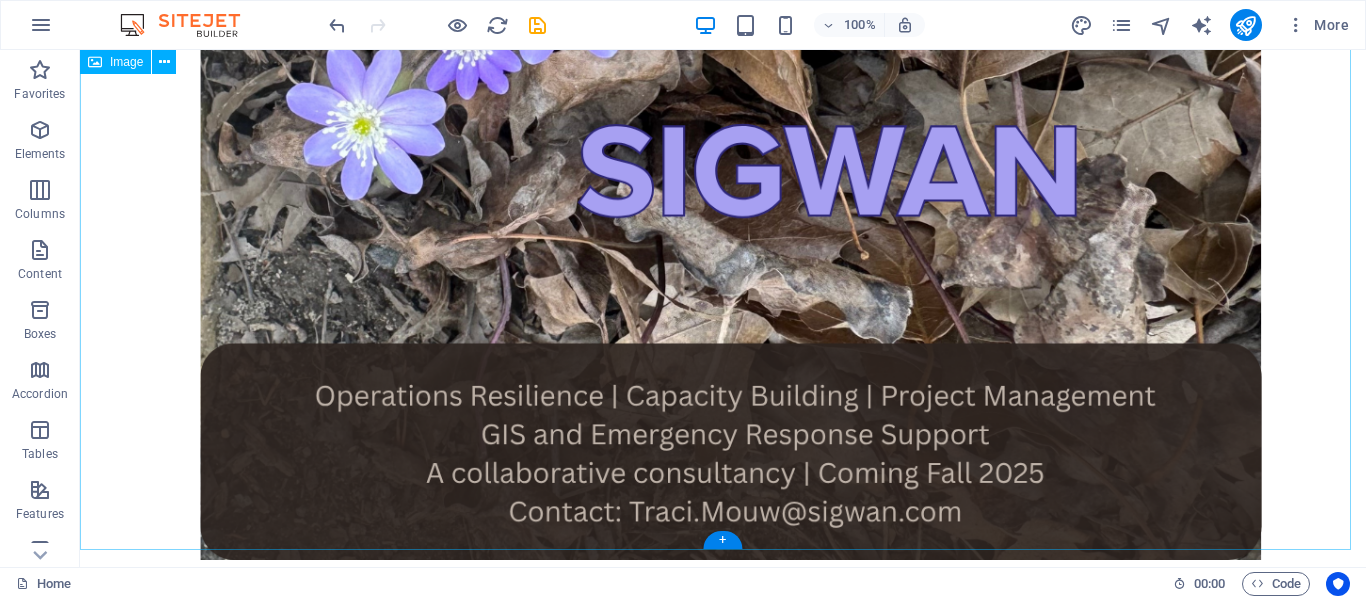 scroll, scrollTop: 215, scrollLeft: 0, axis: vertical 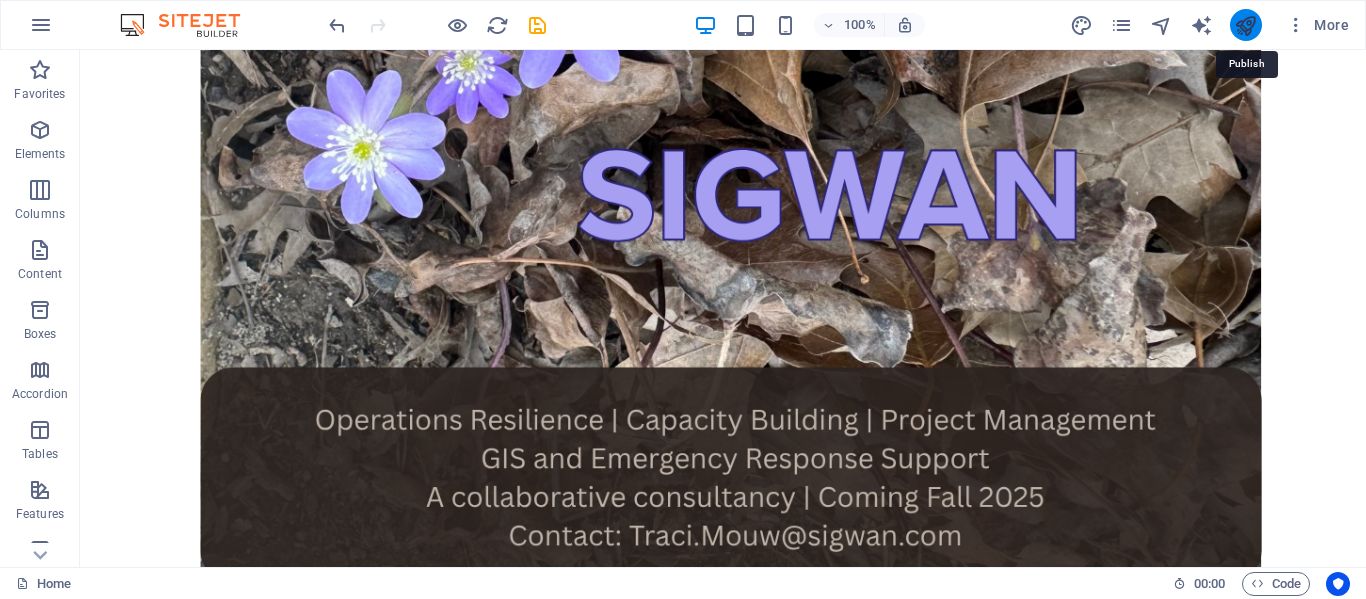 click at bounding box center (1245, 25) 